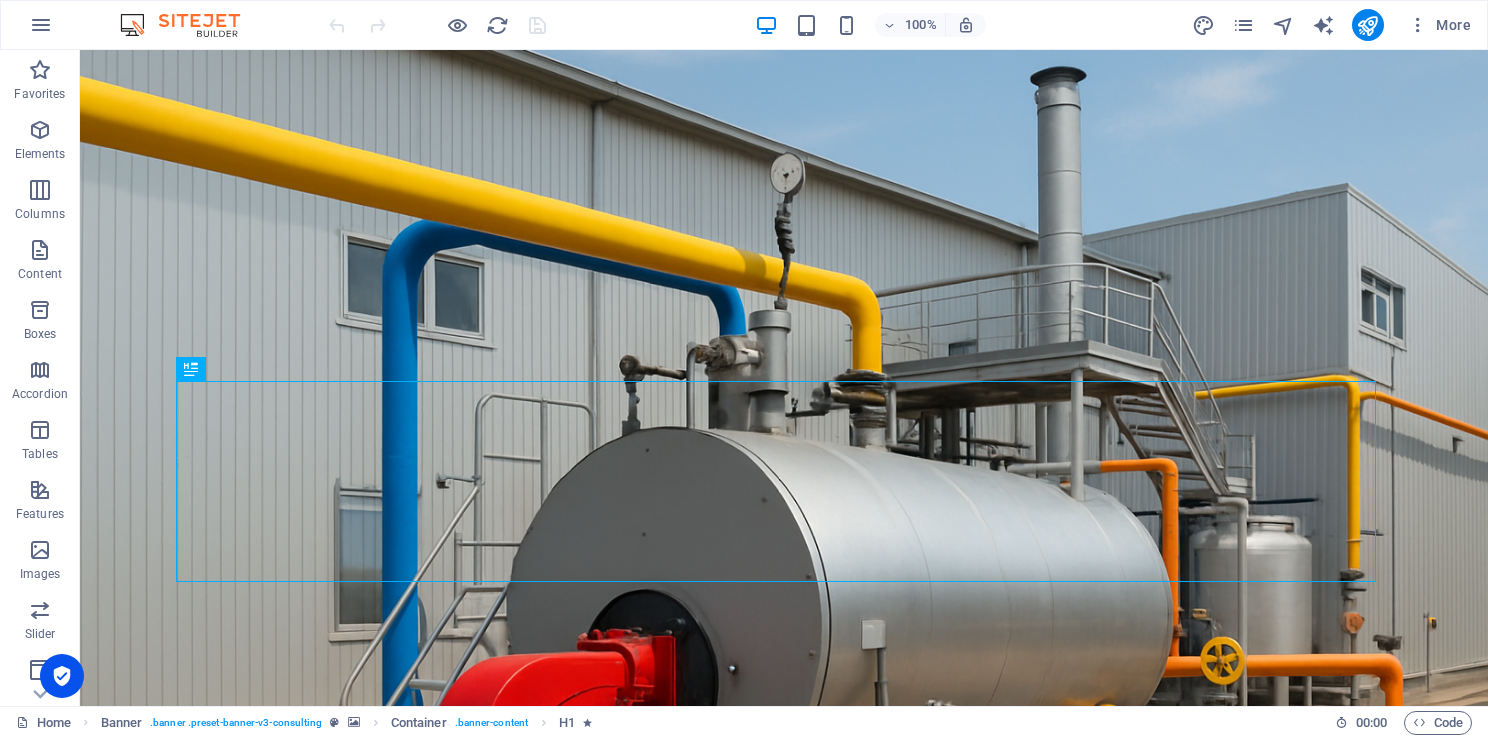 scroll, scrollTop: 0, scrollLeft: 0, axis: both 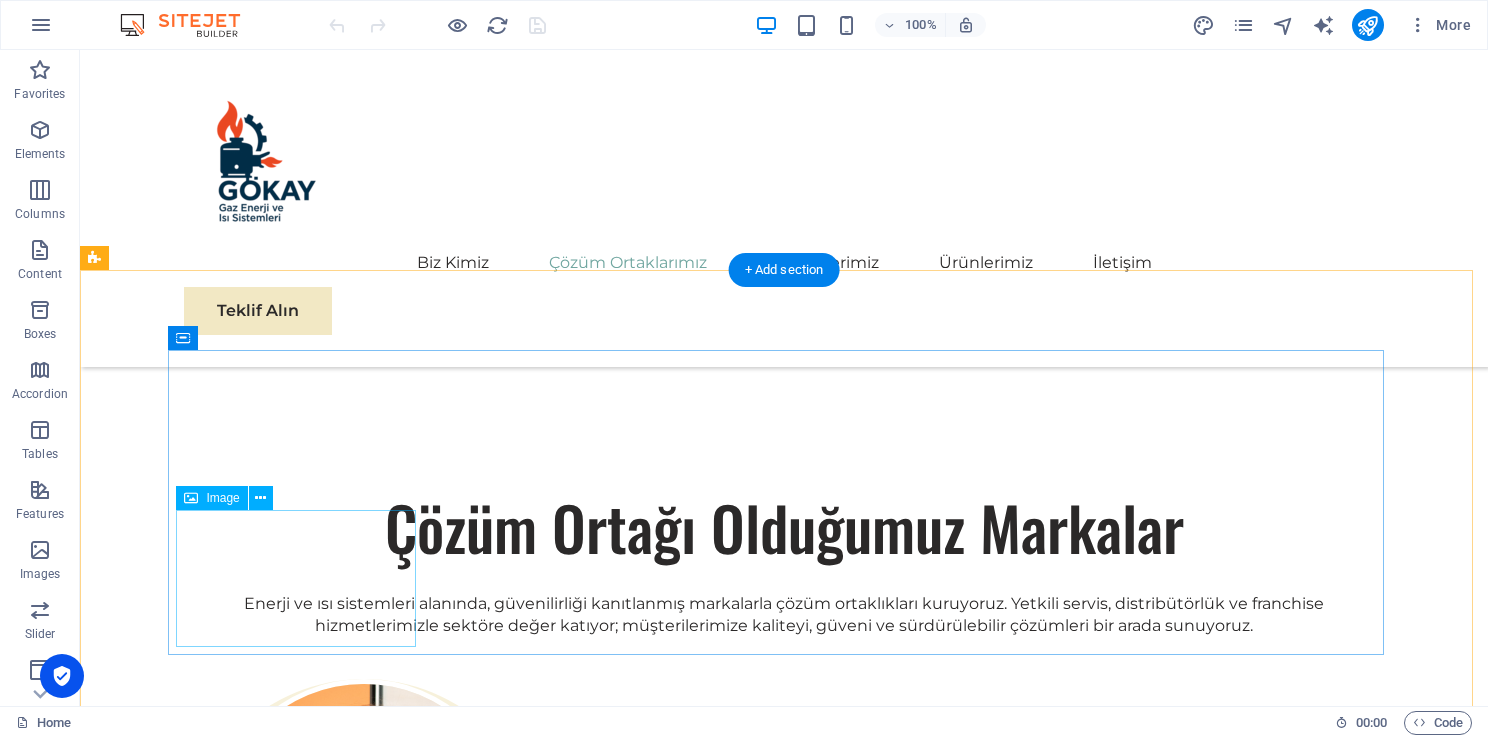 click at bounding box center (304, 3224) 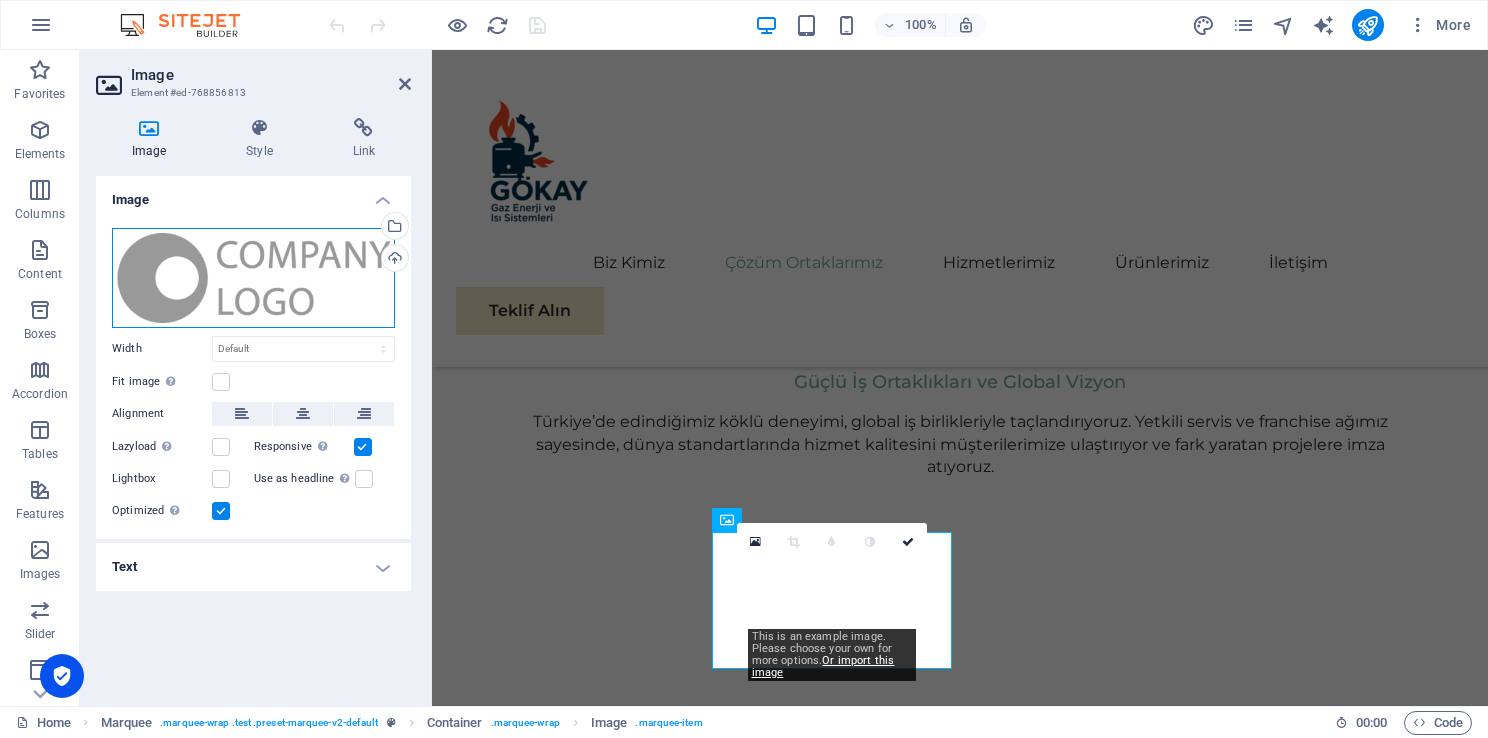 click on "Drag files here, click to choose files or select files from Files or our free stock photos & videos" at bounding box center [253, 278] 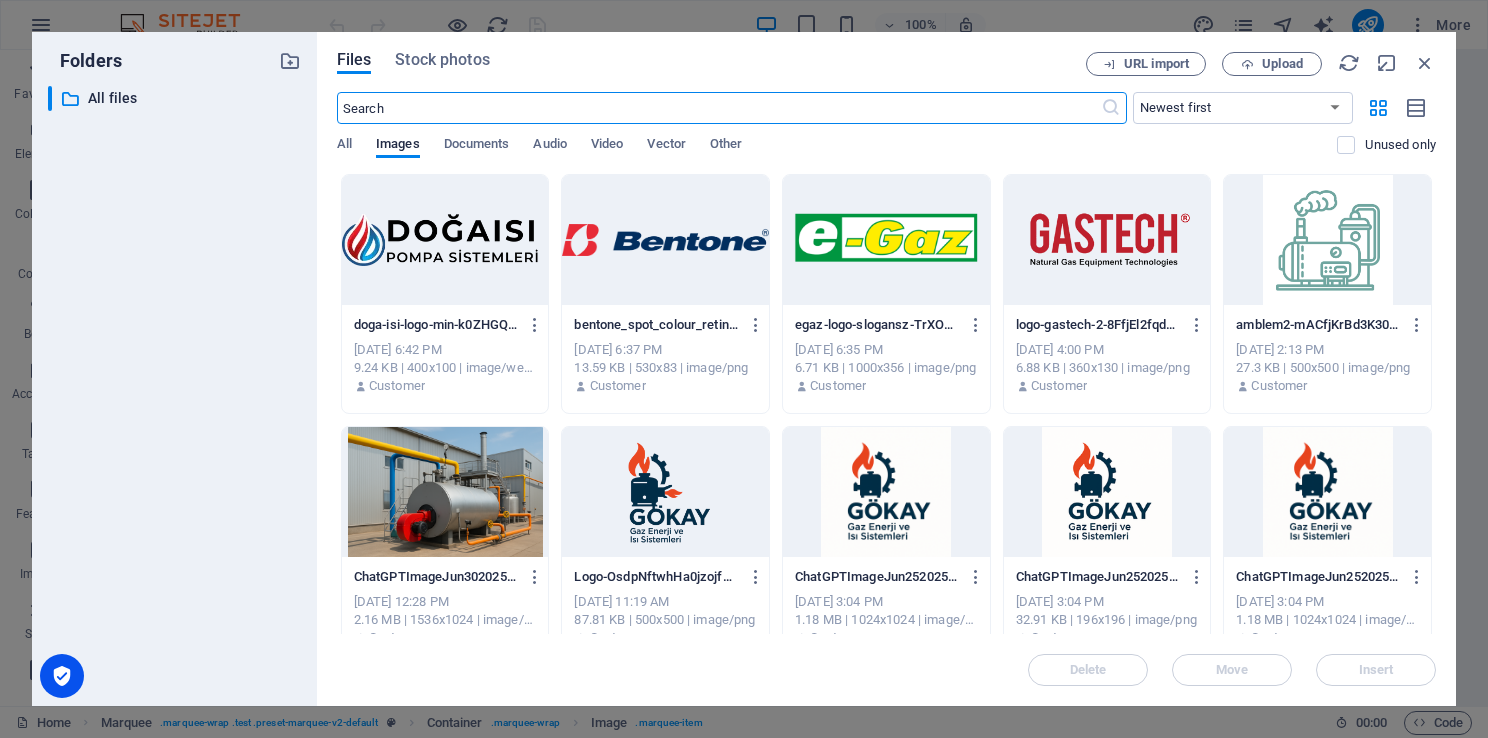 scroll, scrollTop: 2357, scrollLeft: 0, axis: vertical 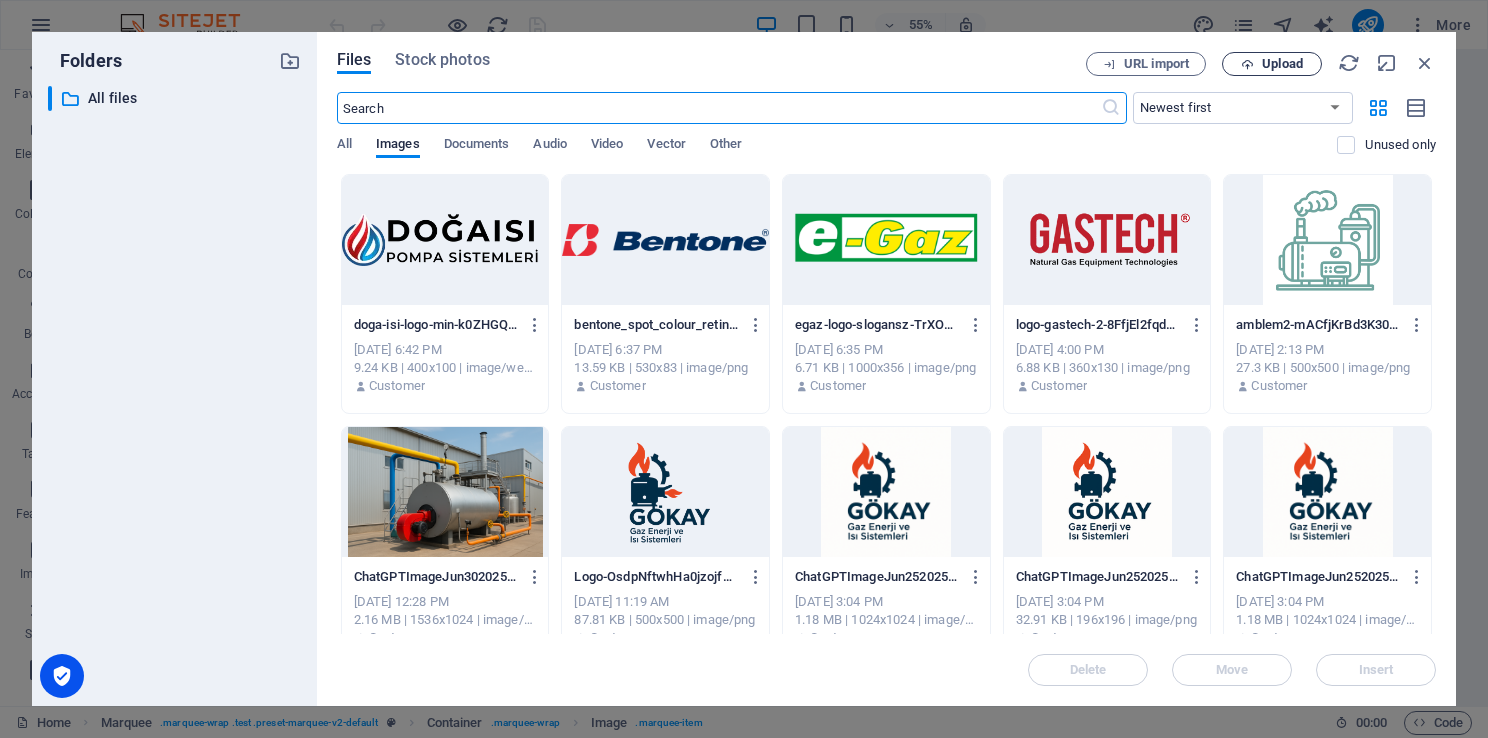 click on "Upload" at bounding box center (1272, 64) 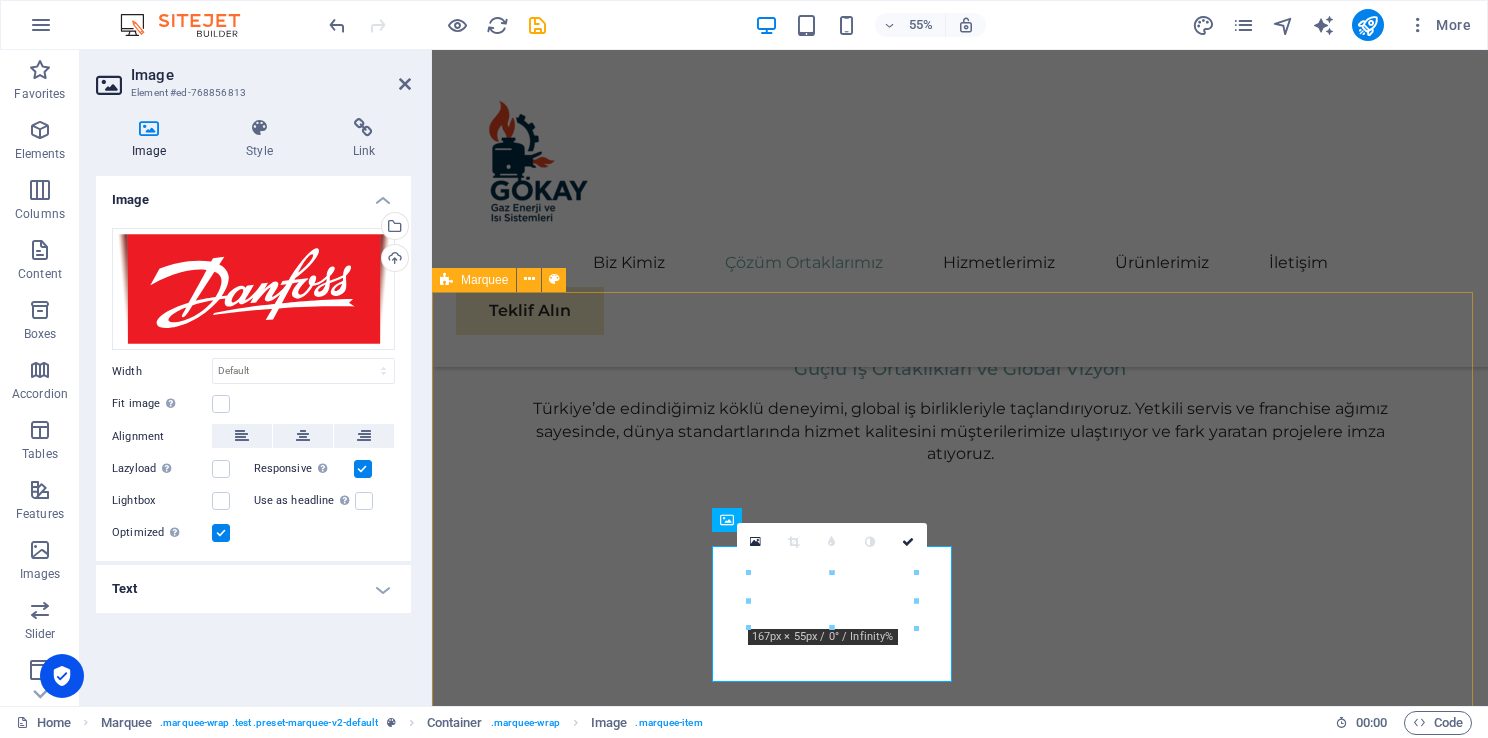 scroll, scrollTop: 2344, scrollLeft: 0, axis: vertical 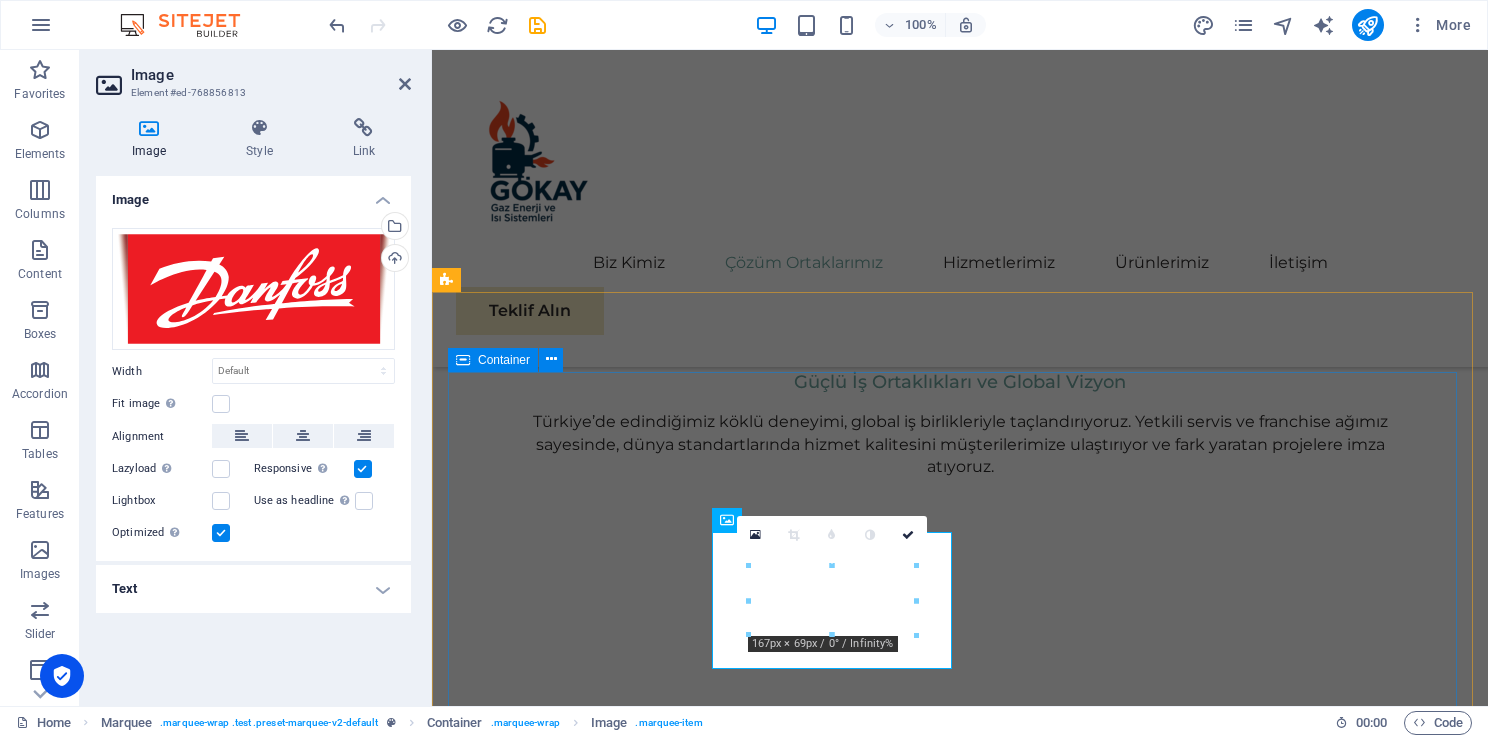 click at bounding box center [960, 3304] 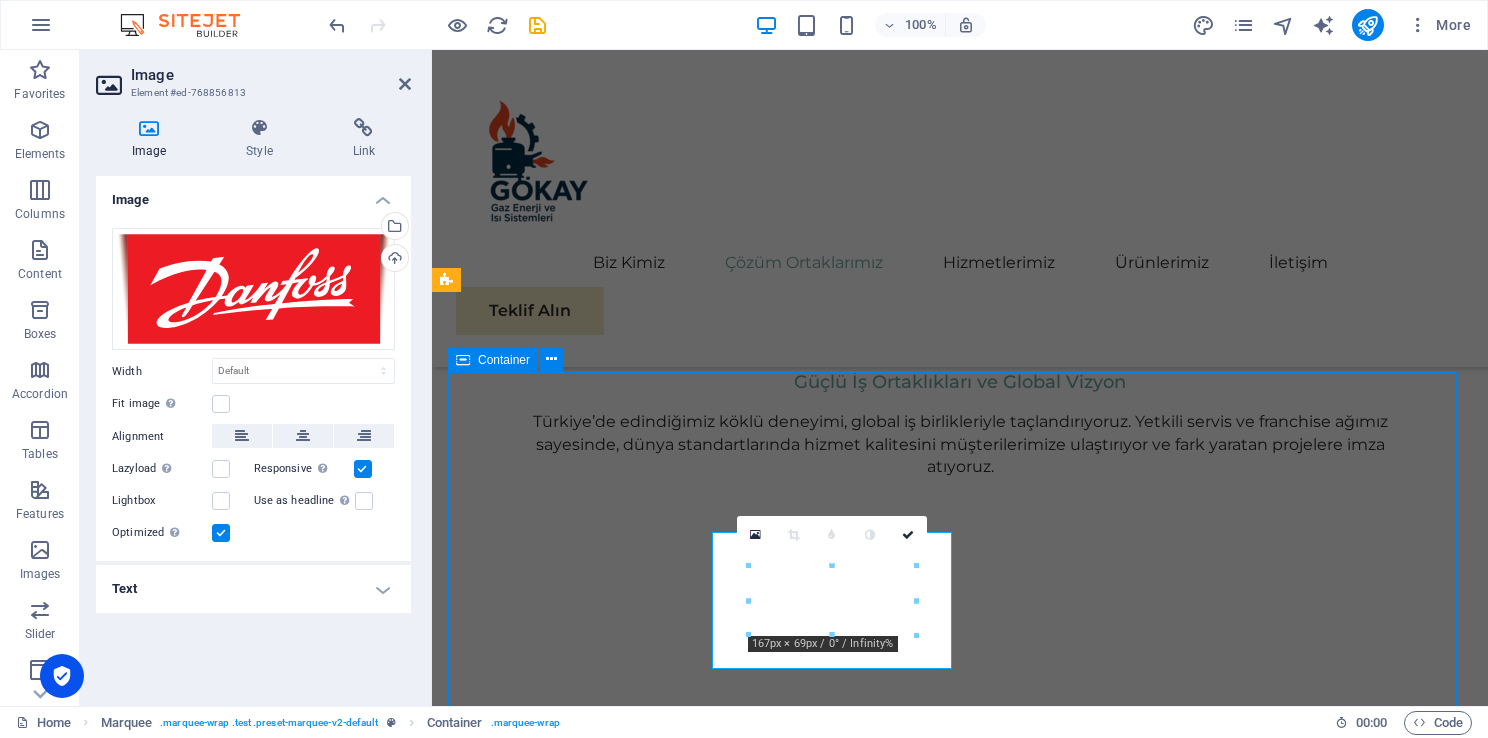 scroll, scrollTop: 2472, scrollLeft: 0, axis: vertical 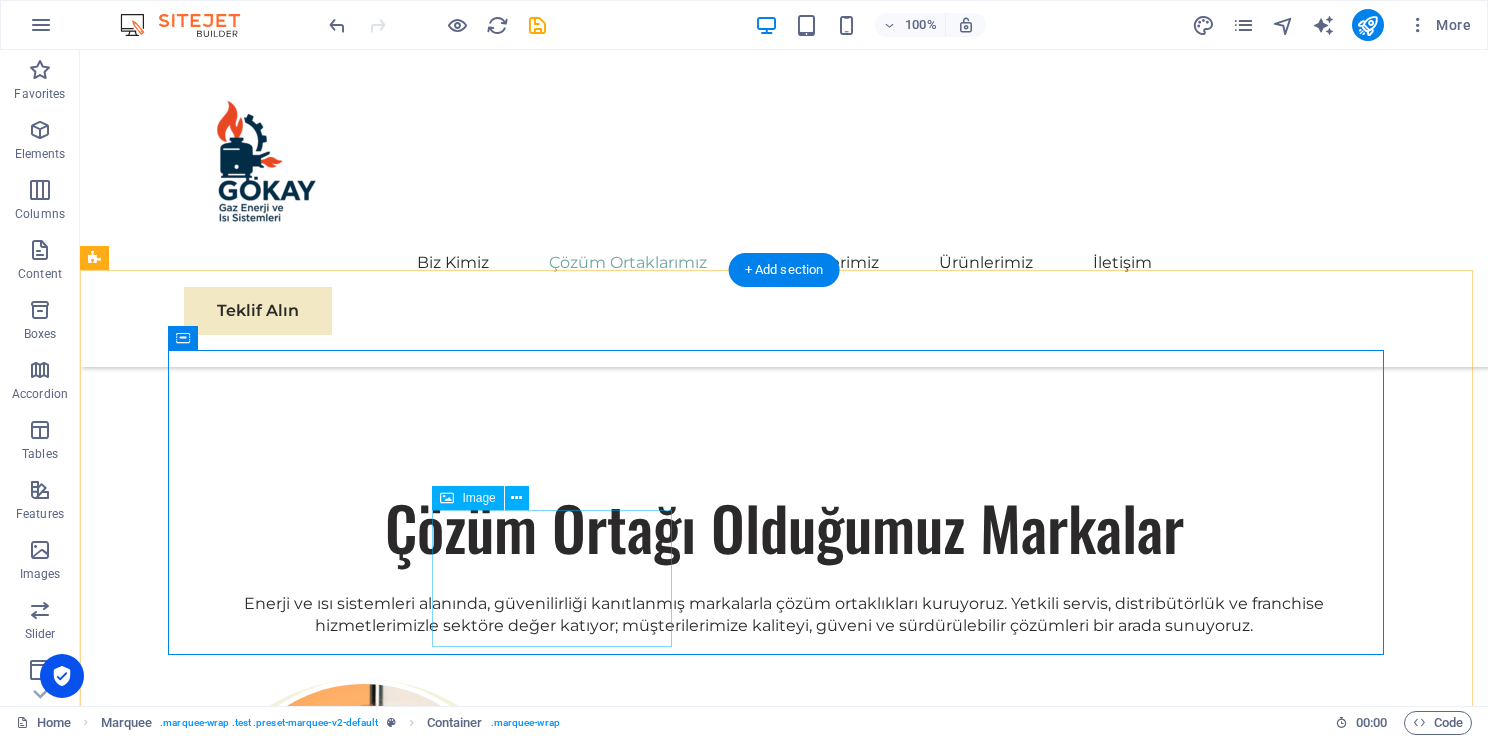 click at bounding box center (304, 3369) 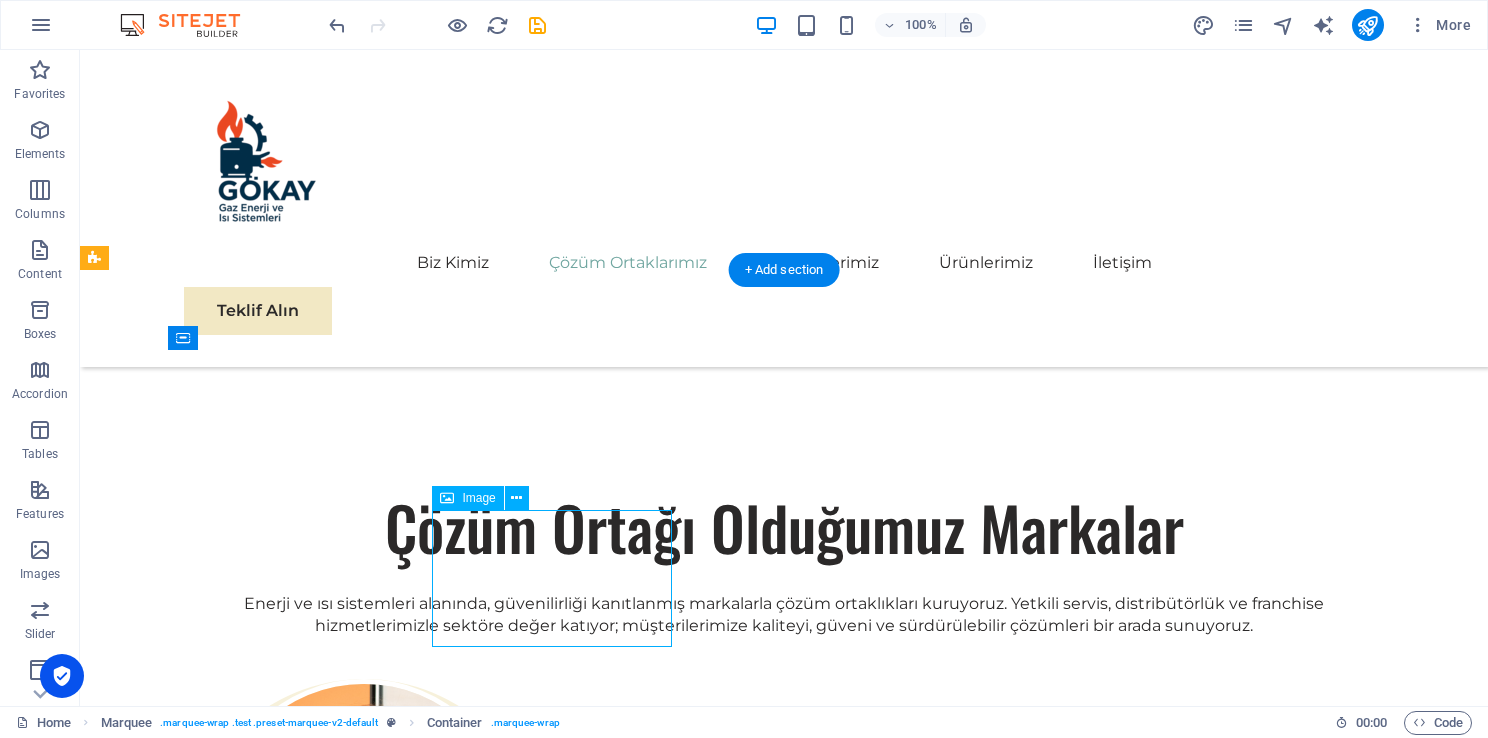 click at bounding box center [304, 3369] 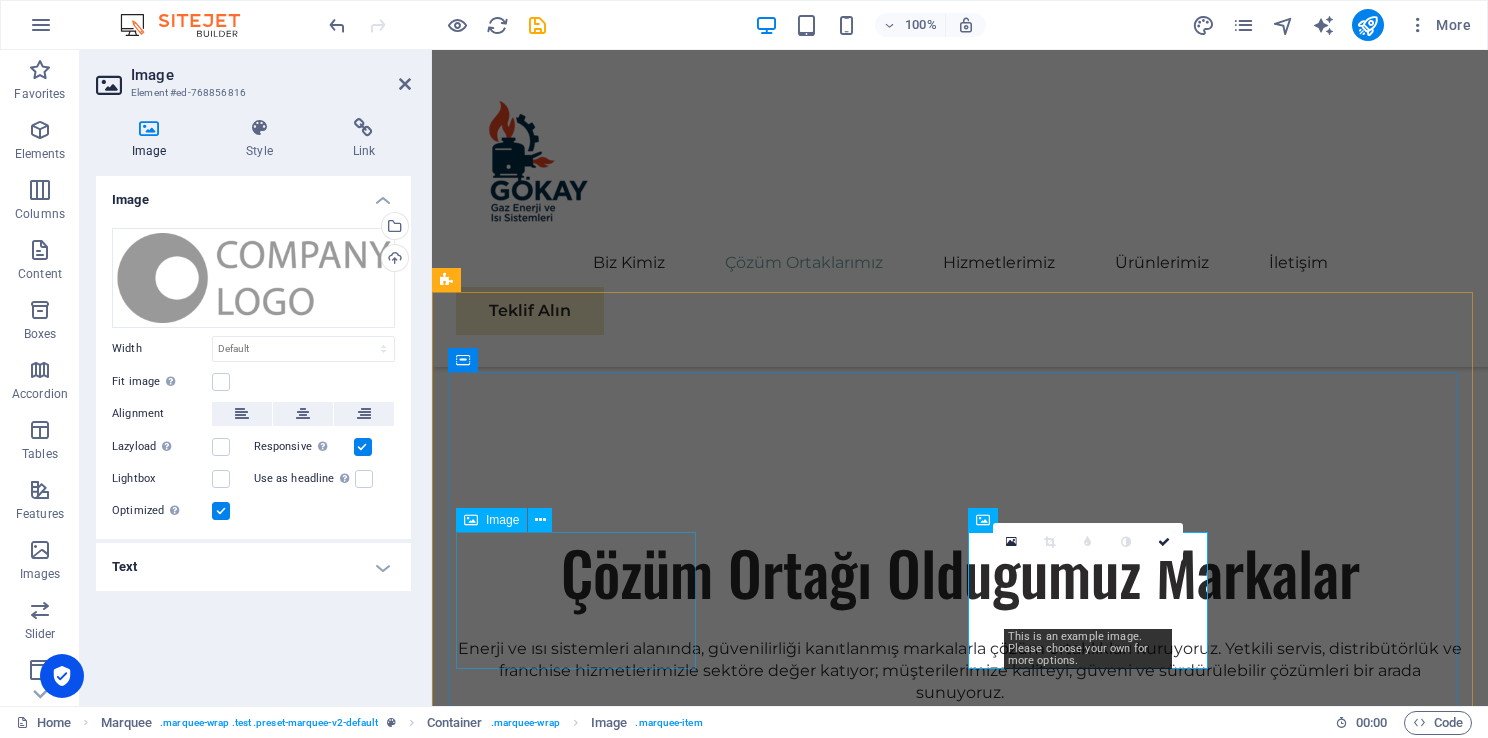 scroll, scrollTop: 2344, scrollLeft: 0, axis: vertical 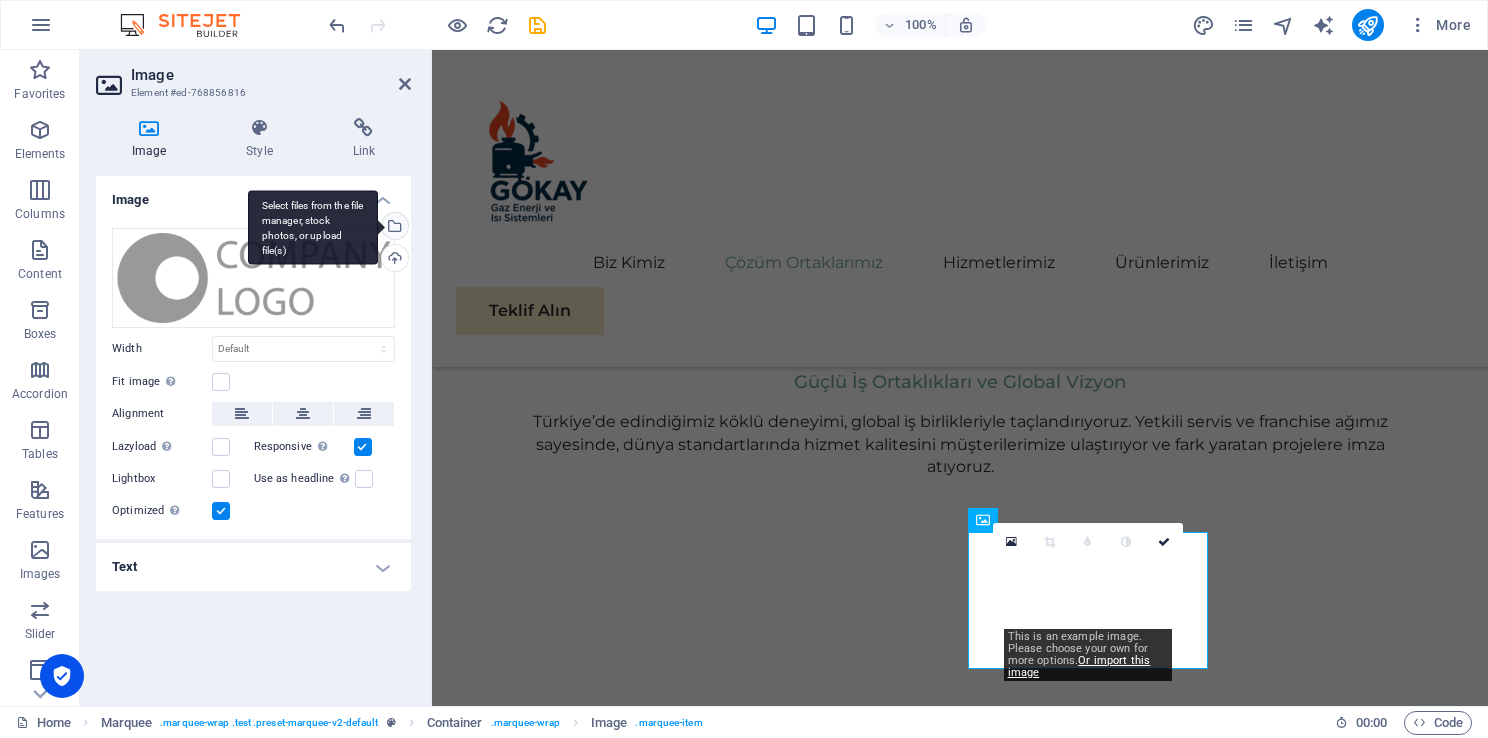 click on "Select files from the file manager, stock photos, or upload file(s)" at bounding box center (393, 228) 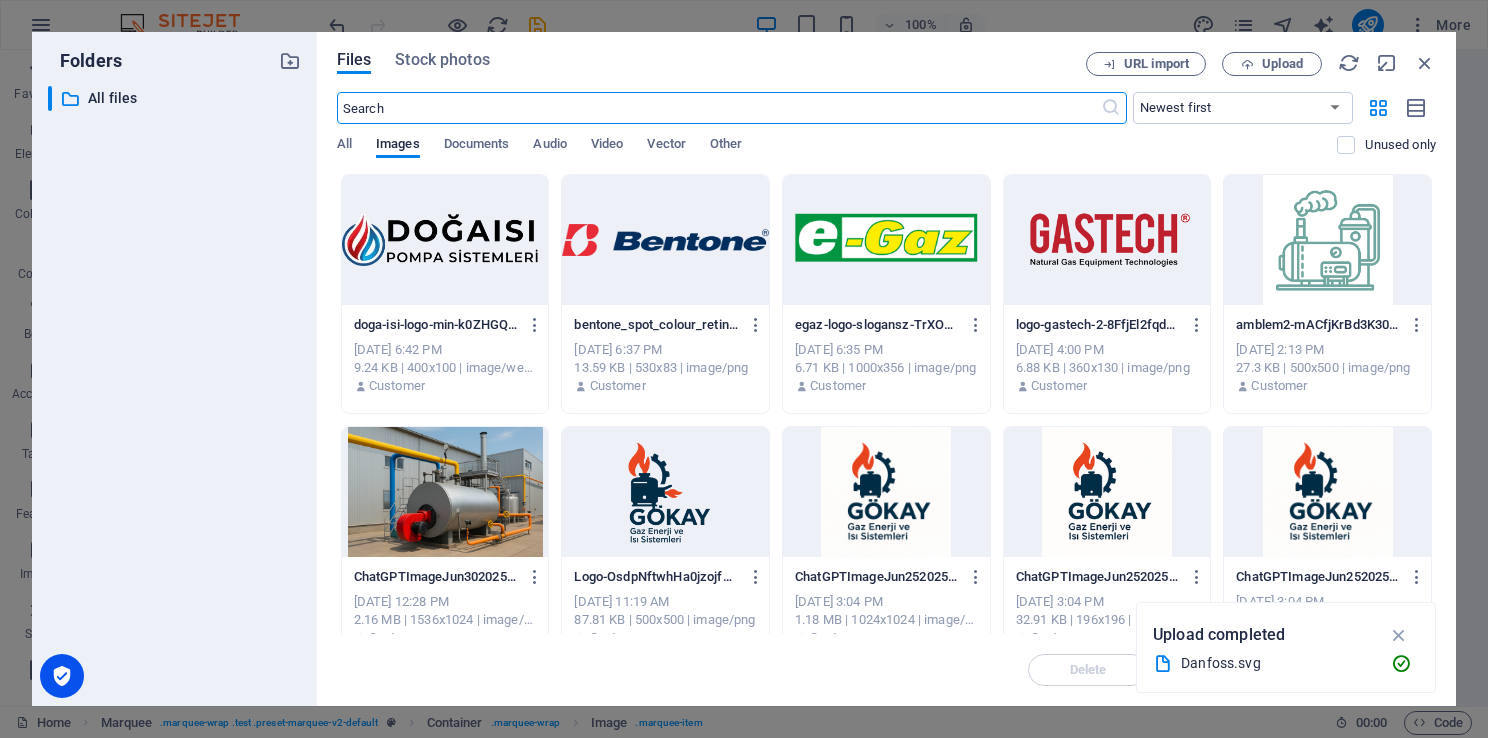 scroll, scrollTop: 2357, scrollLeft: 0, axis: vertical 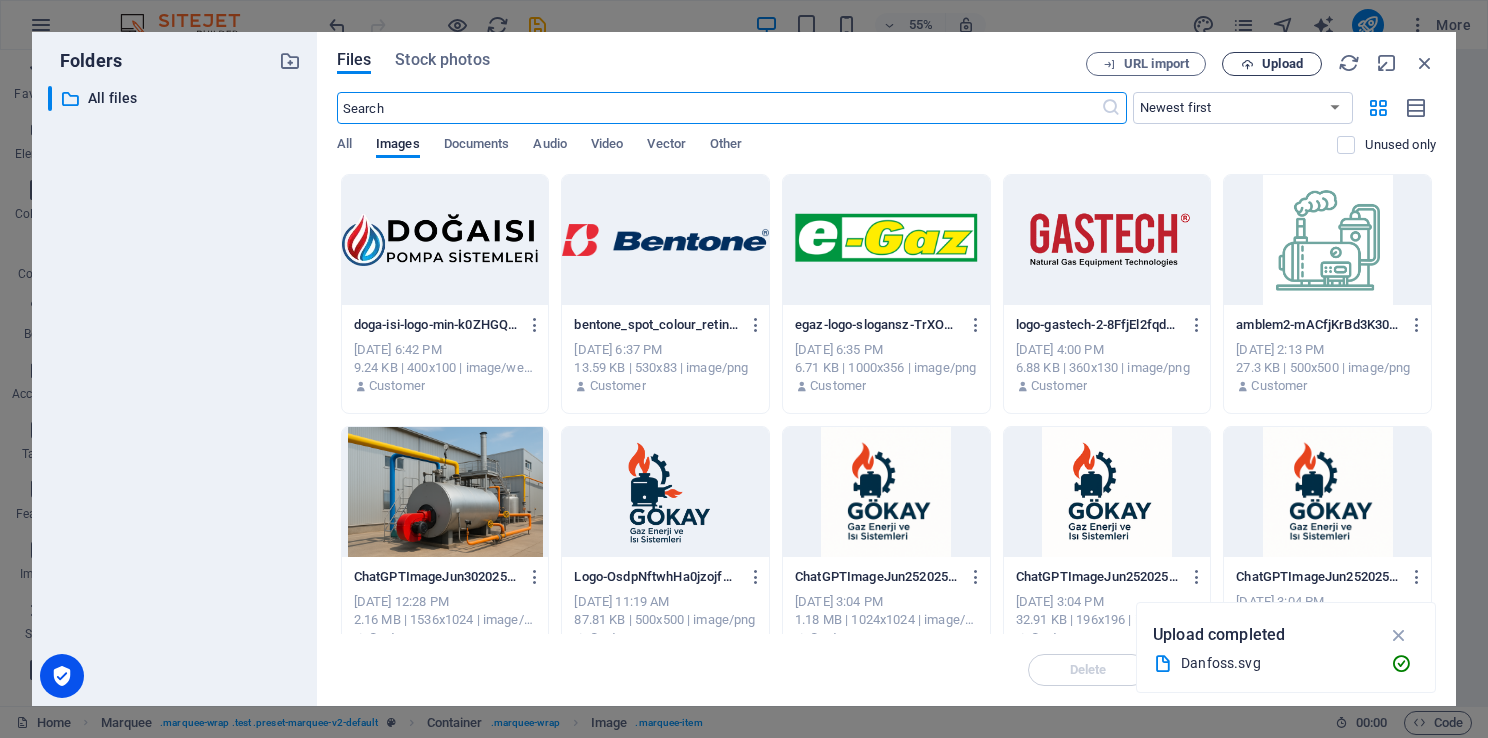 click on "Upload" at bounding box center [1272, 64] 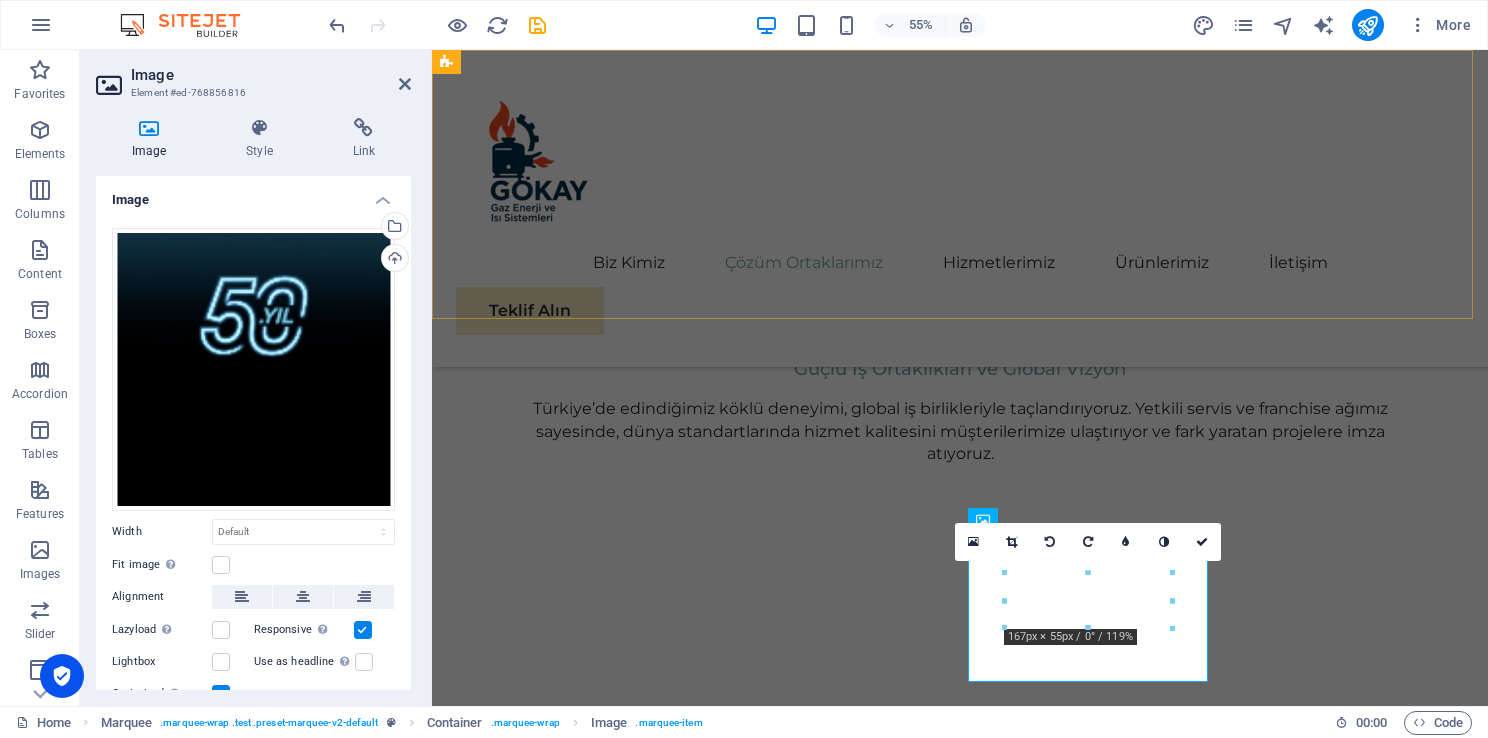 scroll, scrollTop: 2344, scrollLeft: 0, axis: vertical 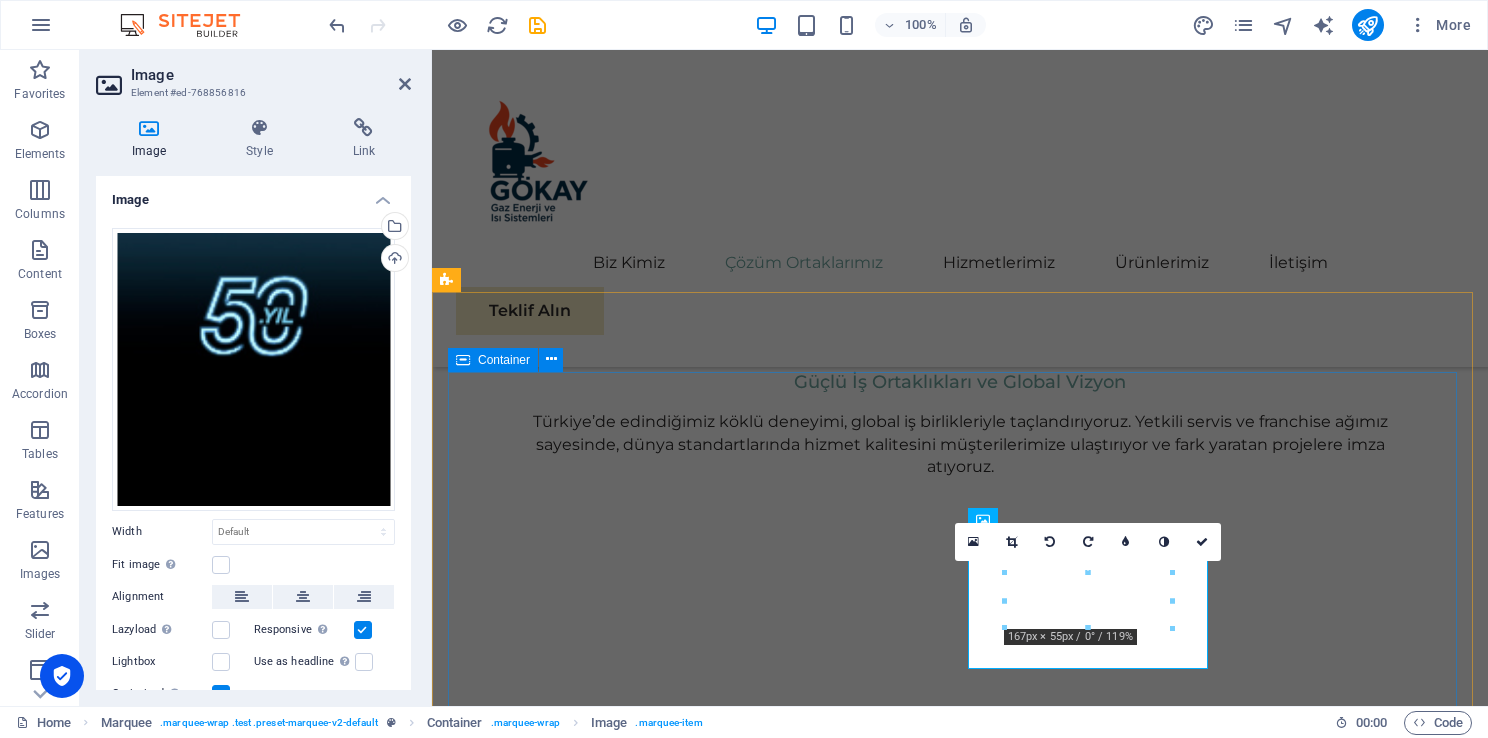 click at bounding box center [960, 3304] 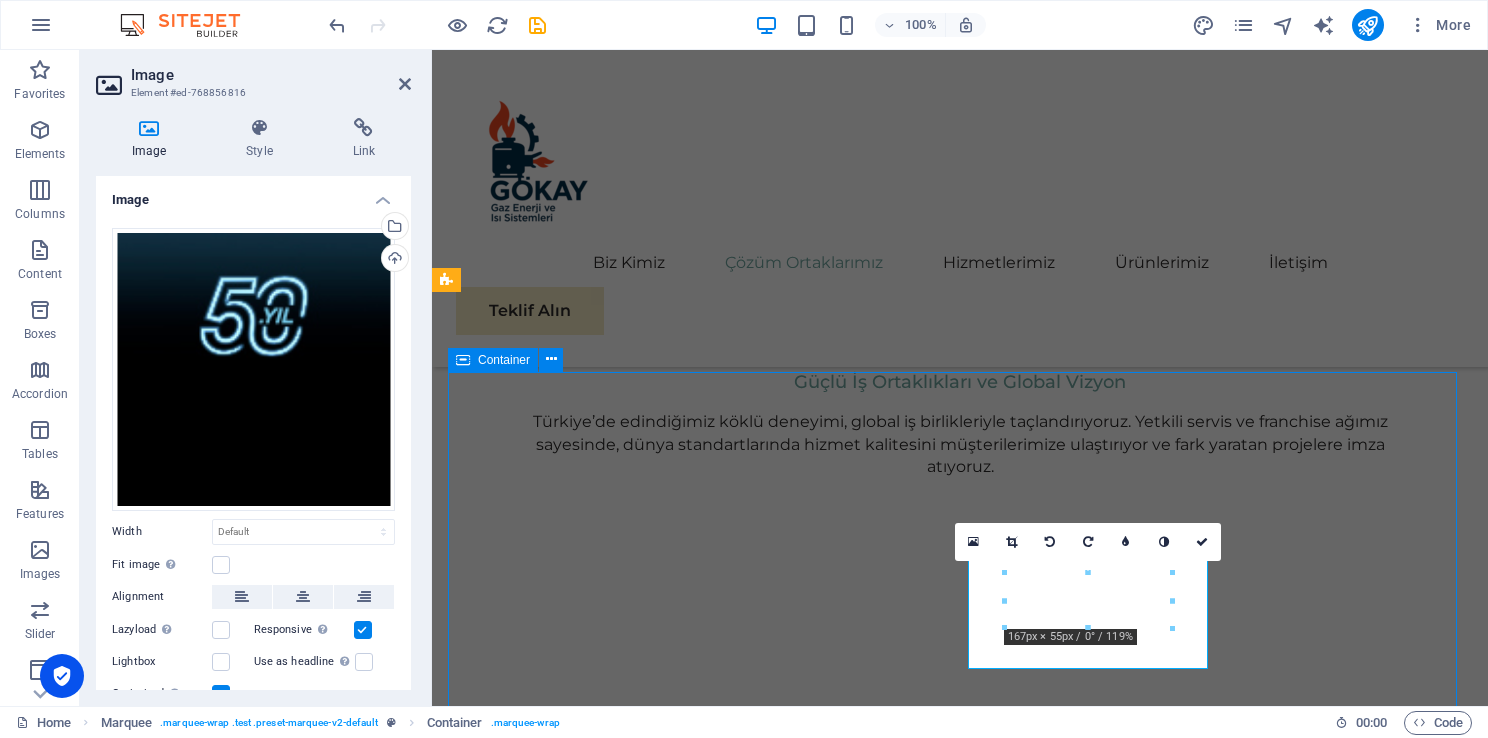 scroll, scrollTop: 2472, scrollLeft: 0, axis: vertical 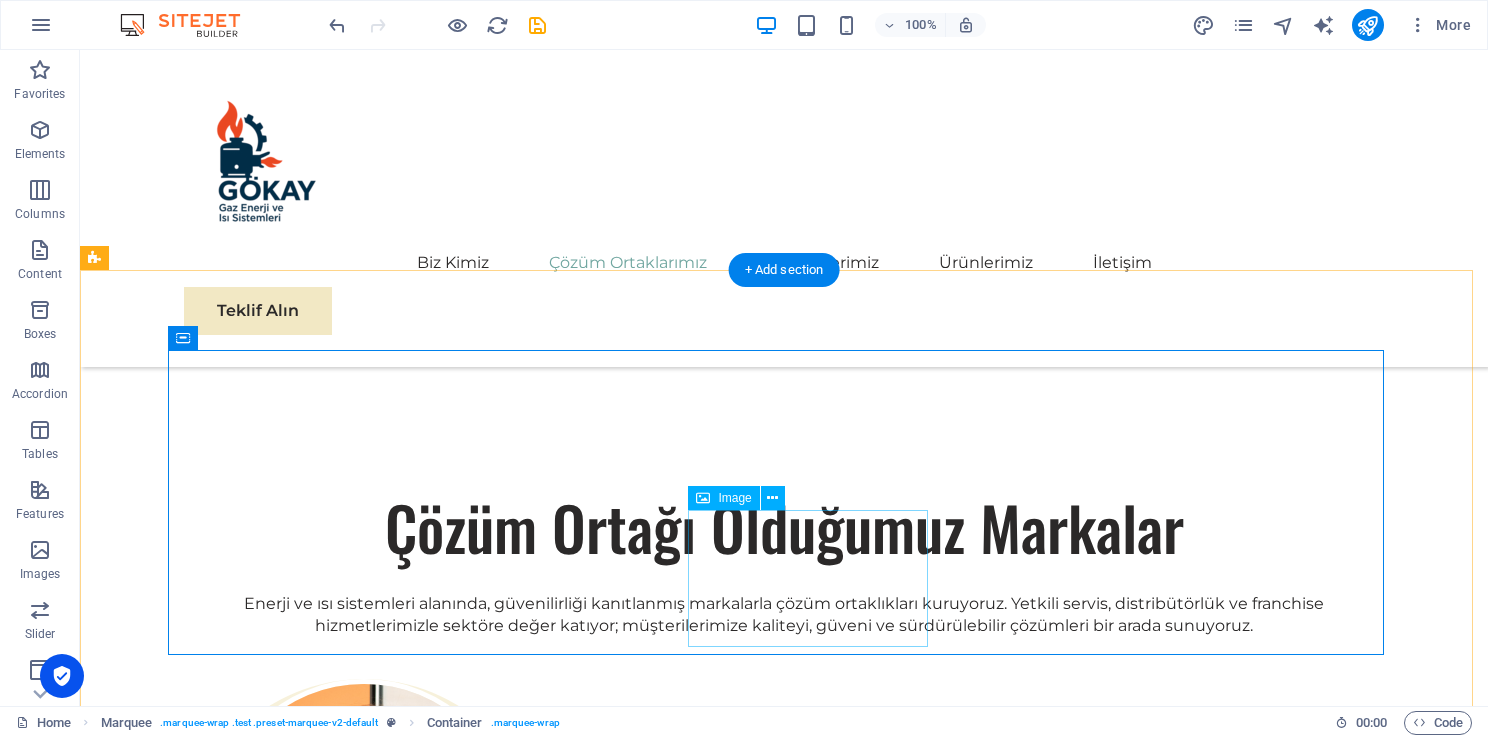 click at bounding box center [304, 3514] 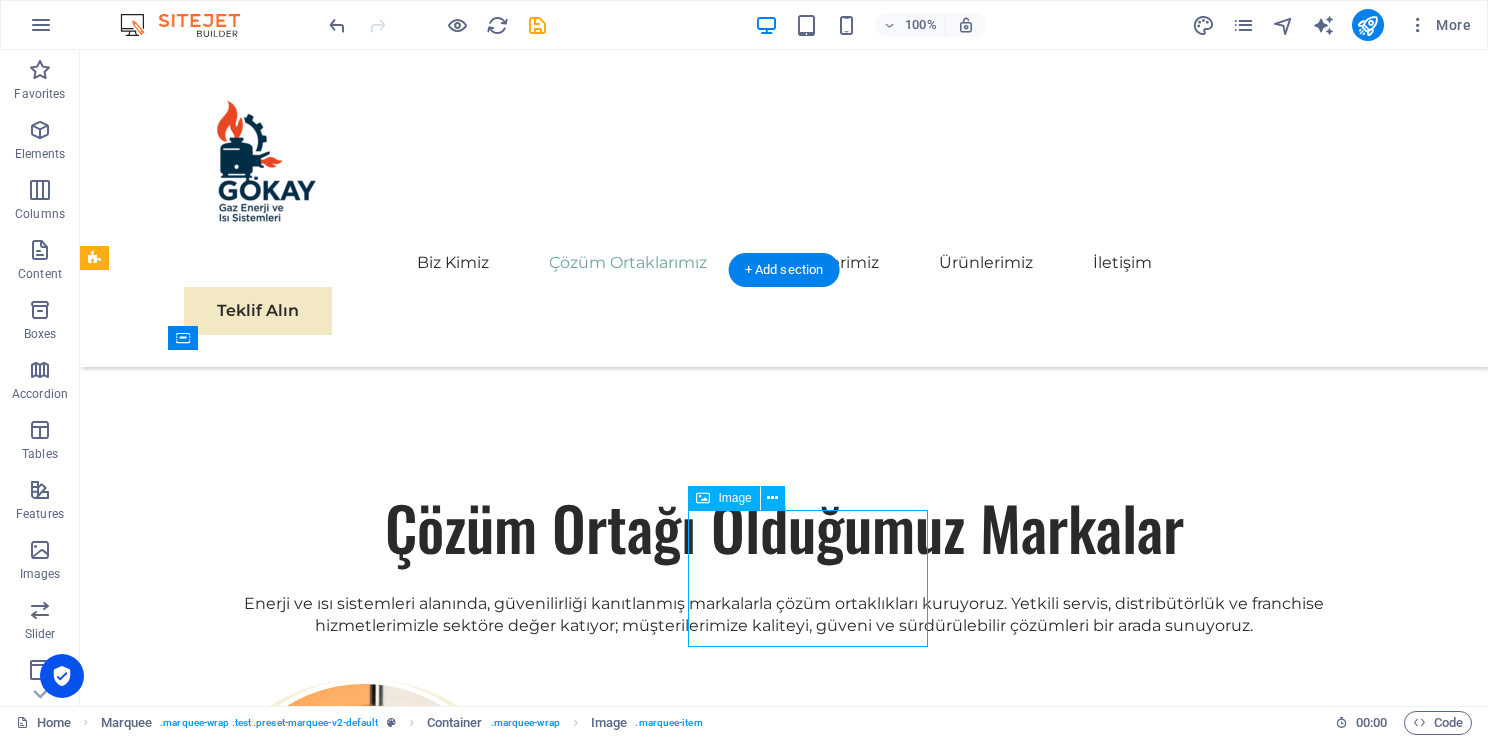 click at bounding box center (304, 3514) 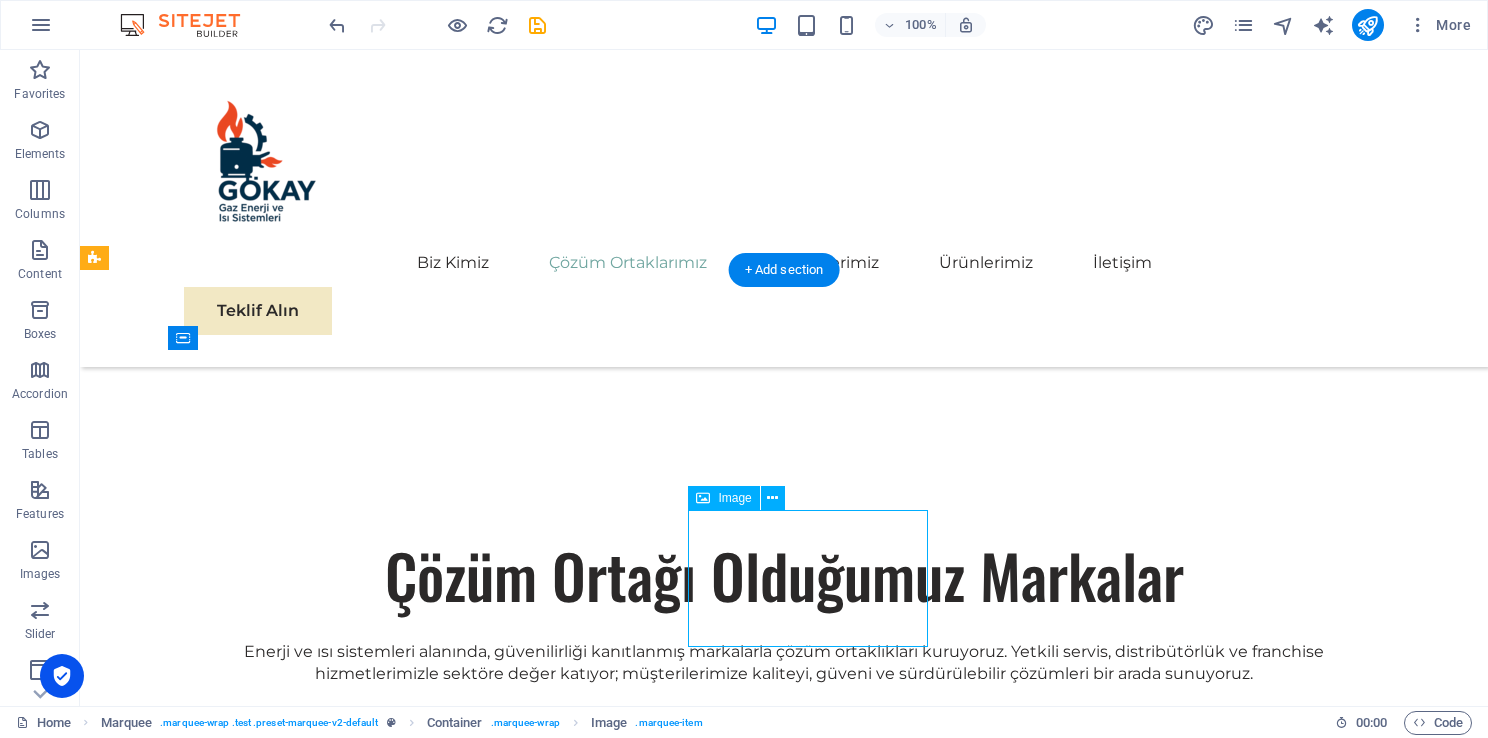 scroll, scrollTop: 2719, scrollLeft: 0, axis: vertical 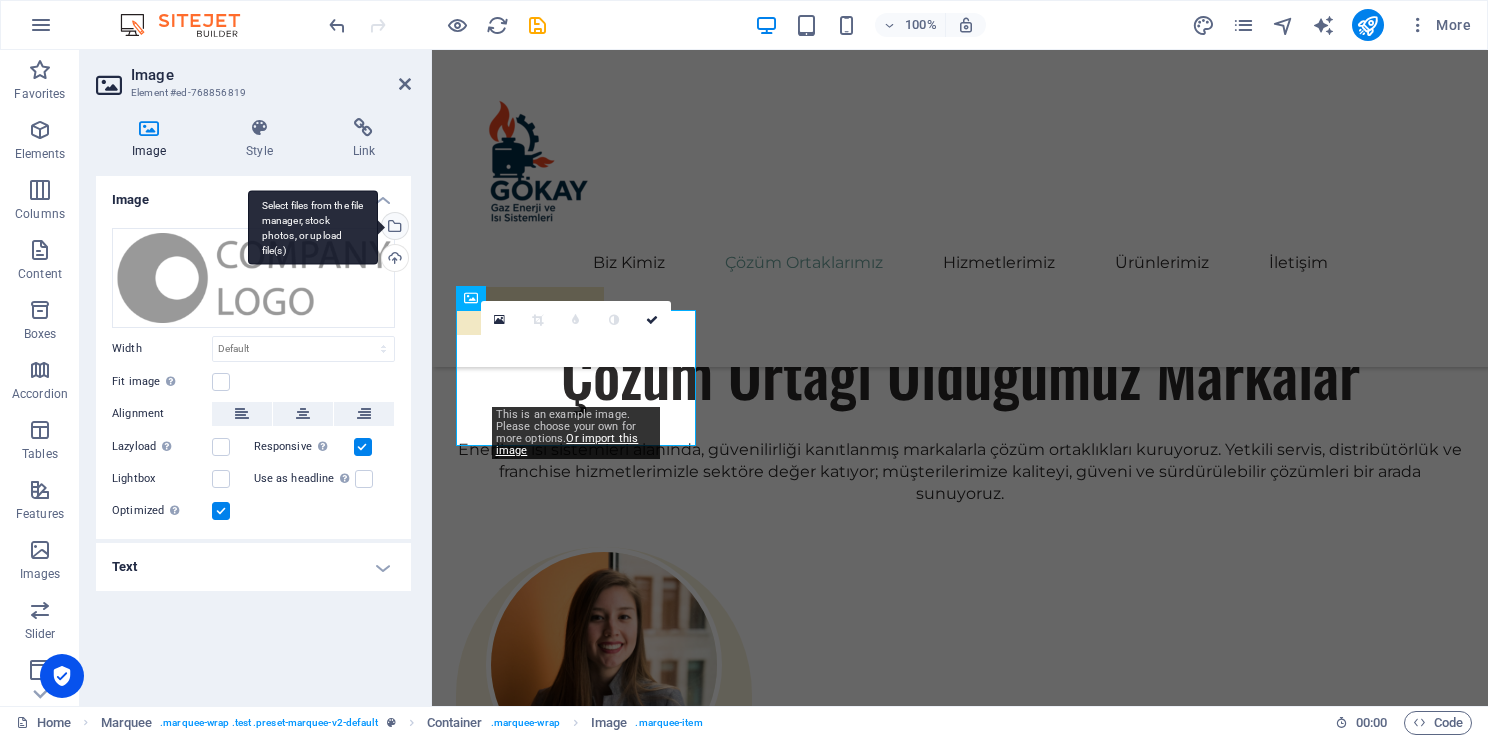 click on "Select files from the file manager, stock photos, or upload file(s)" at bounding box center [393, 228] 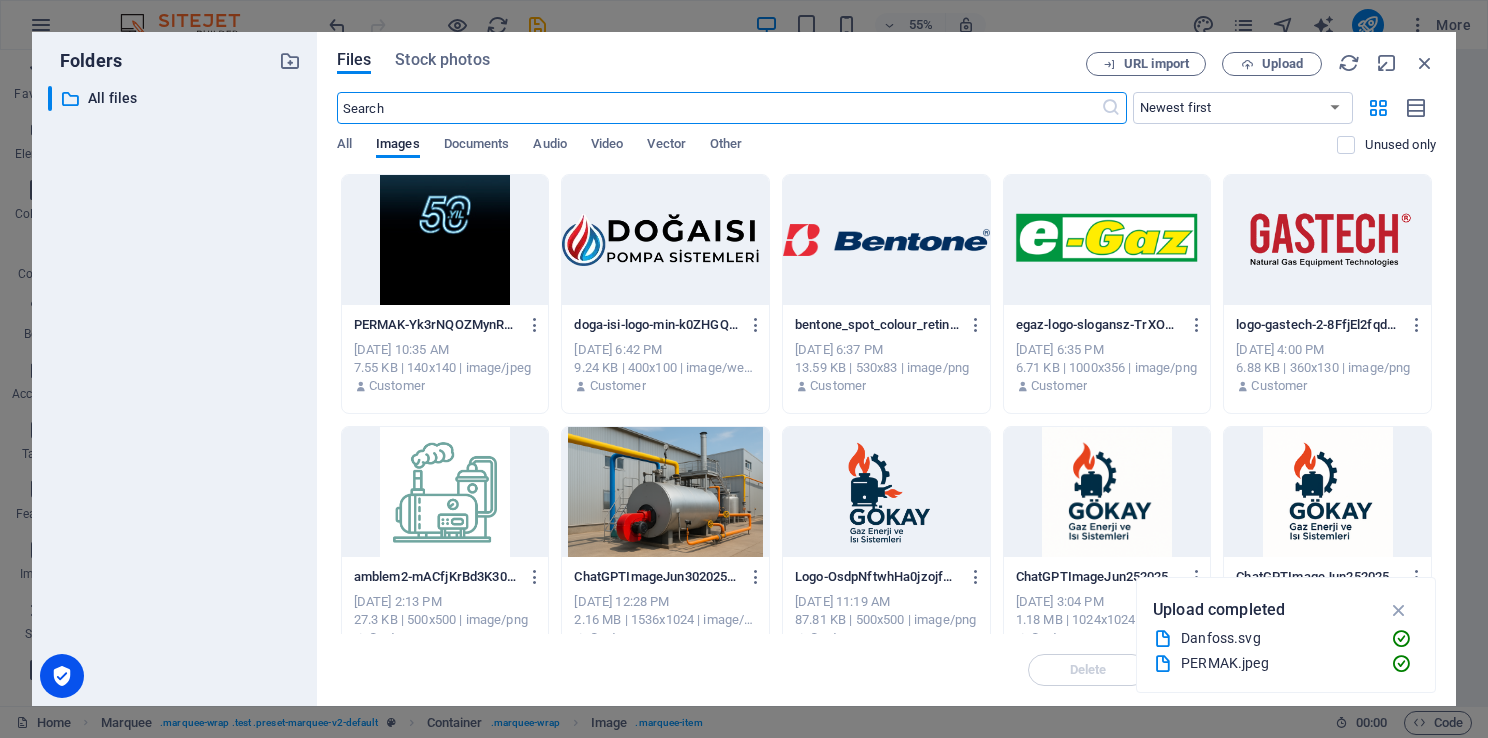 scroll, scrollTop: 2732, scrollLeft: 0, axis: vertical 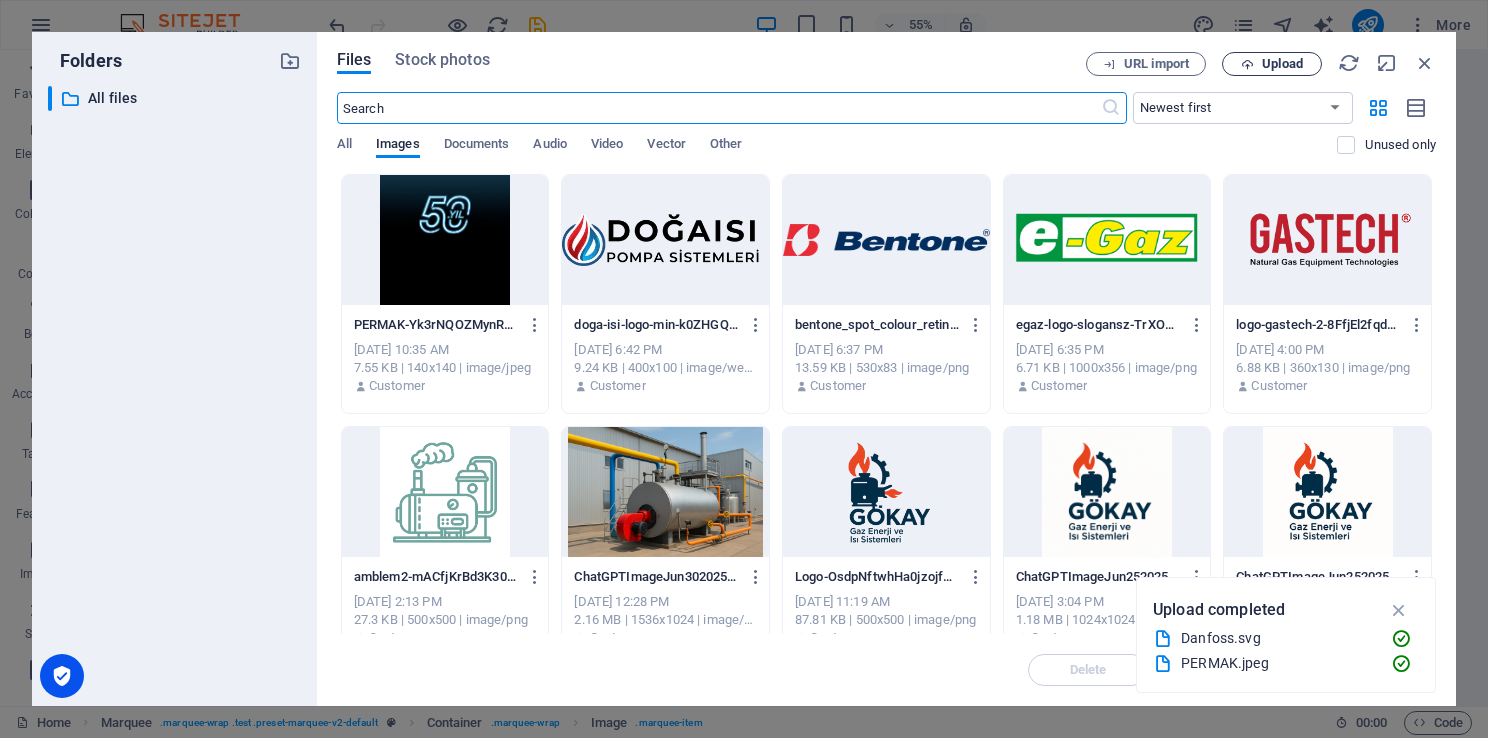 click on "Upload" at bounding box center (1282, 64) 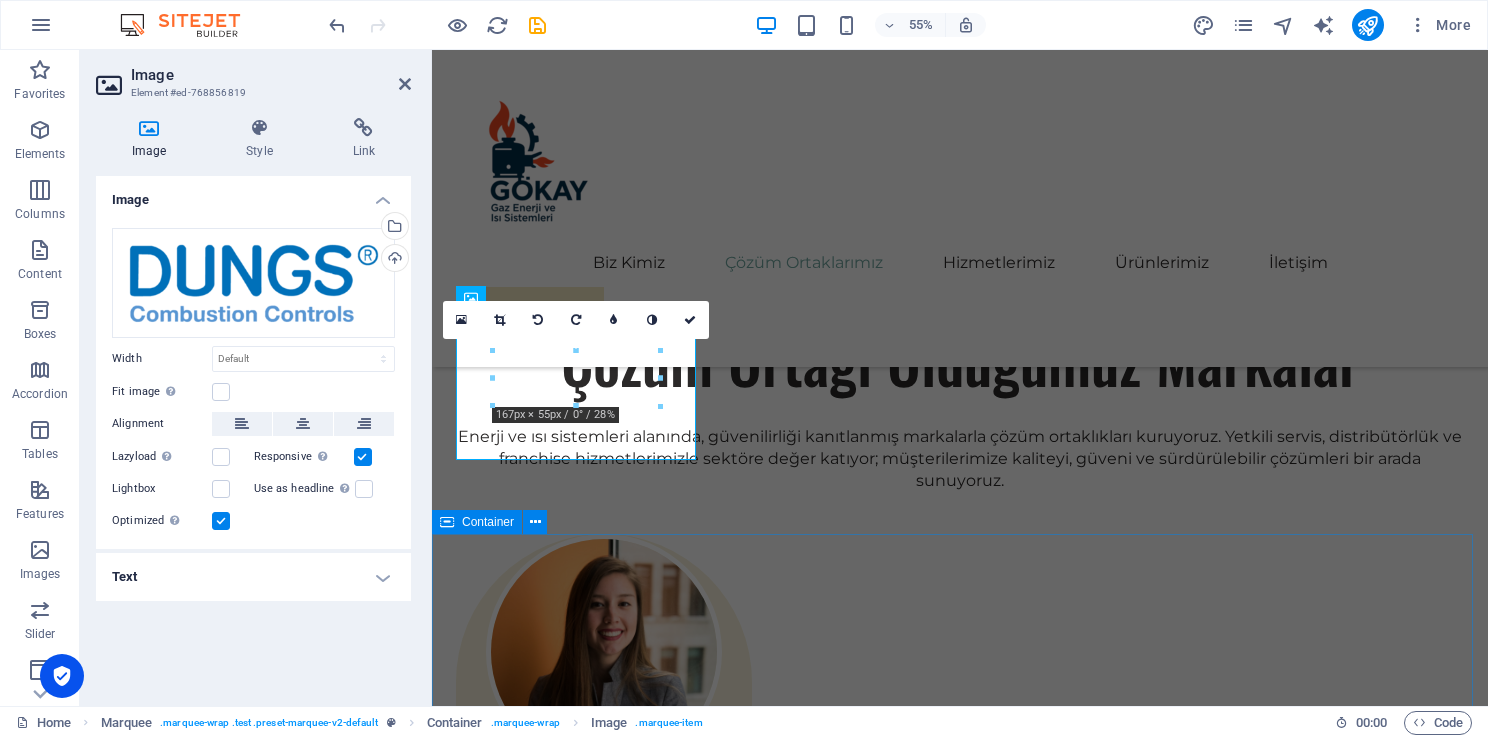 scroll, scrollTop: 2719, scrollLeft: 0, axis: vertical 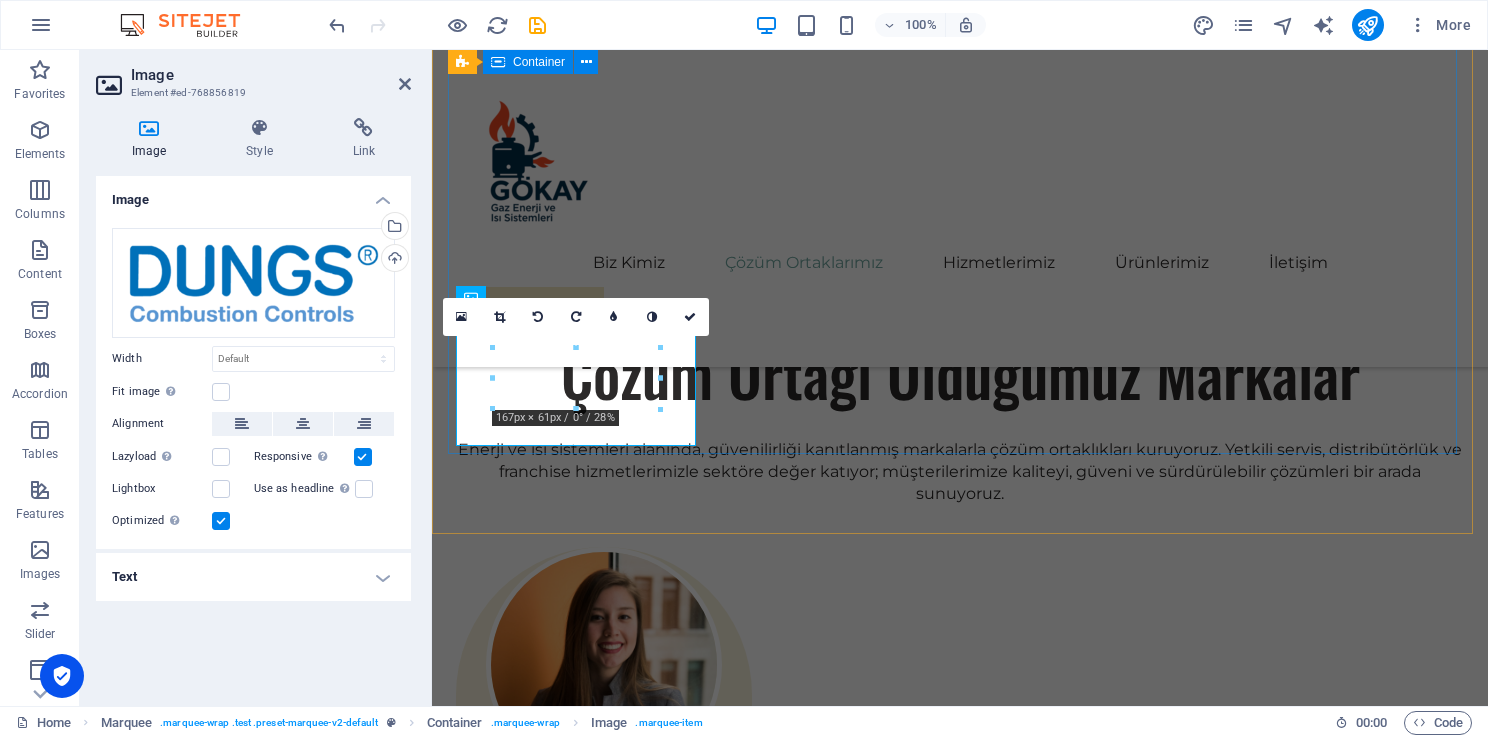click at bounding box center [960, 2929] 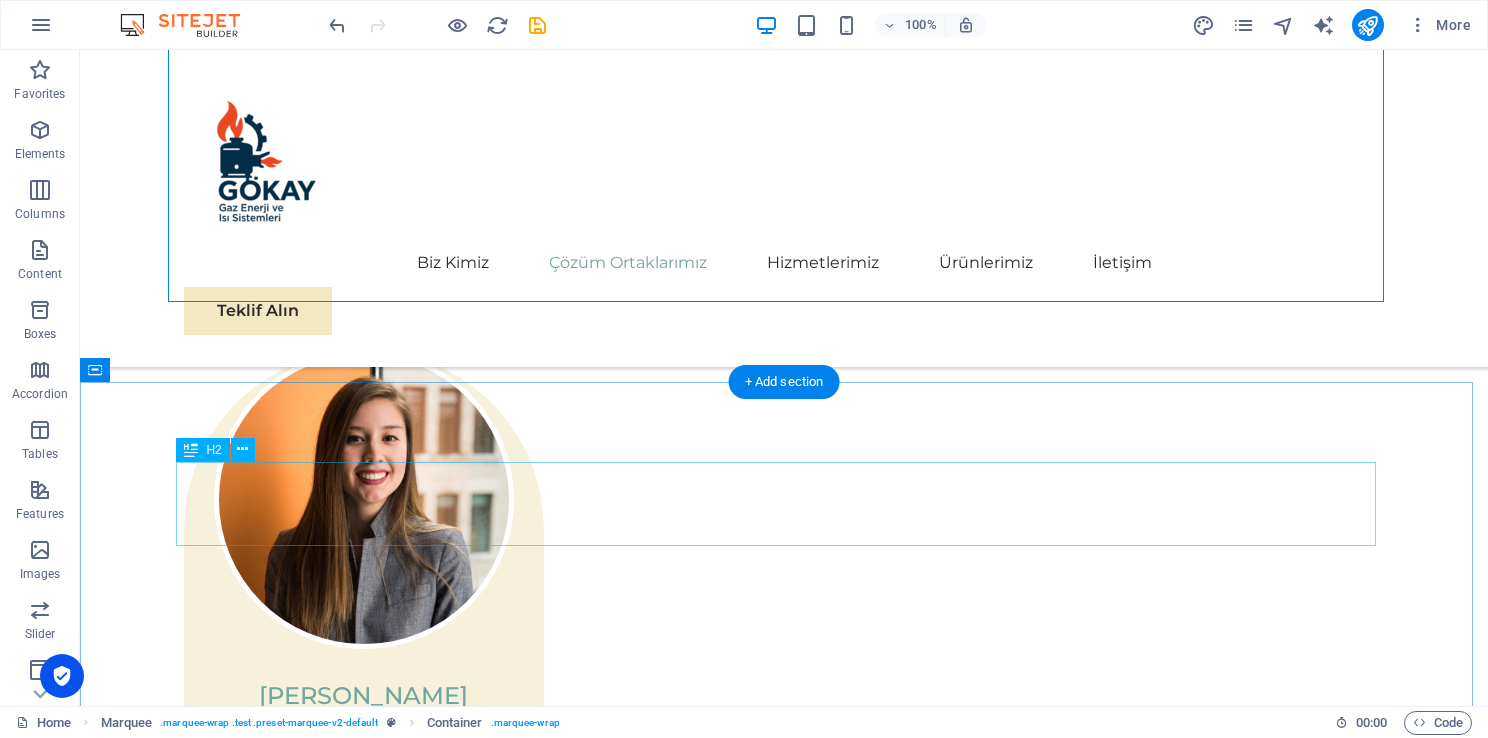 scroll, scrollTop: 2524, scrollLeft: 0, axis: vertical 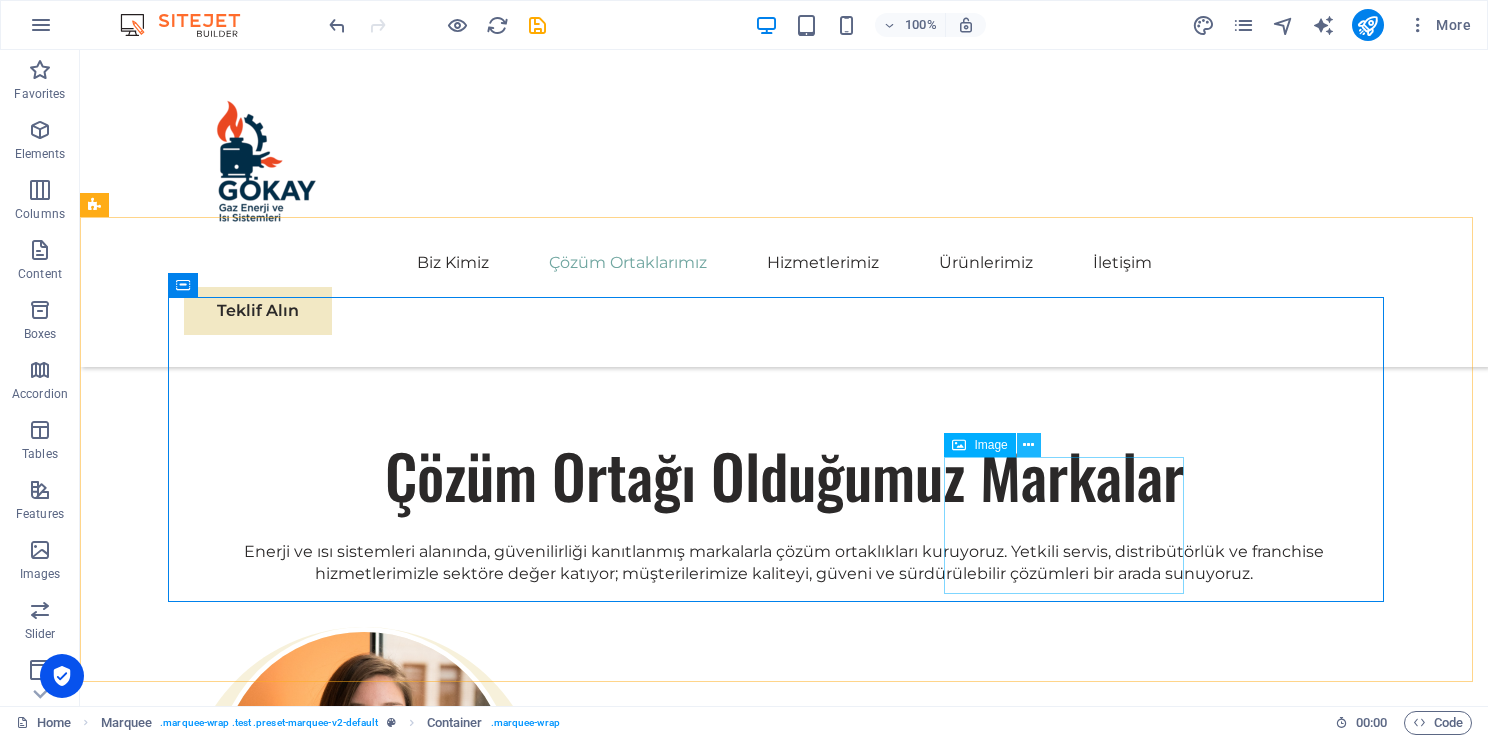 click at bounding box center (1028, 445) 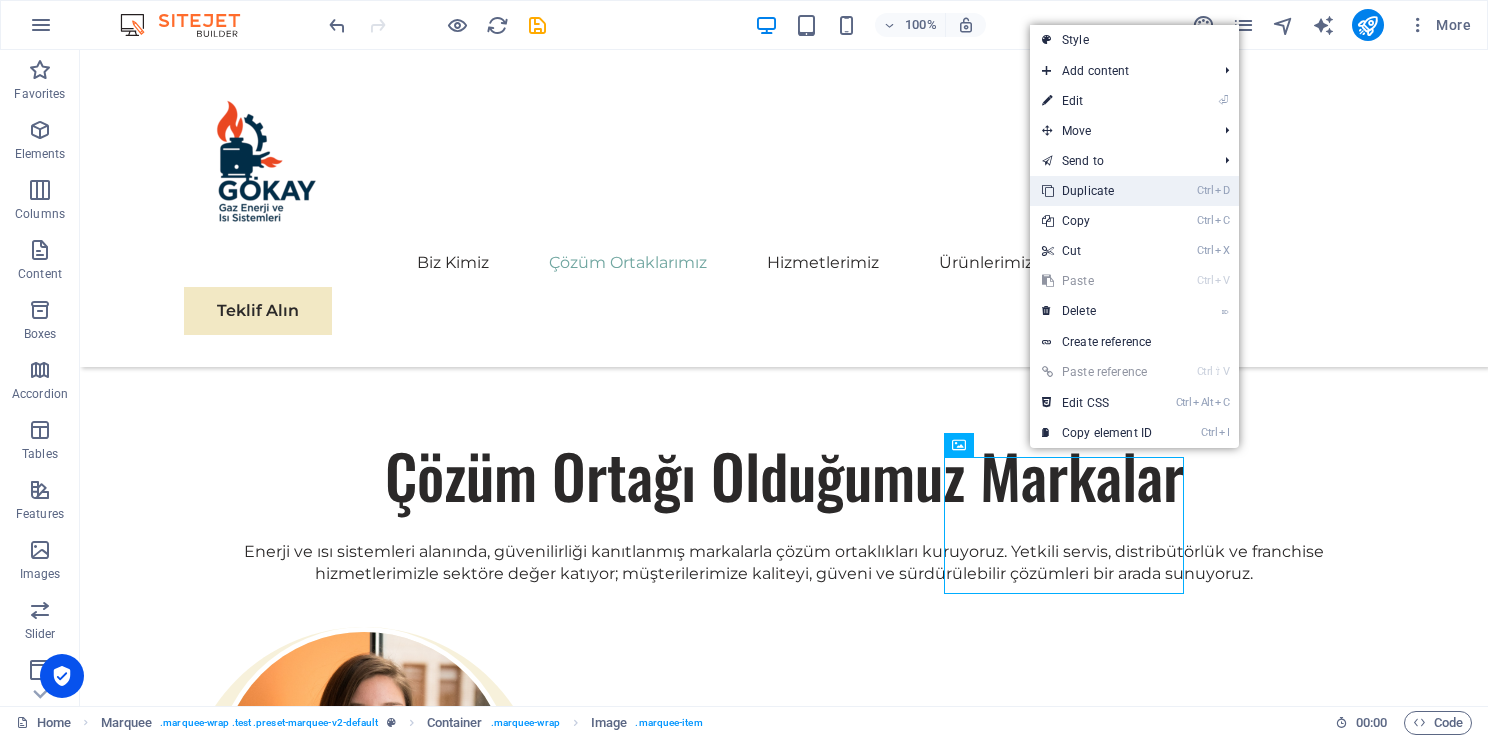 click on "Ctrl D  Duplicate" at bounding box center [1097, 191] 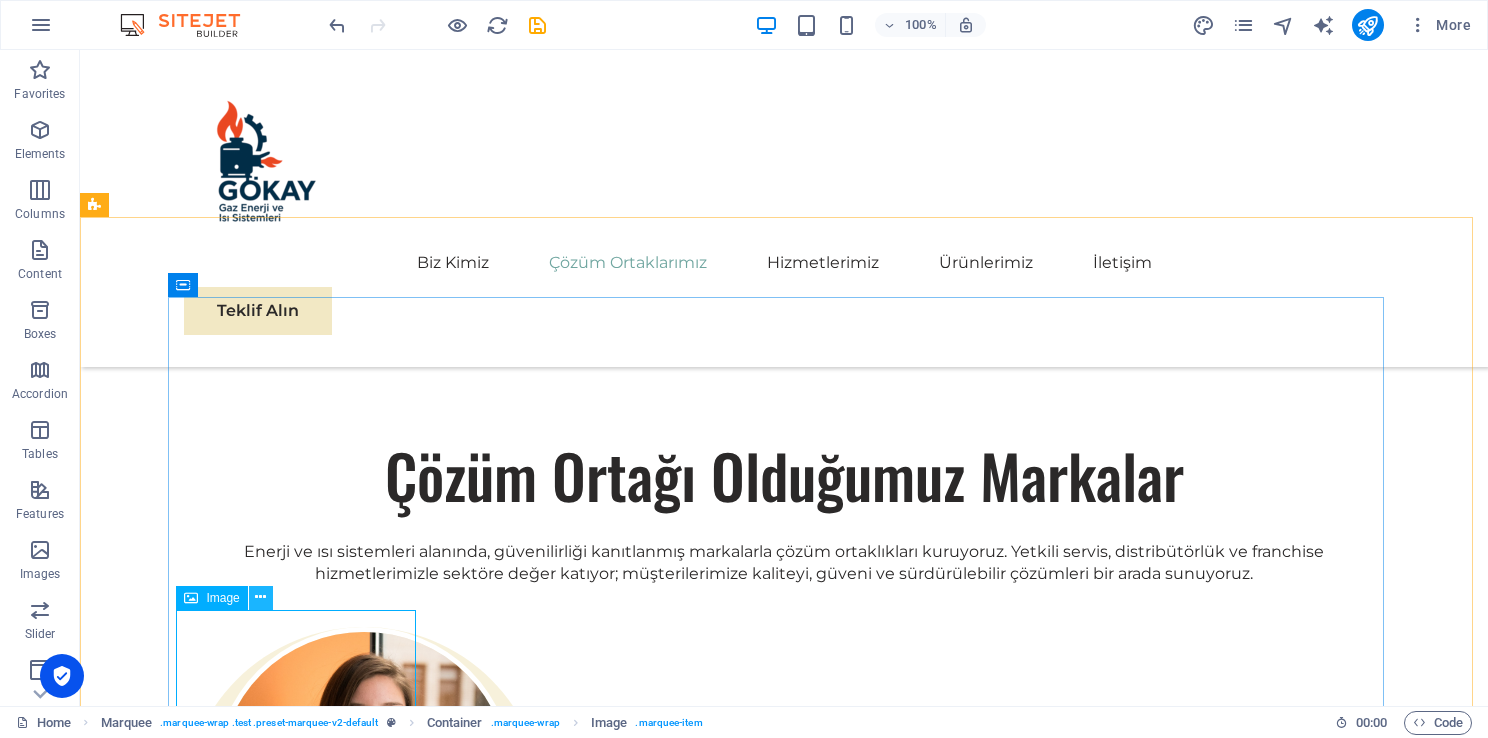 click at bounding box center [260, 597] 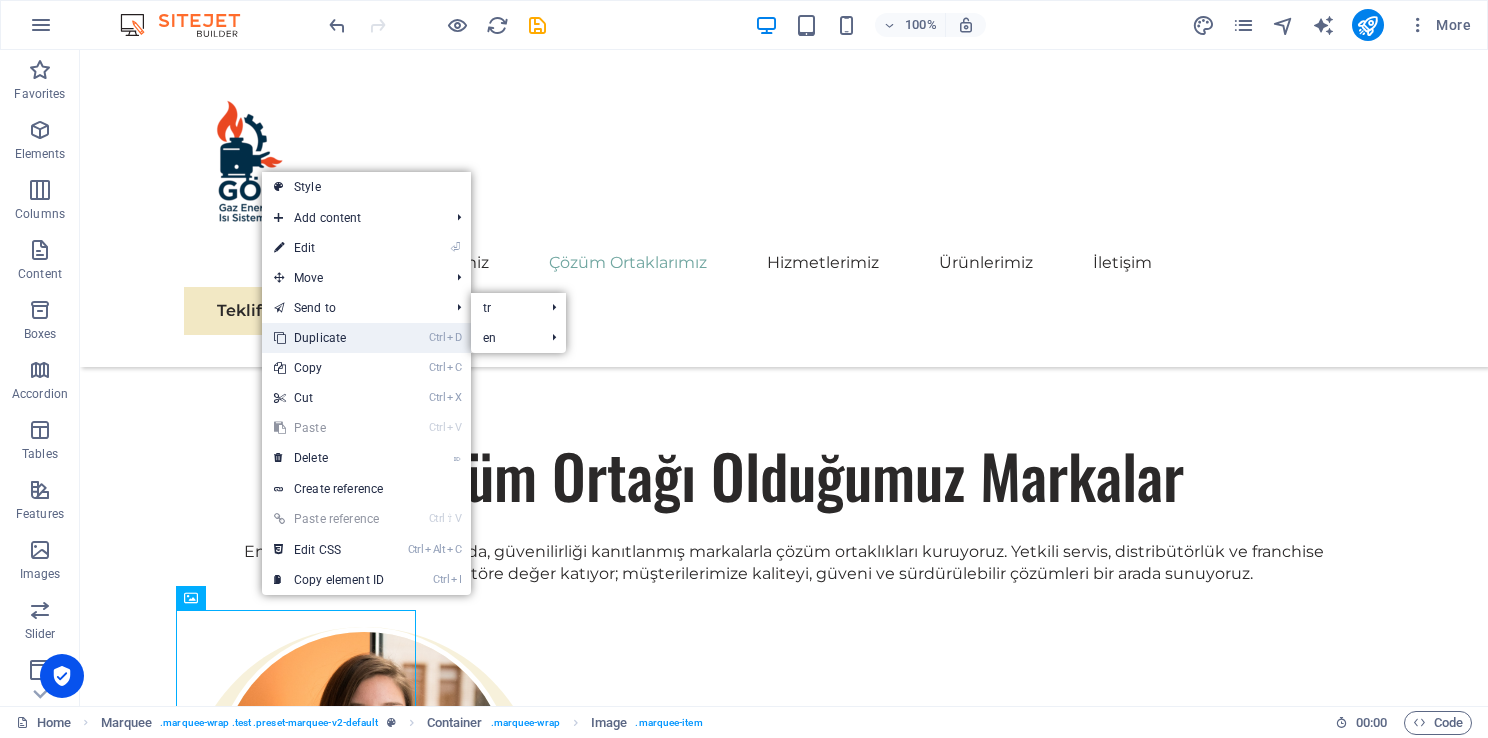 click on "Ctrl D  Duplicate" at bounding box center [329, 338] 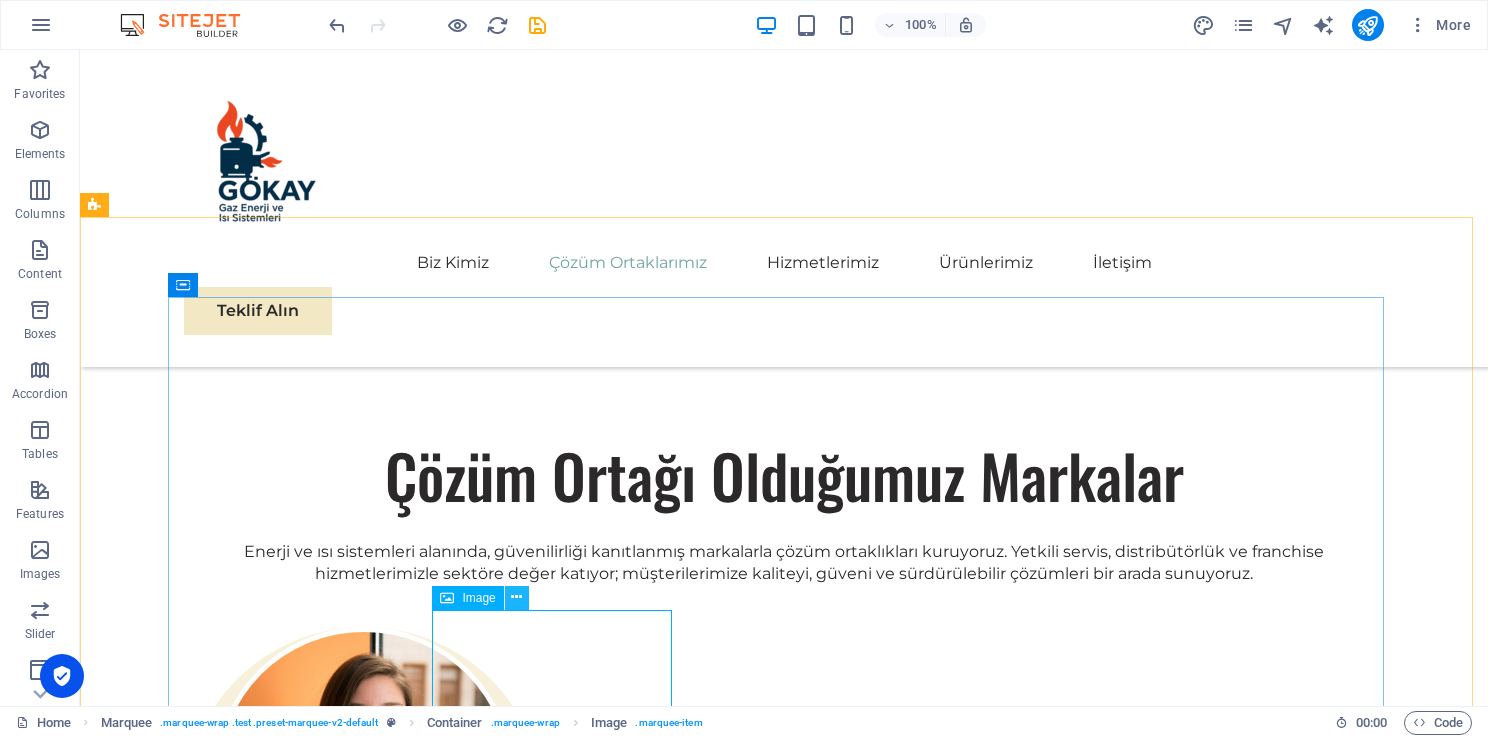 click at bounding box center [517, 598] 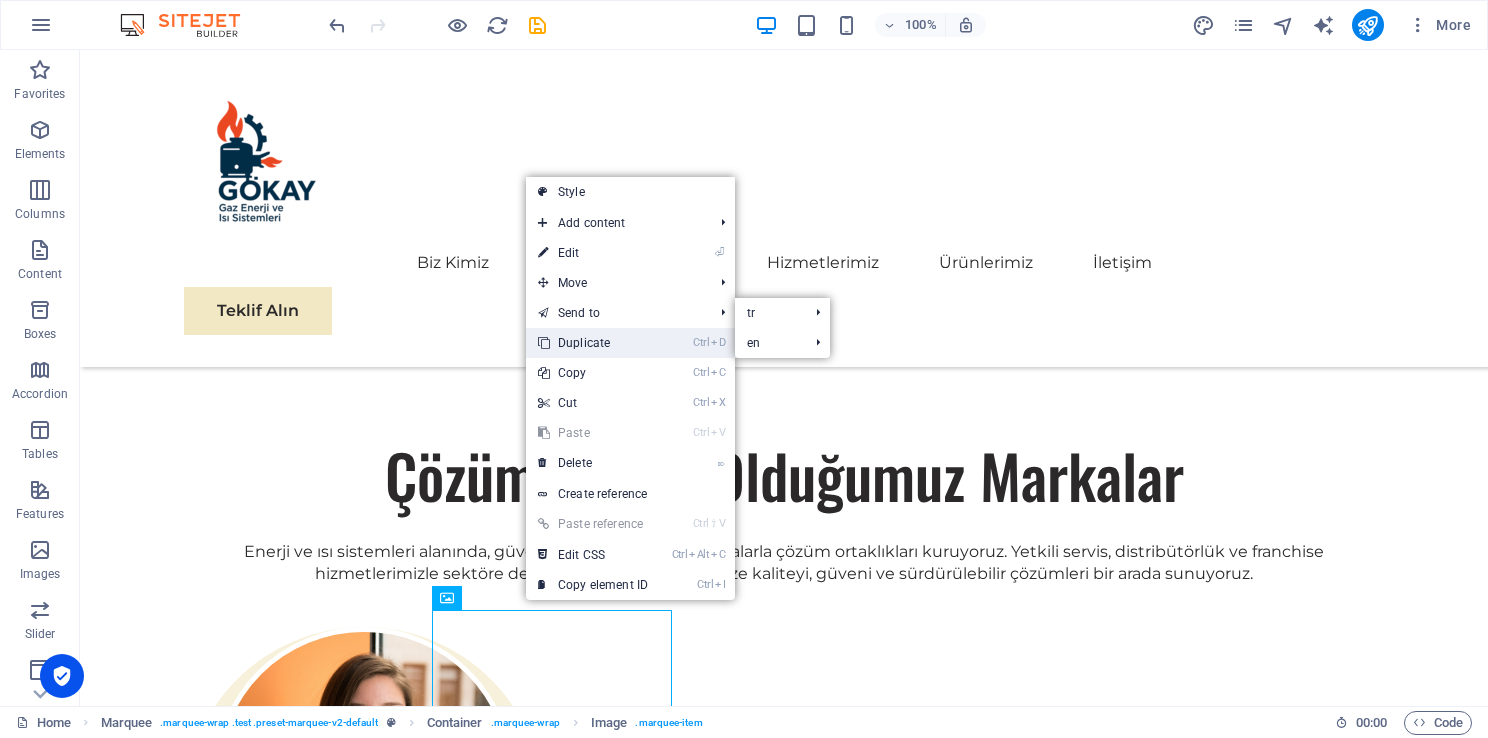 click on "Ctrl D  Duplicate" at bounding box center [593, 343] 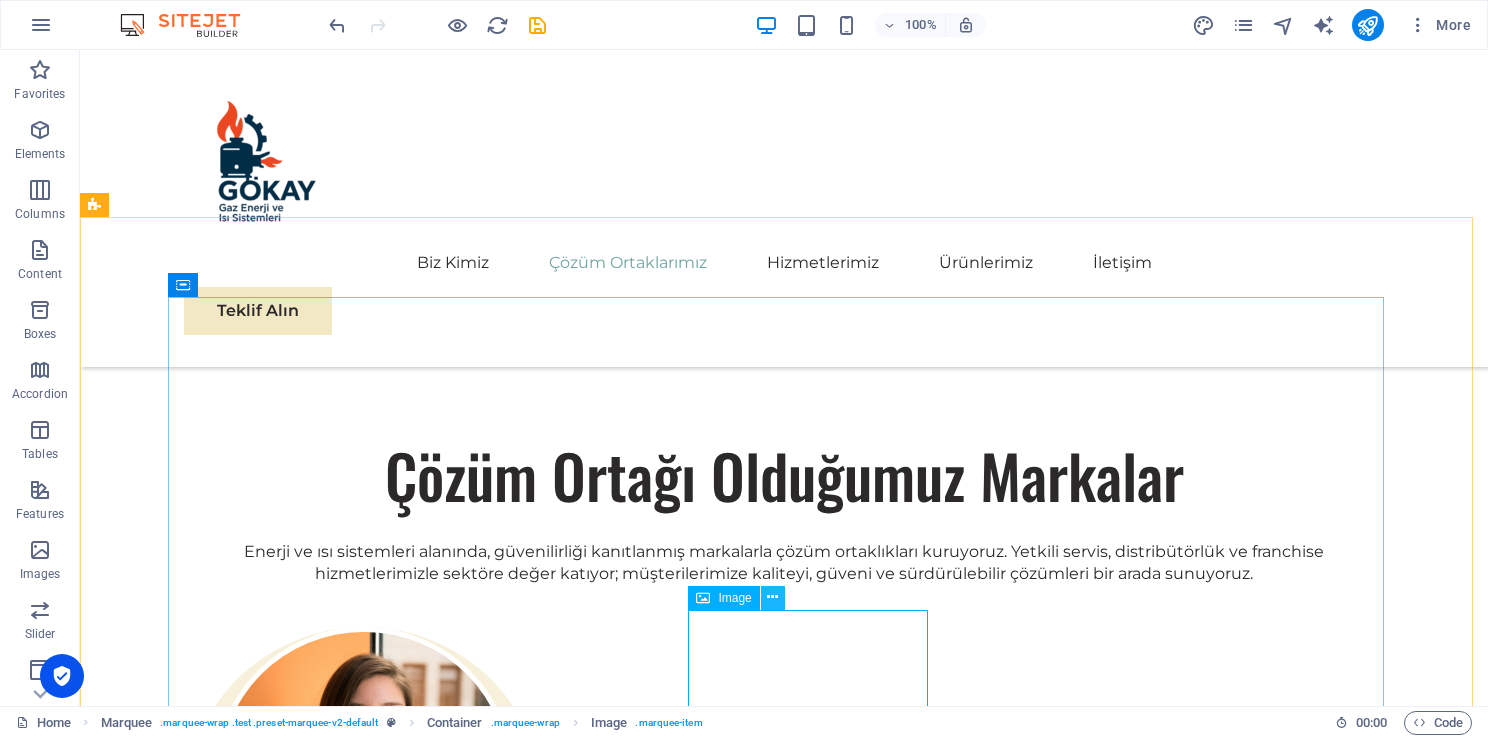 click at bounding box center (772, 597) 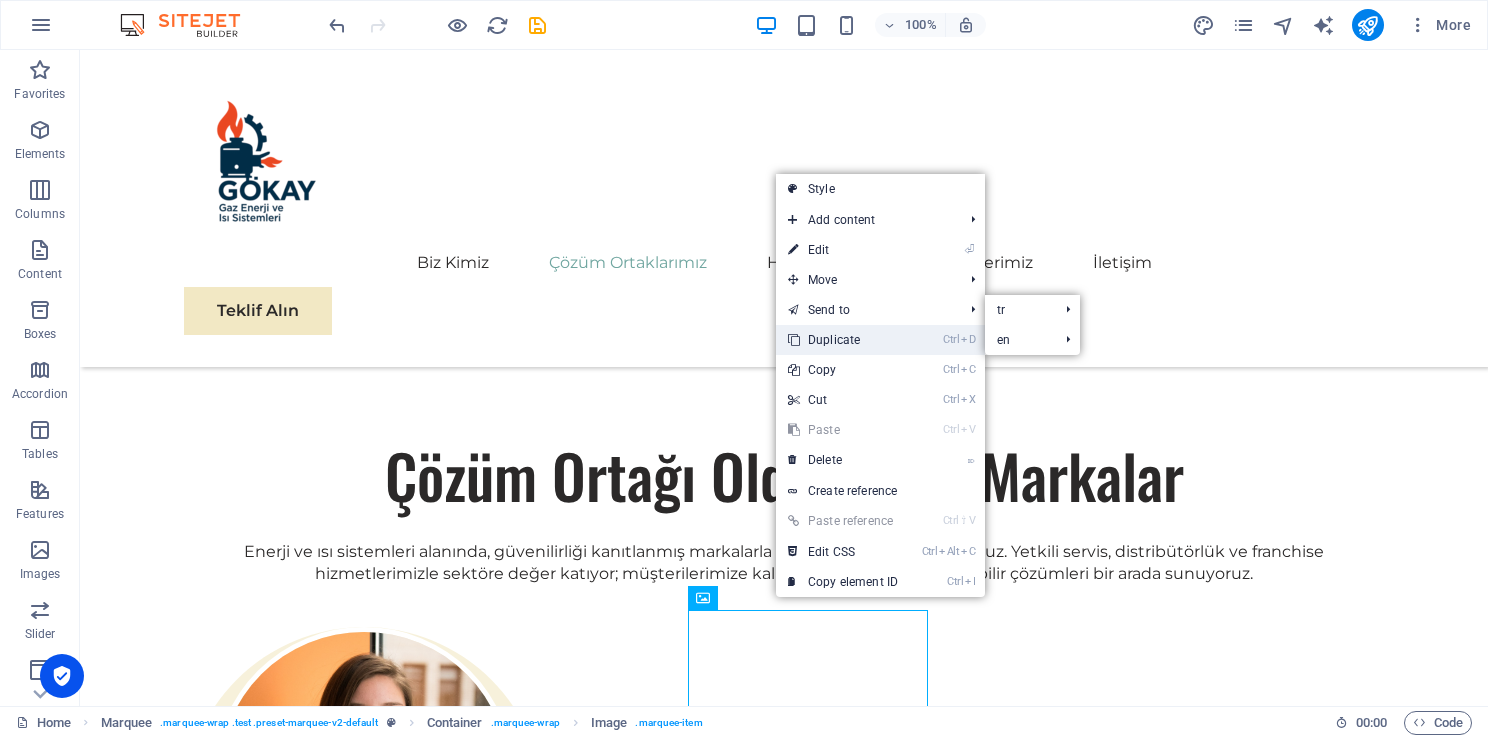 click on "Ctrl D  Duplicate" at bounding box center [843, 340] 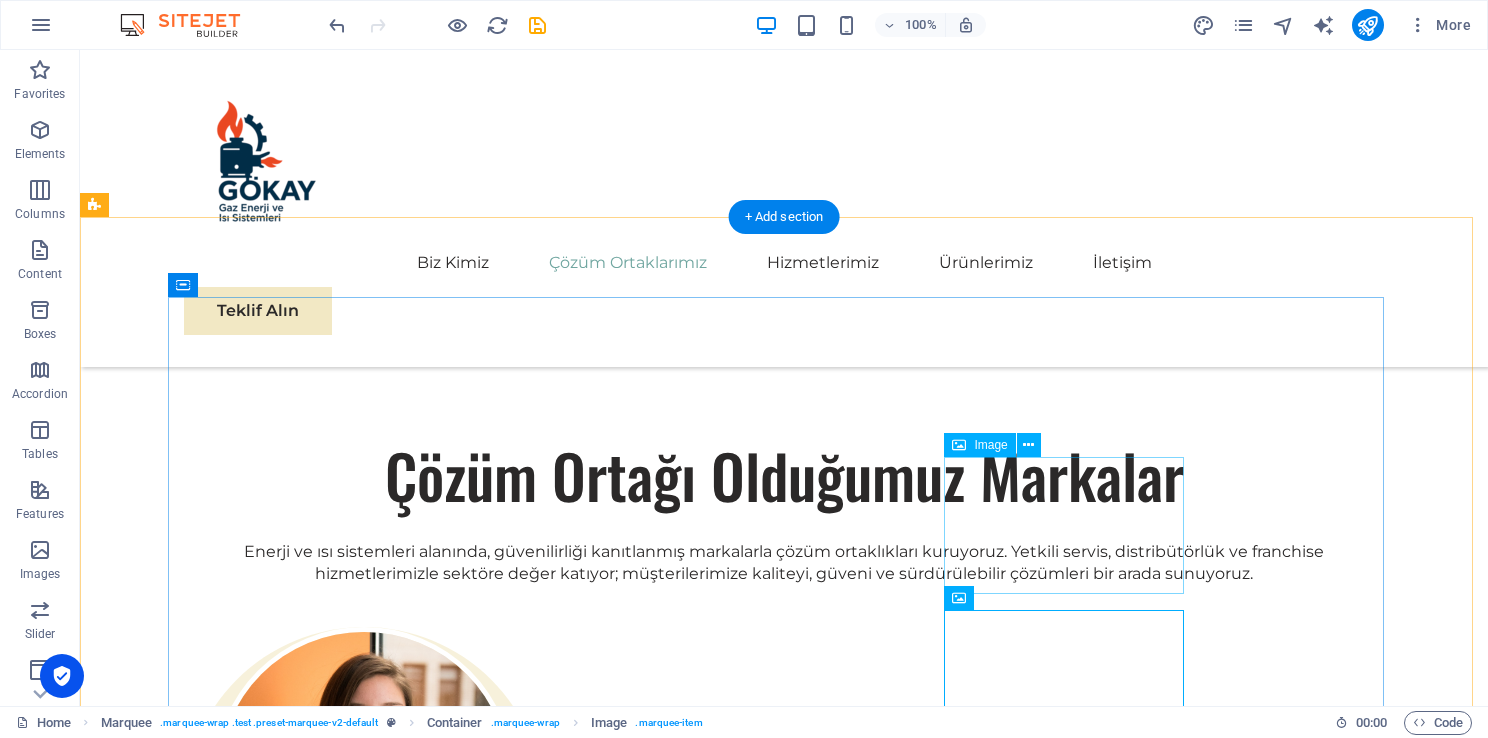 click at bounding box center [304, 3607] 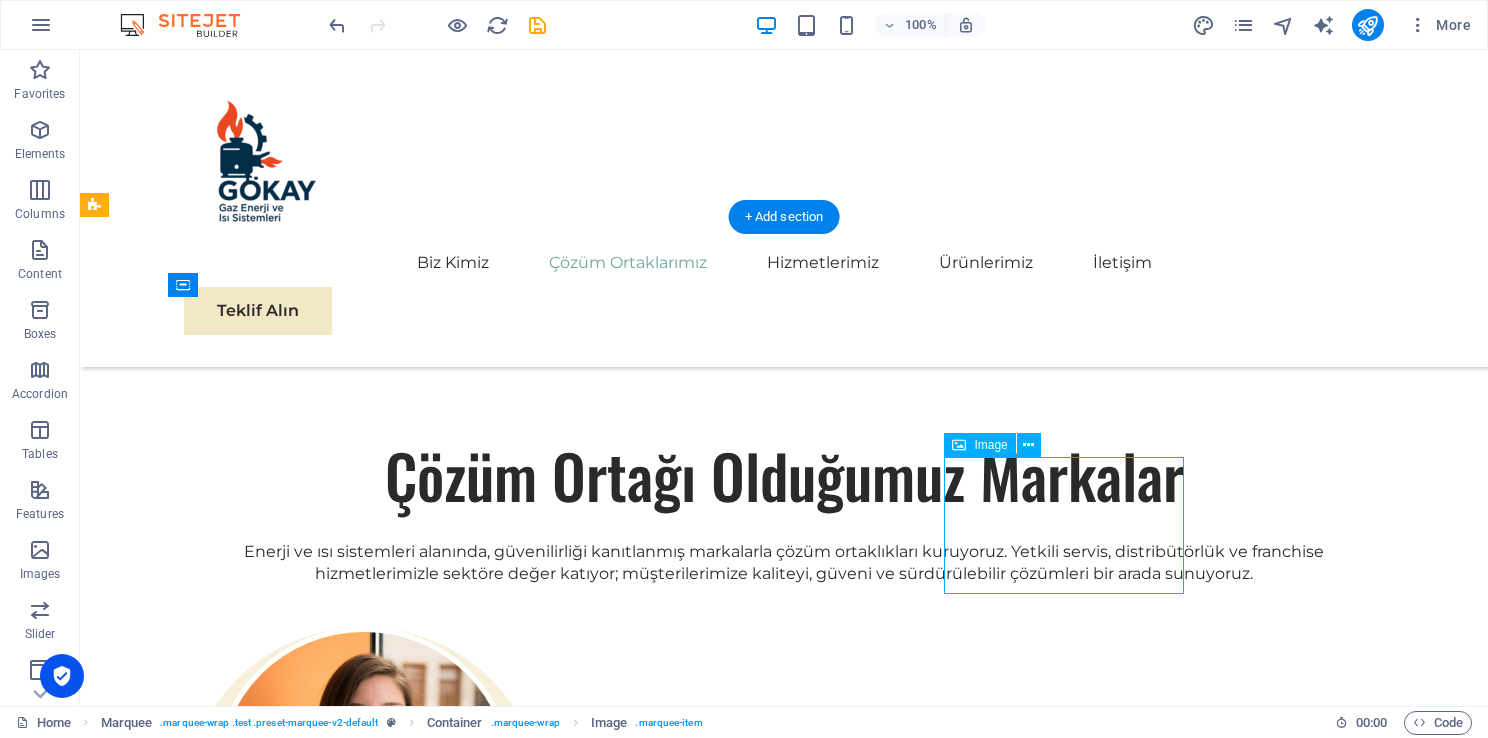 click at bounding box center (304, 3607) 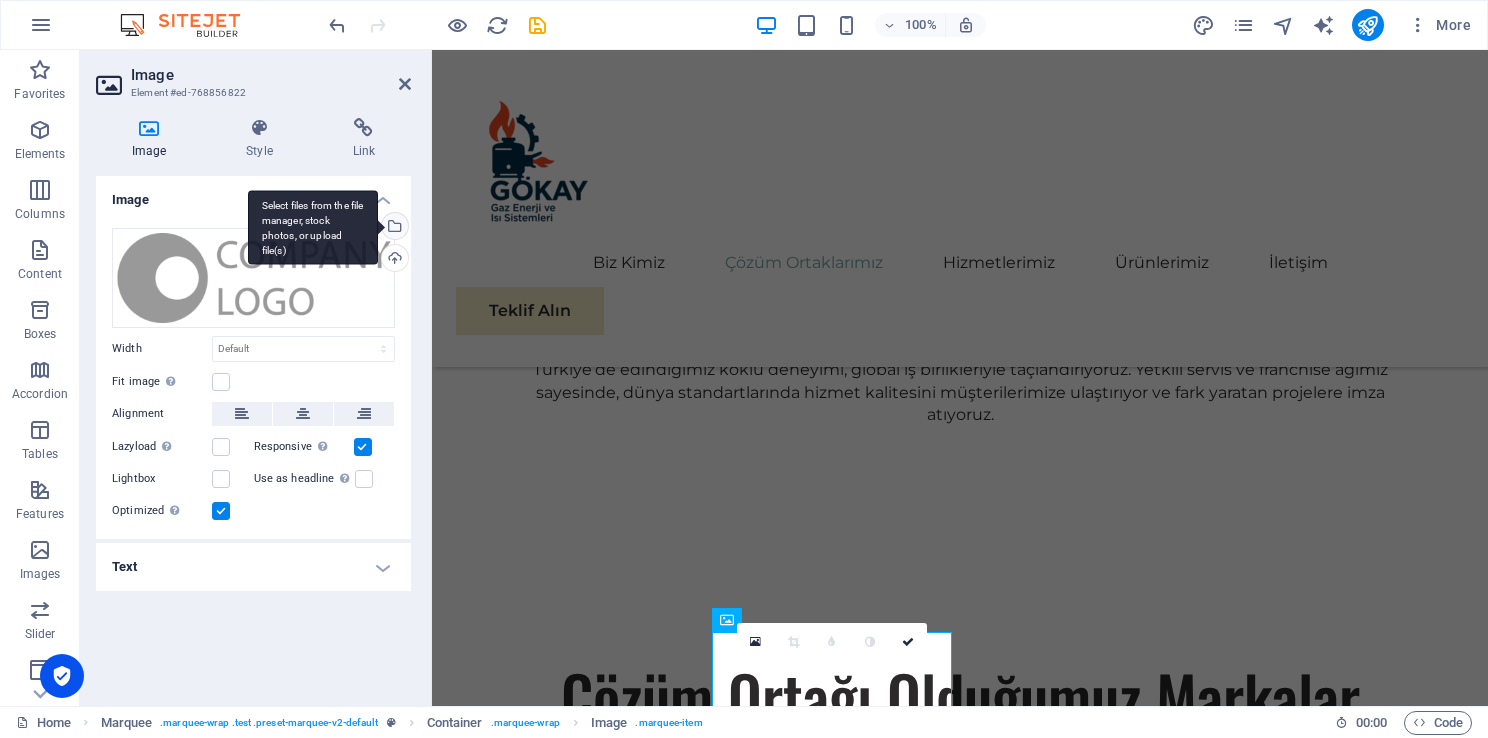 click on "Select files from the file manager, stock photos, or upload file(s)" at bounding box center [313, 227] 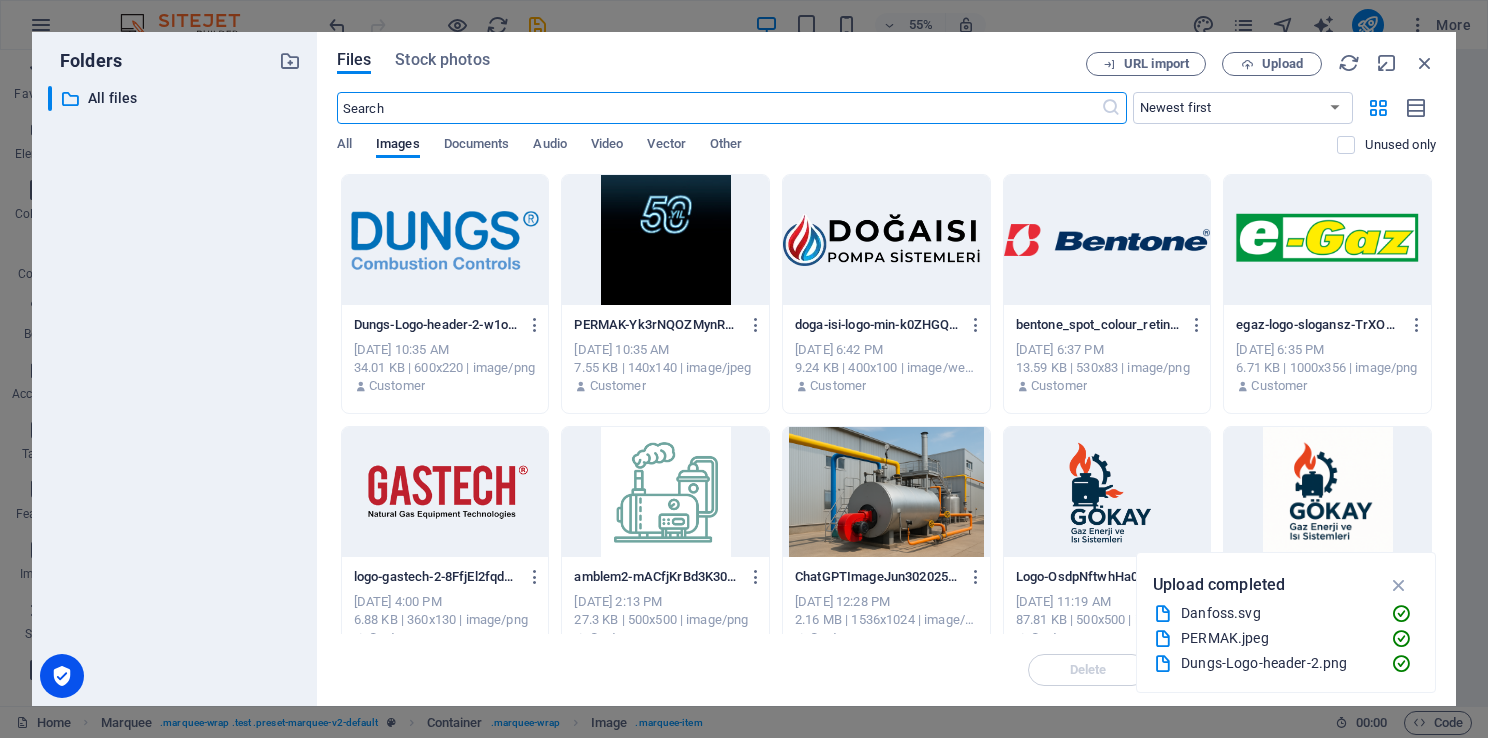scroll, scrollTop: 2410, scrollLeft: 0, axis: vertical 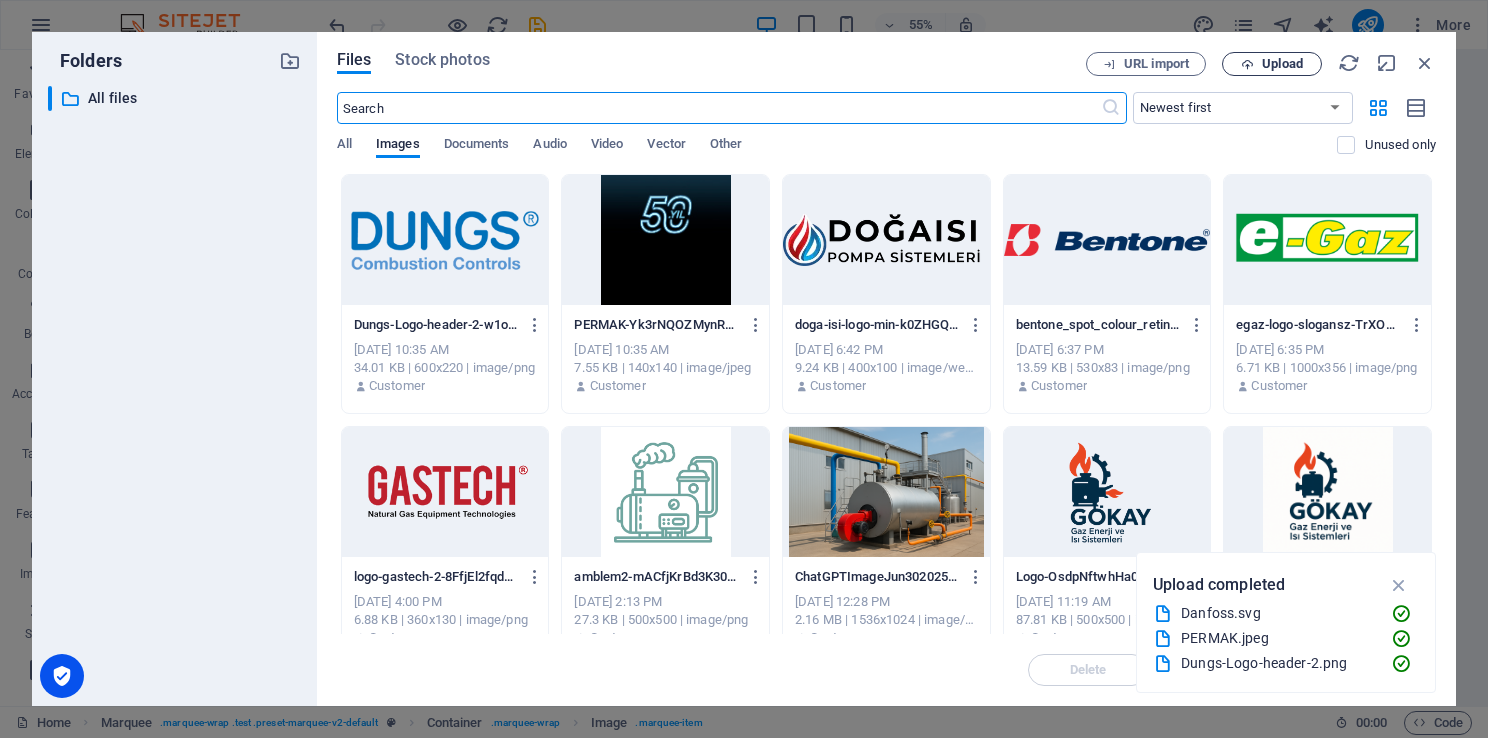 click on "Upload" at bounding box center (1272, 64) 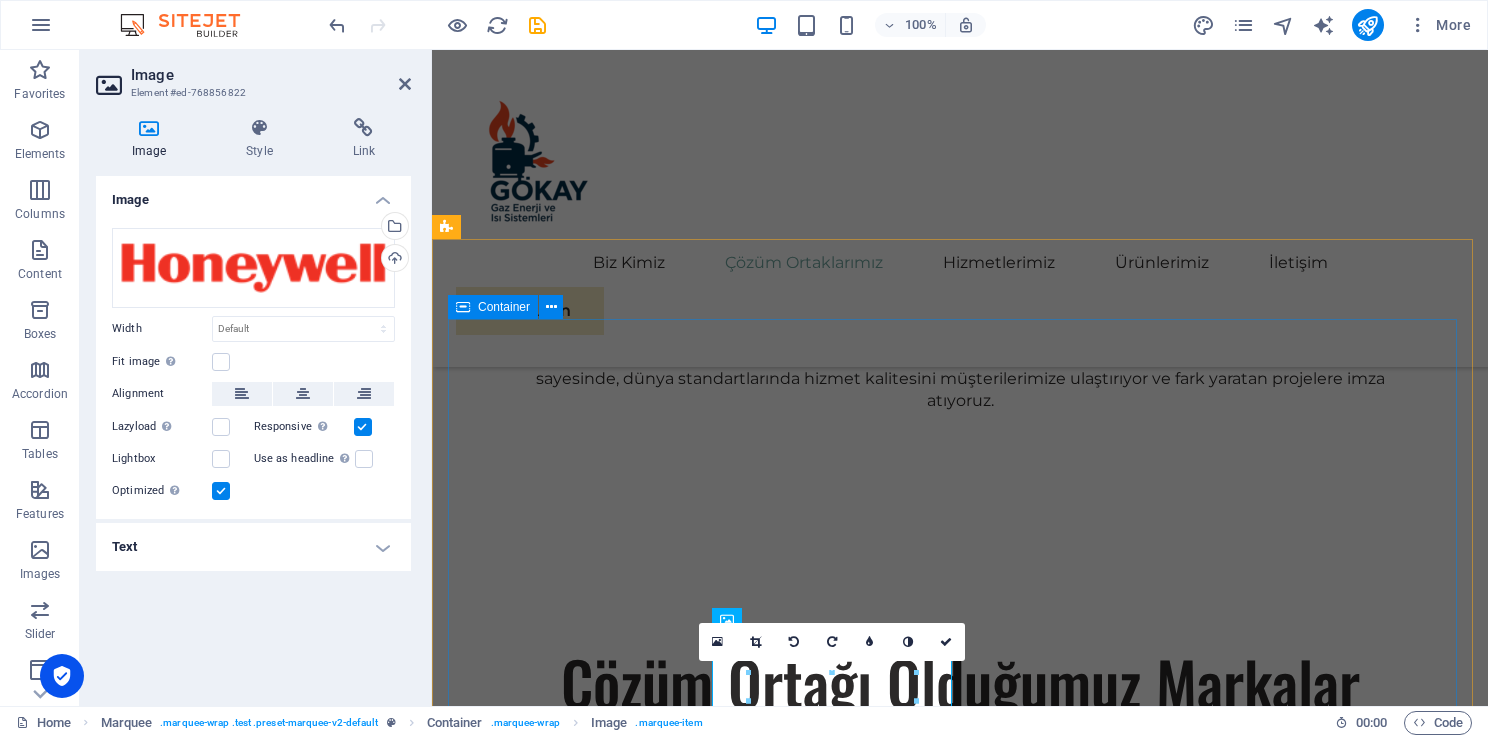 scroll, scrollTop: 2396, scrollLeft: 0, axis: vertical 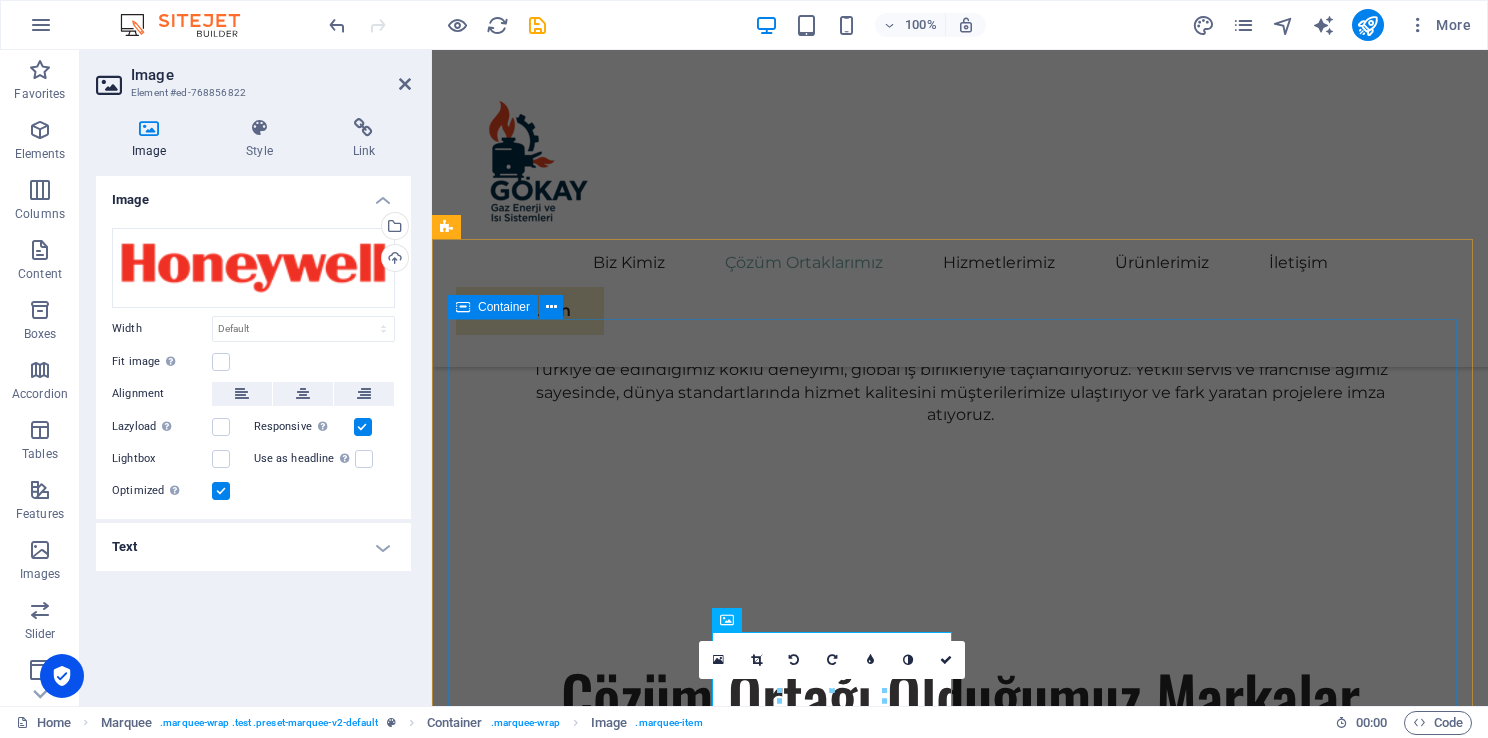click at bounding box center [960, 3542] 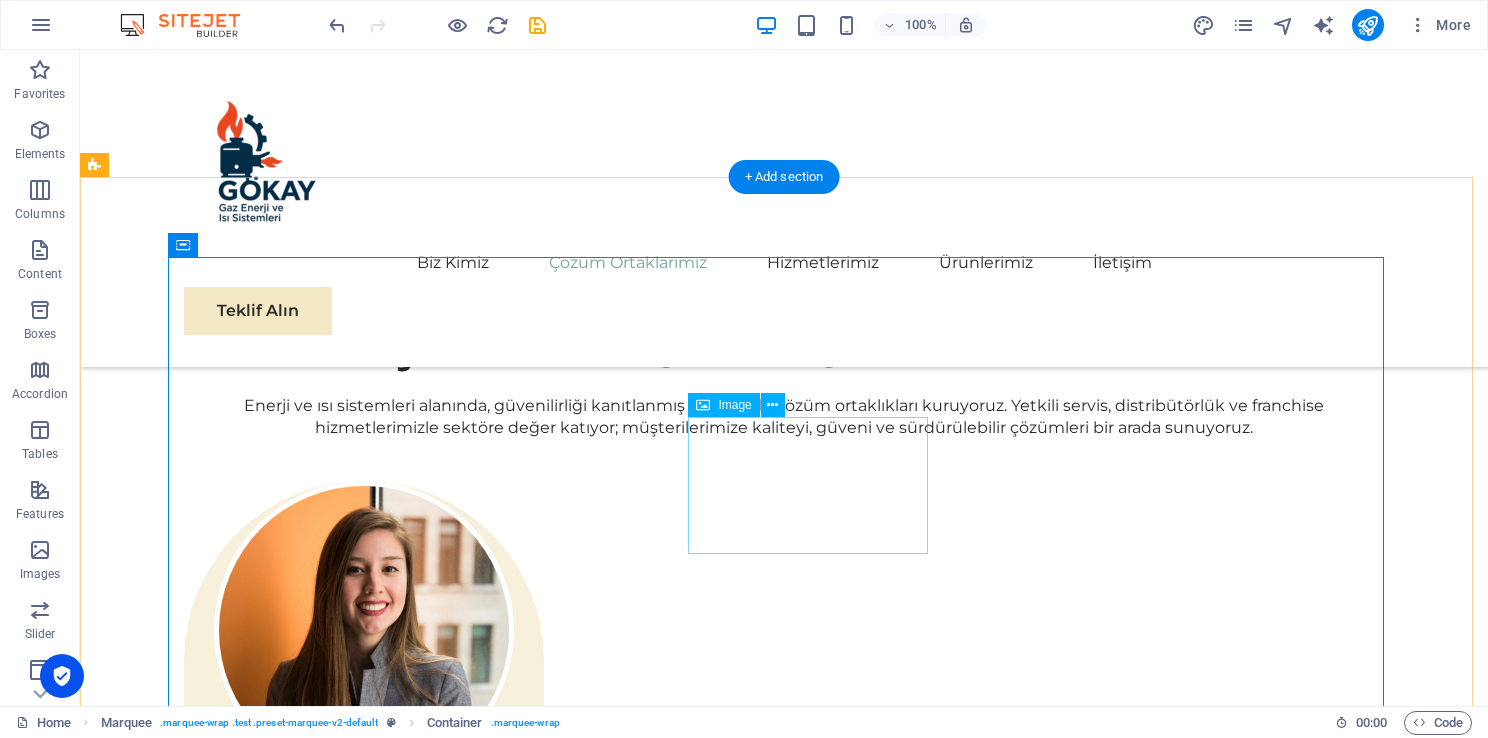 scroll, scrollTop: 2724, scrollLeft: 0, axis: vertical 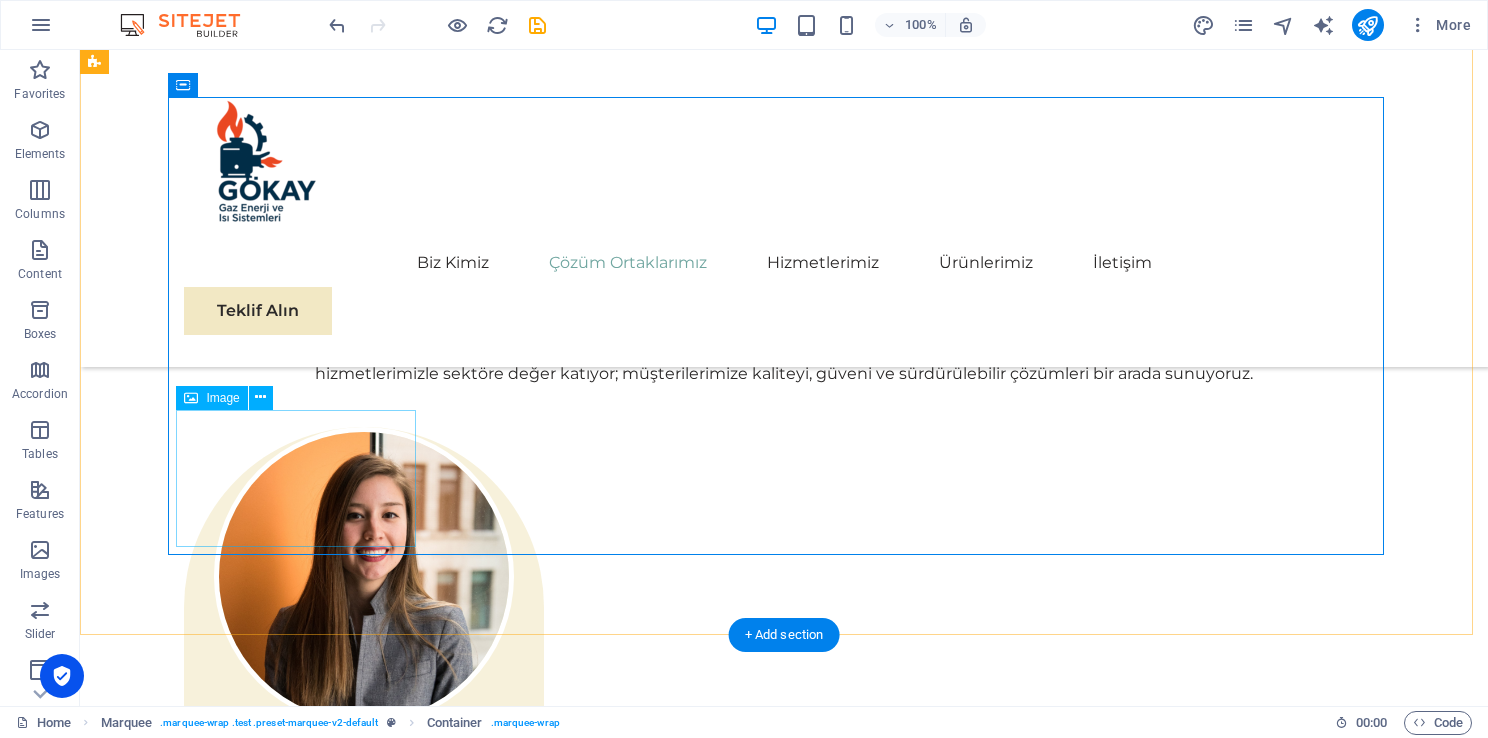 click at bounding box center (304, 3552) 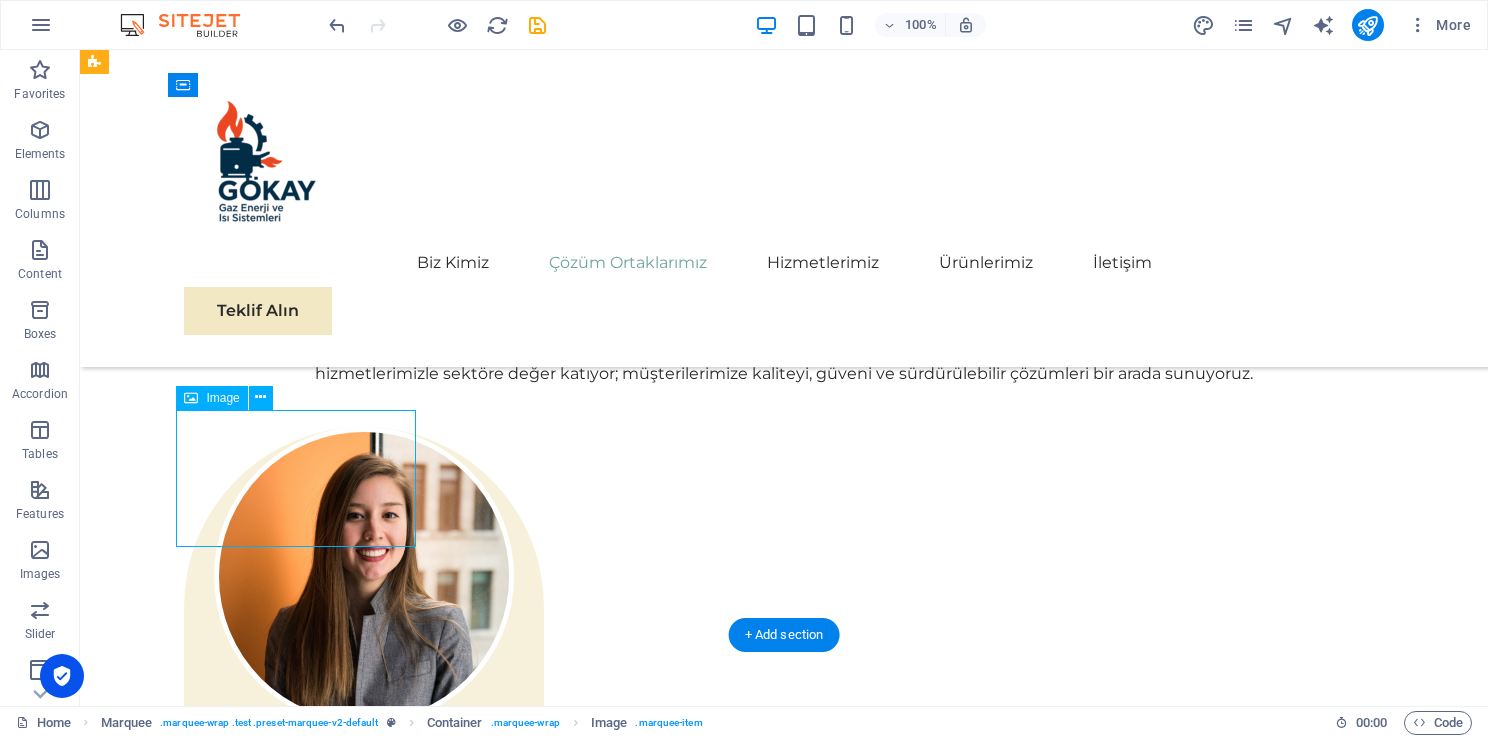click at bounding box center [304, 3552] 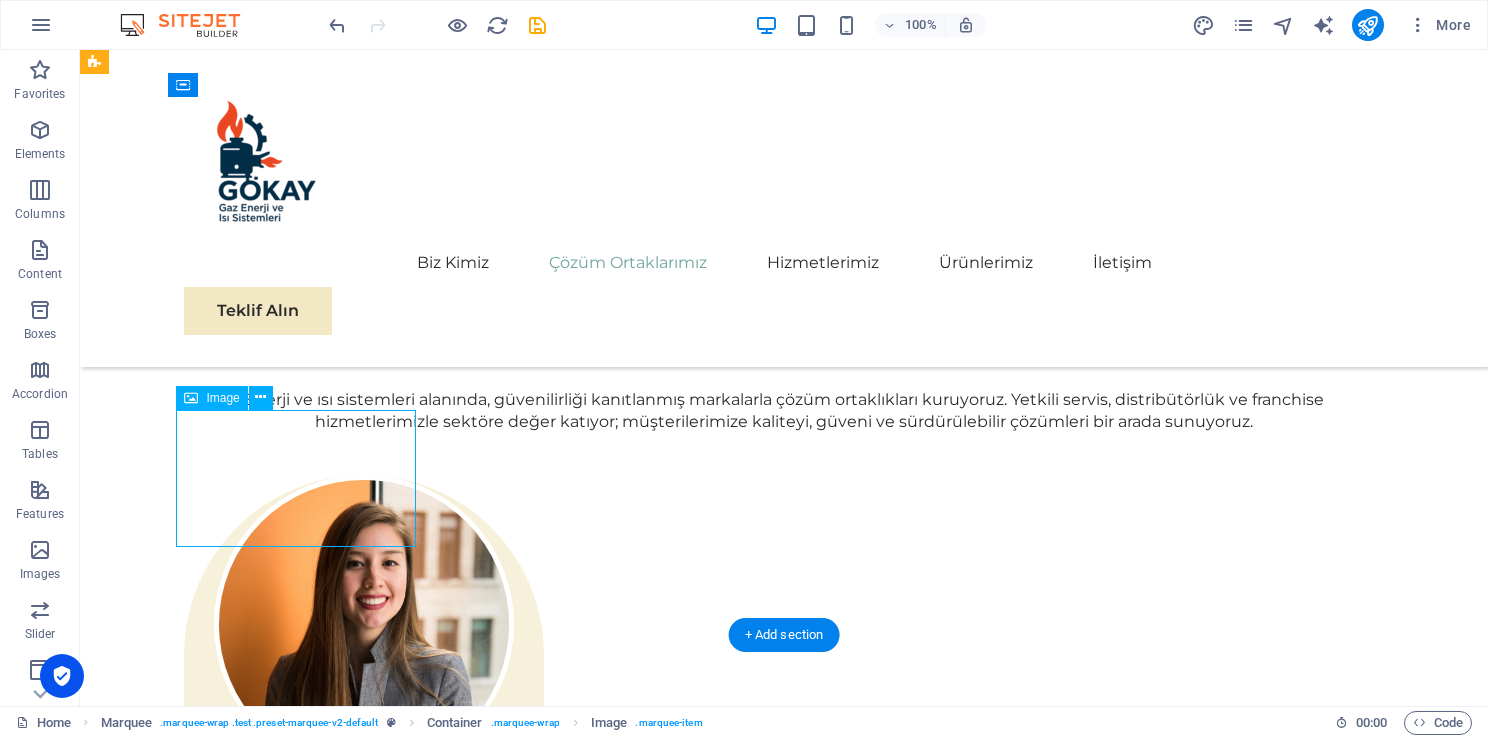 scroll, scrollTop: 2619, scrollLeft: 0, axis: vertical 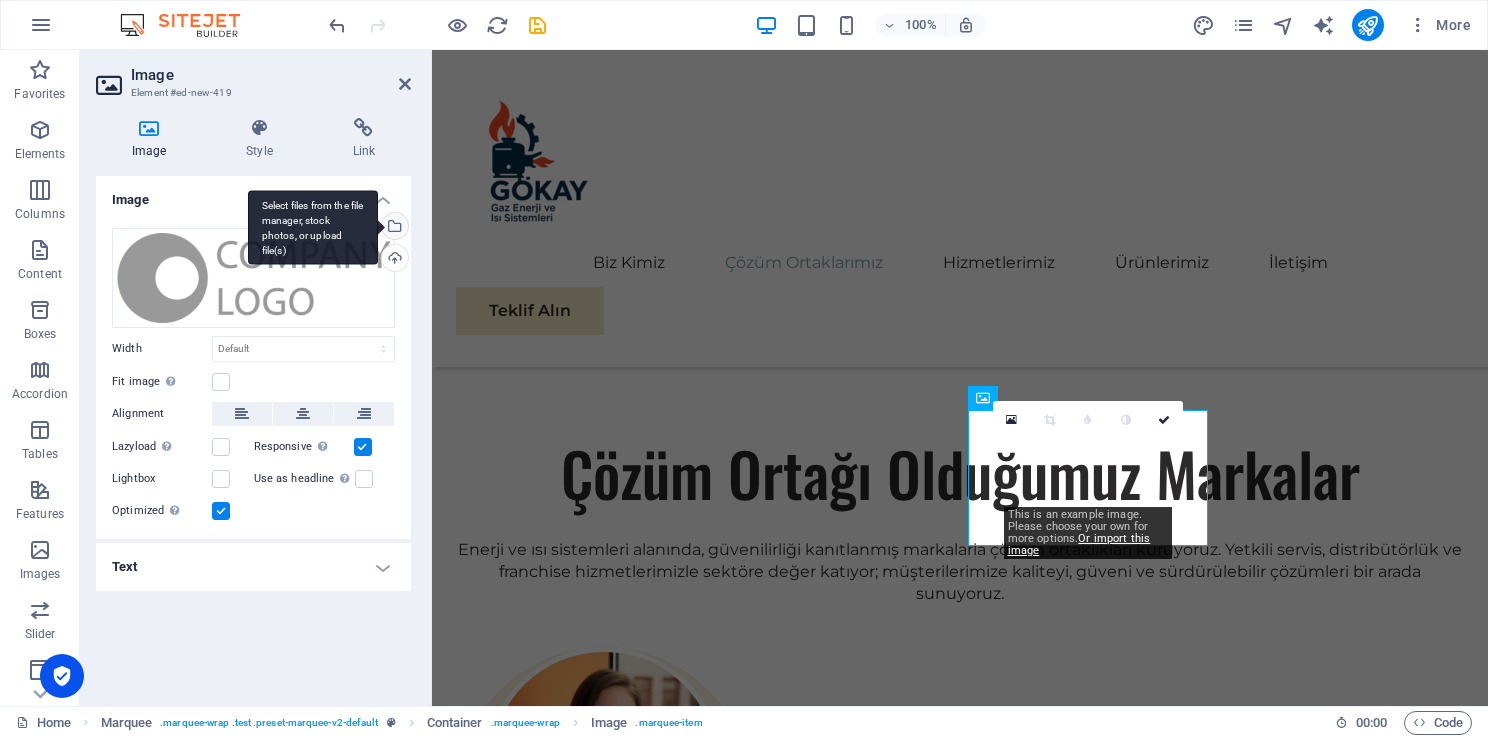 click on "Select files from the file manager, stock photos, or upload file(s)" at bounding box center [313, 227] 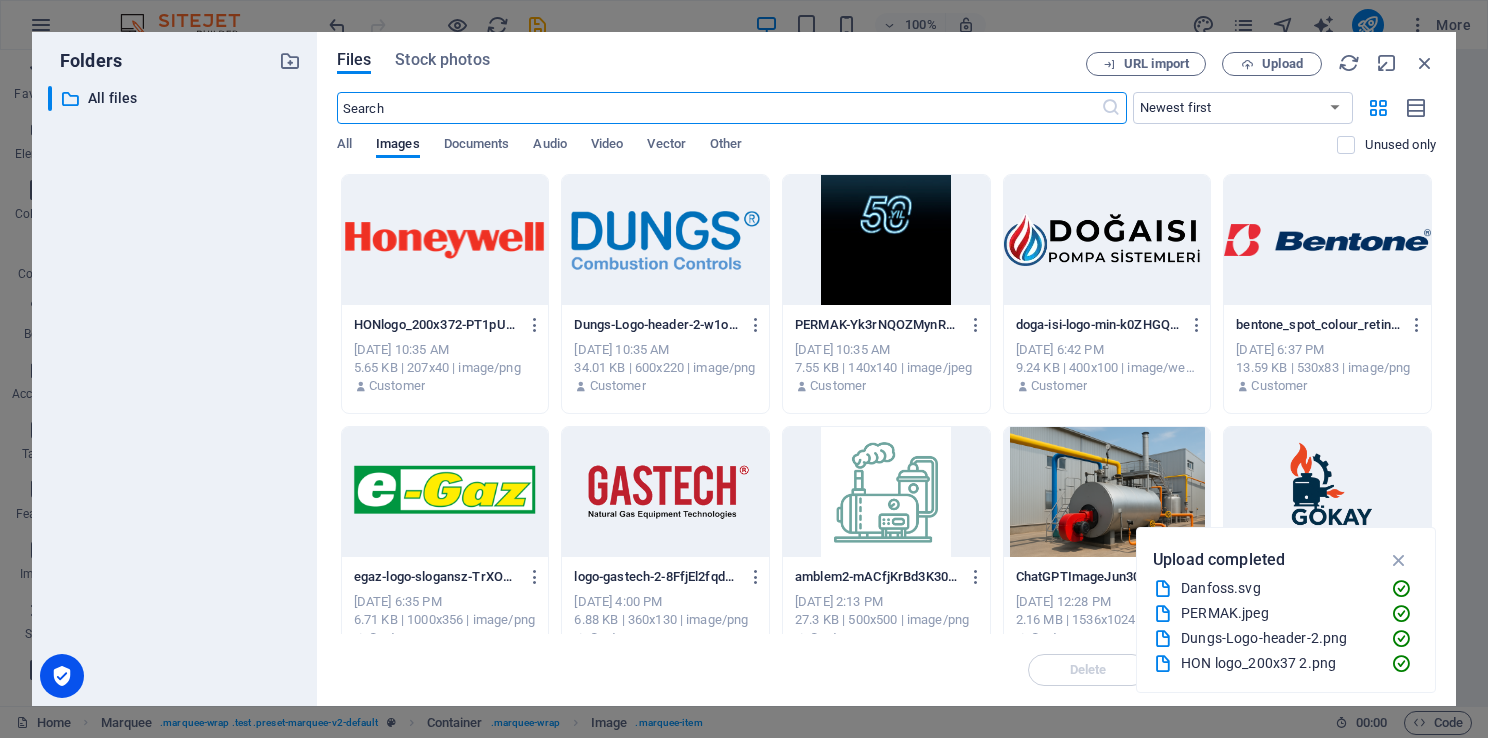 scroll, scrollTop: 2632, scrollLeft: 0, axis: vertical 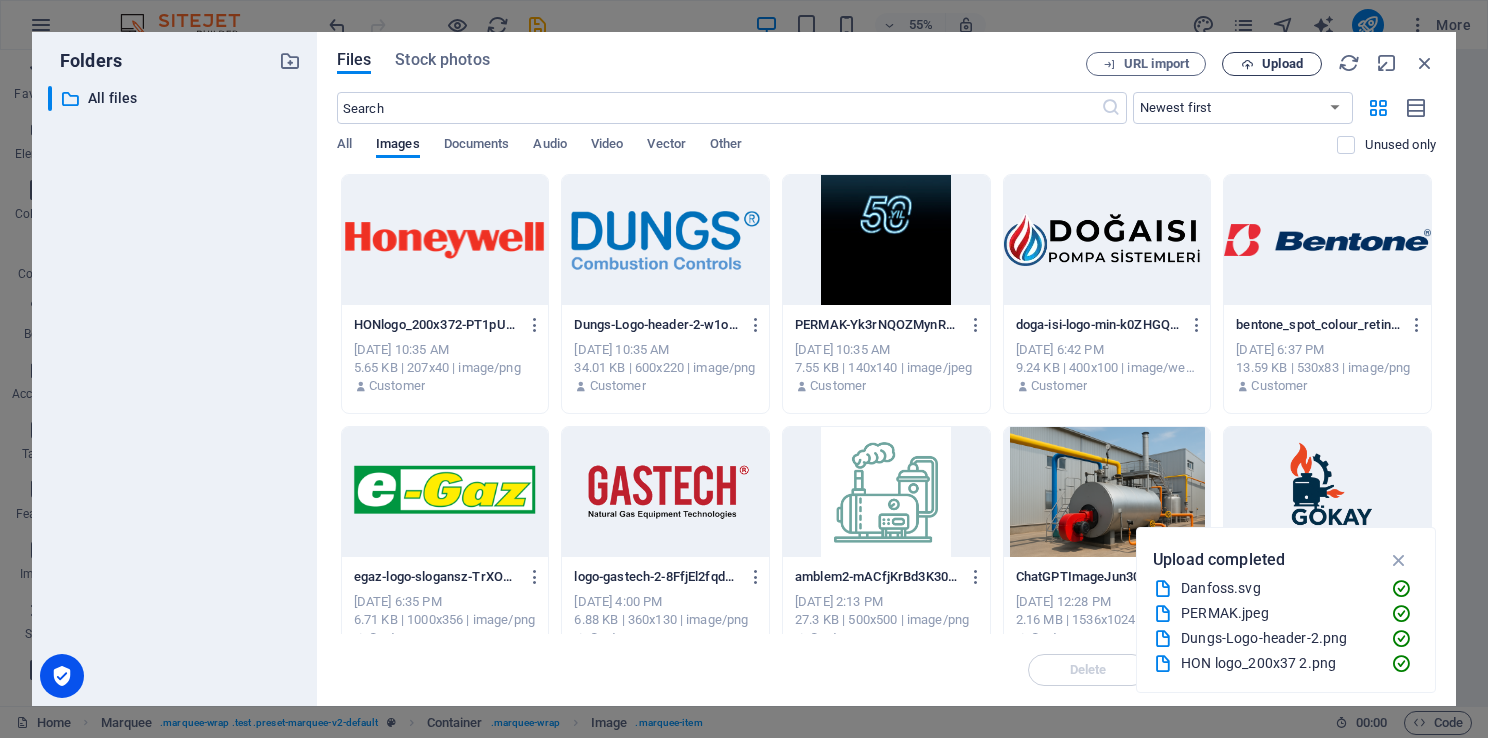 click on "Upload" at bounding box center [1272, 64] 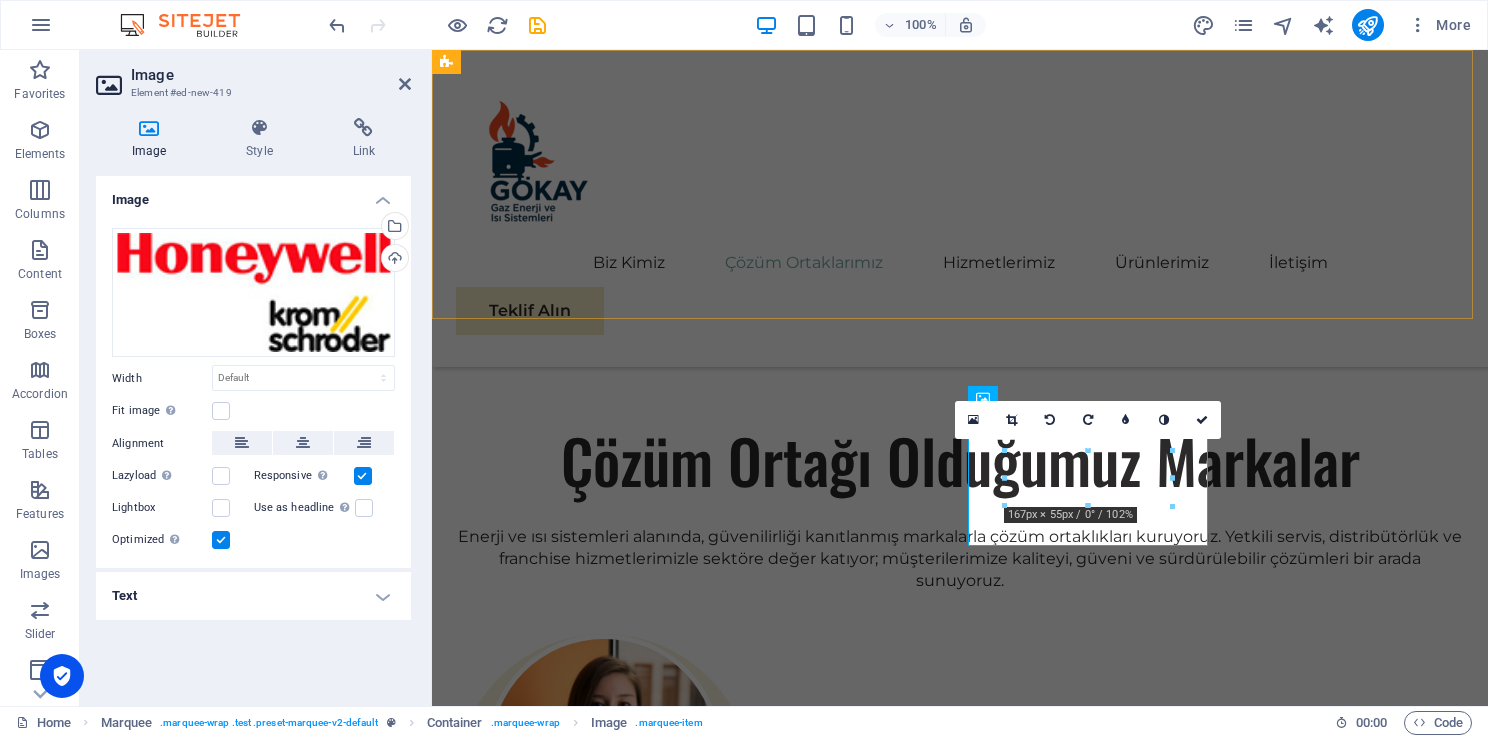 scroll, scrollTop: 2619, scrollLeft: 0, axis: vertical 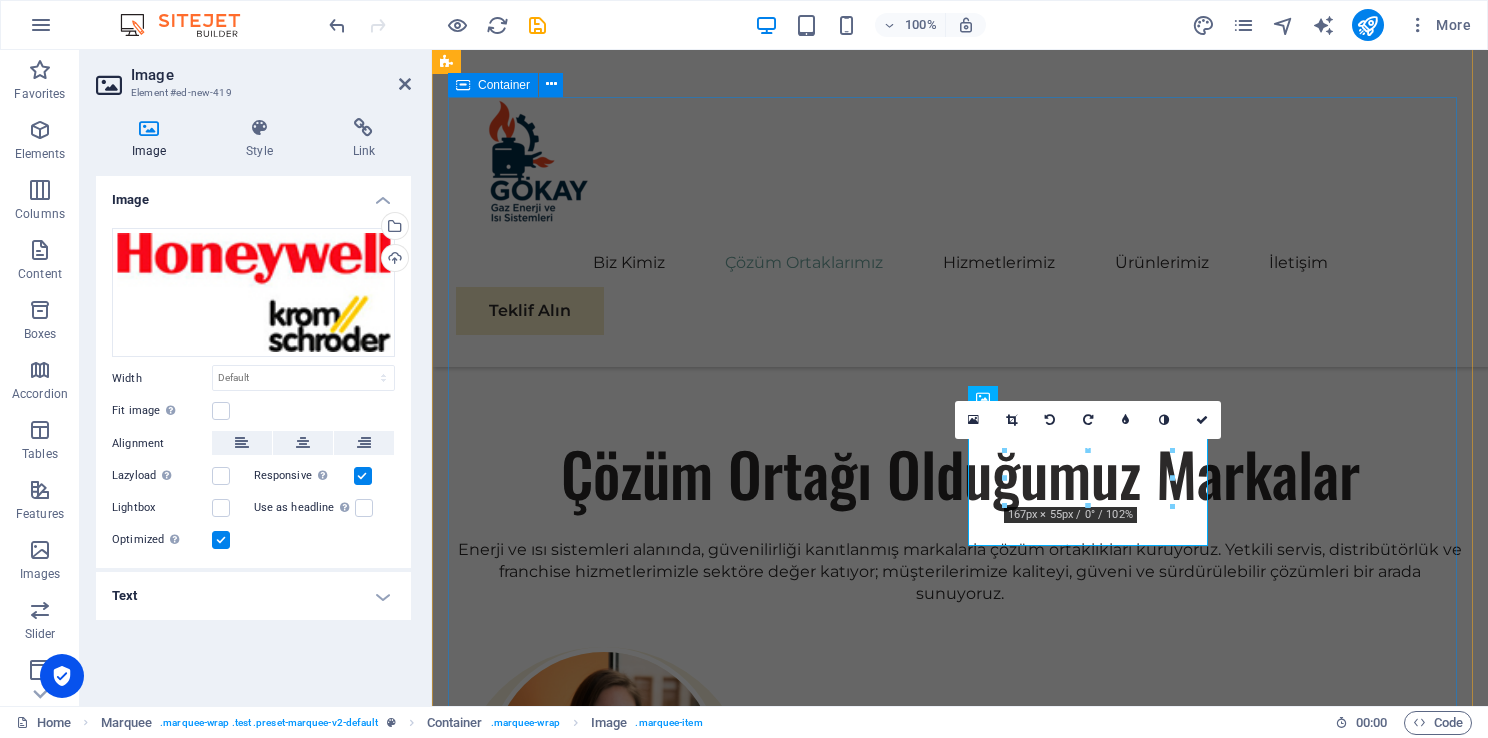 click at bounding box center [960, 3319] 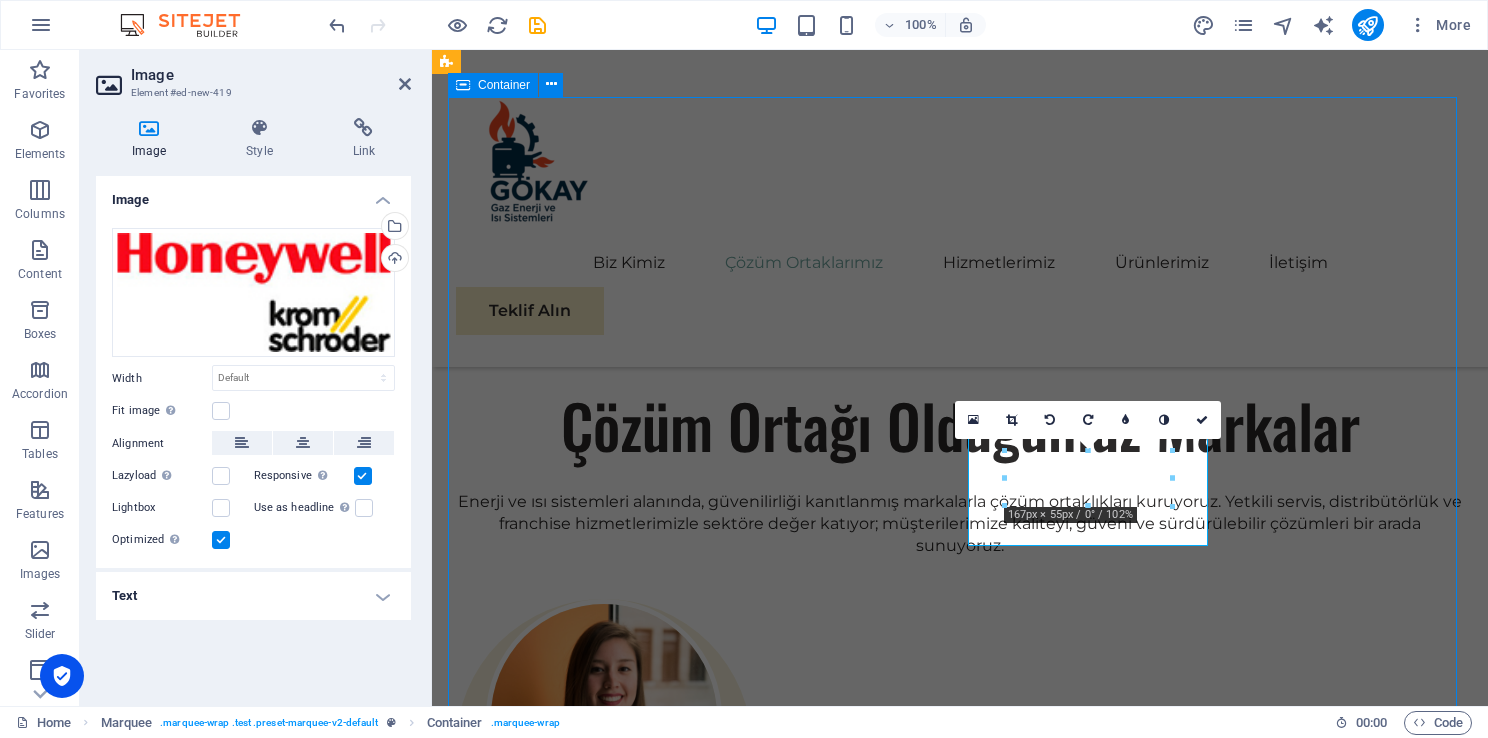 scroll, scrollTop: 2724, scrollLeft: 0, axis: vertical 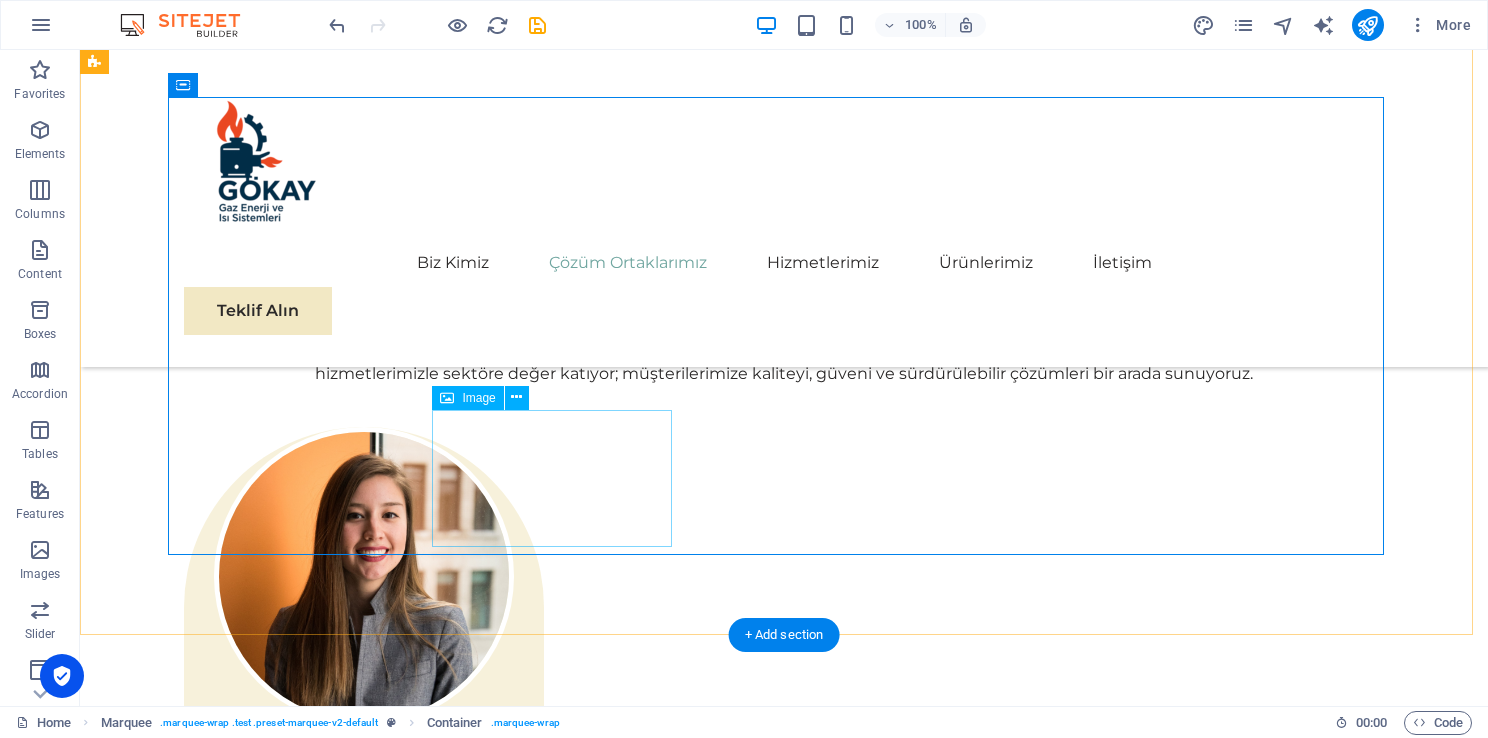 click at bounding box center [304, 3697] 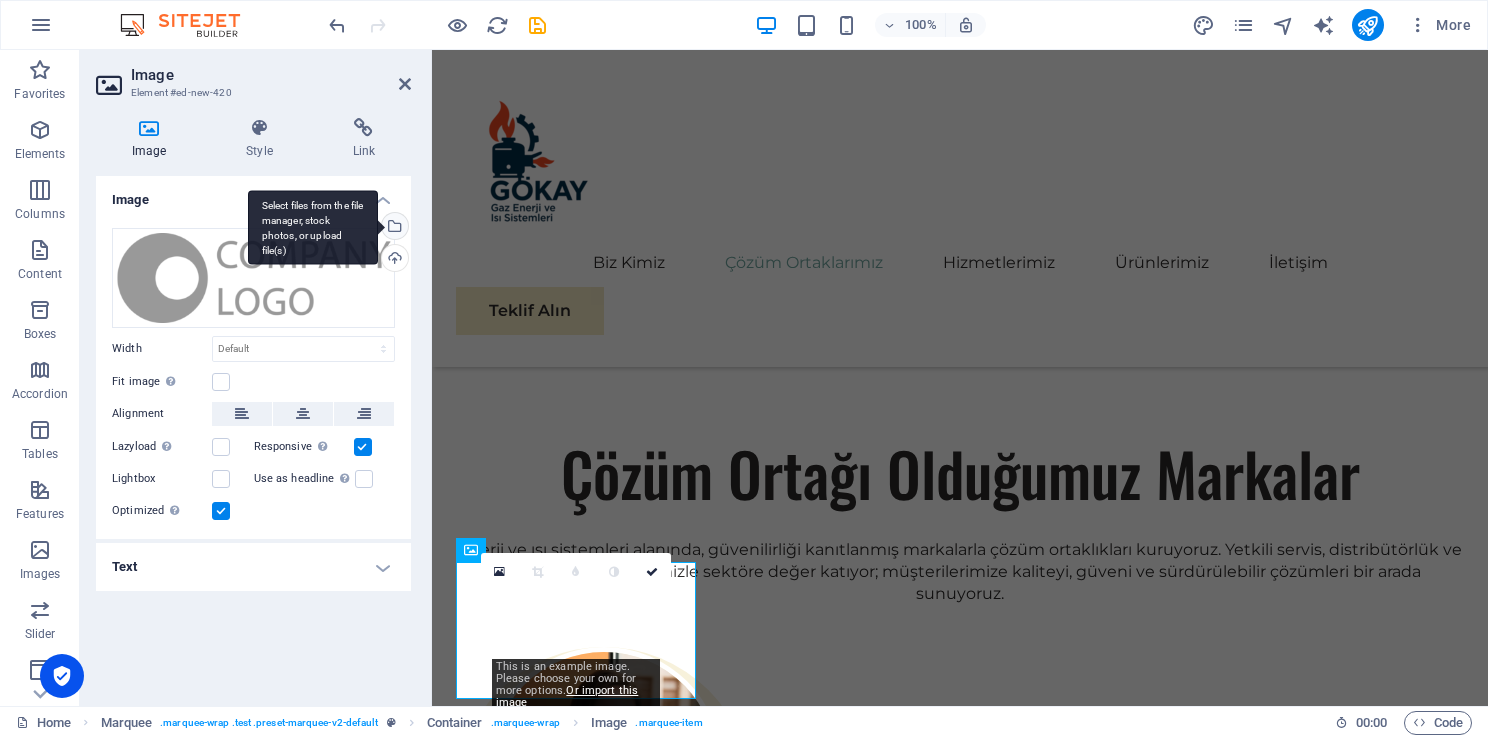 click on "Select files from the file manager, stock photos, or upload file(s)" at bounding box center (393, 228) 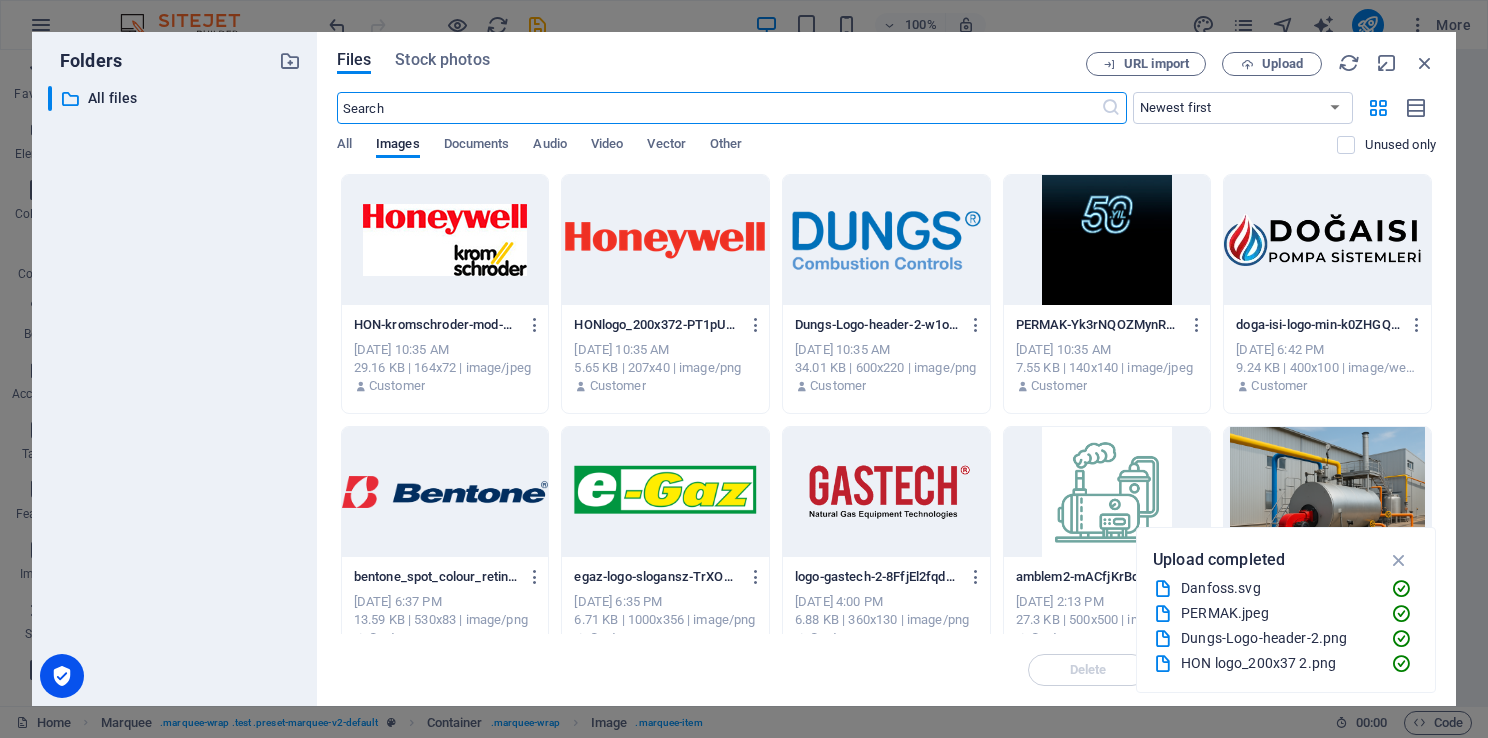 scroll, scrollTop: 2632, scrollLeft: 0, axis: vertical 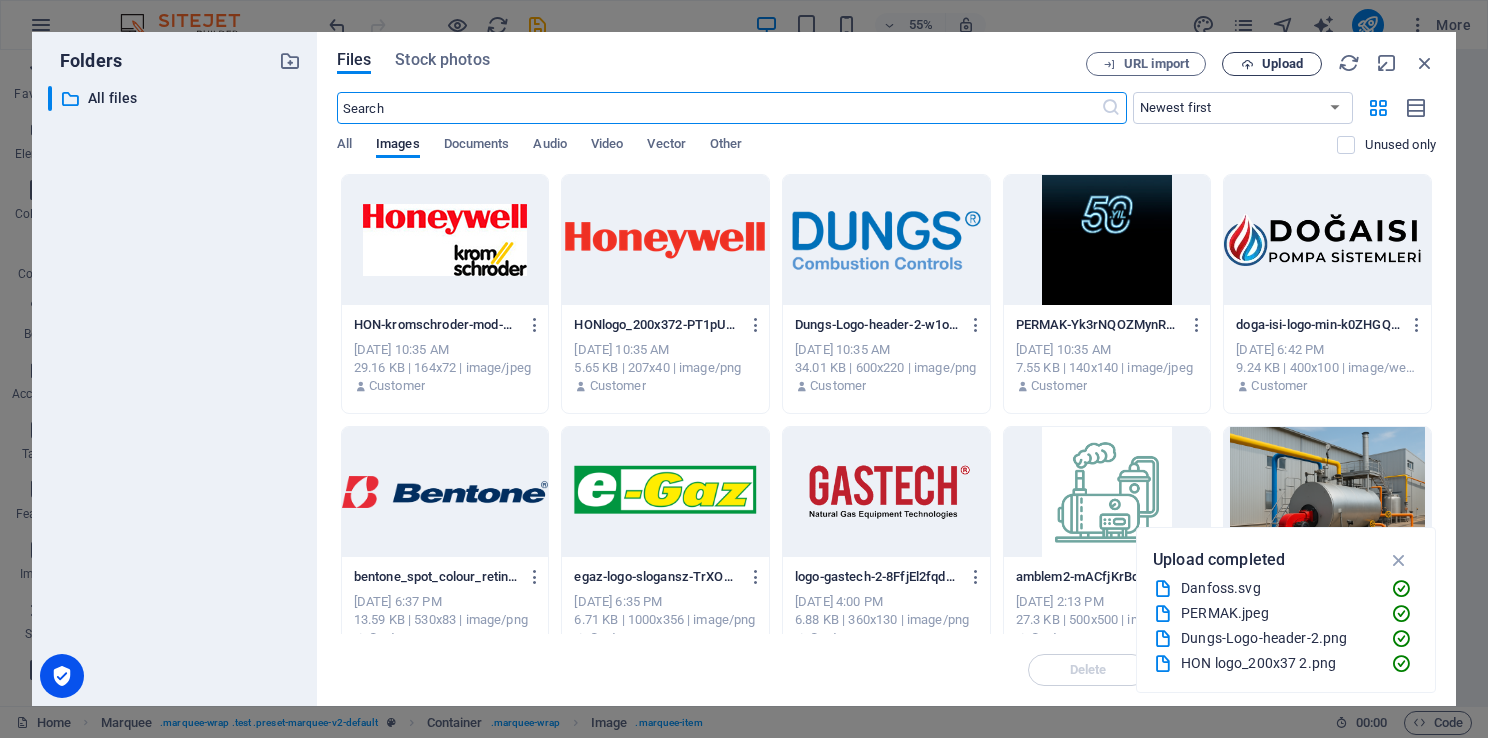click on "Upload" at bounding box center (1272, 64) 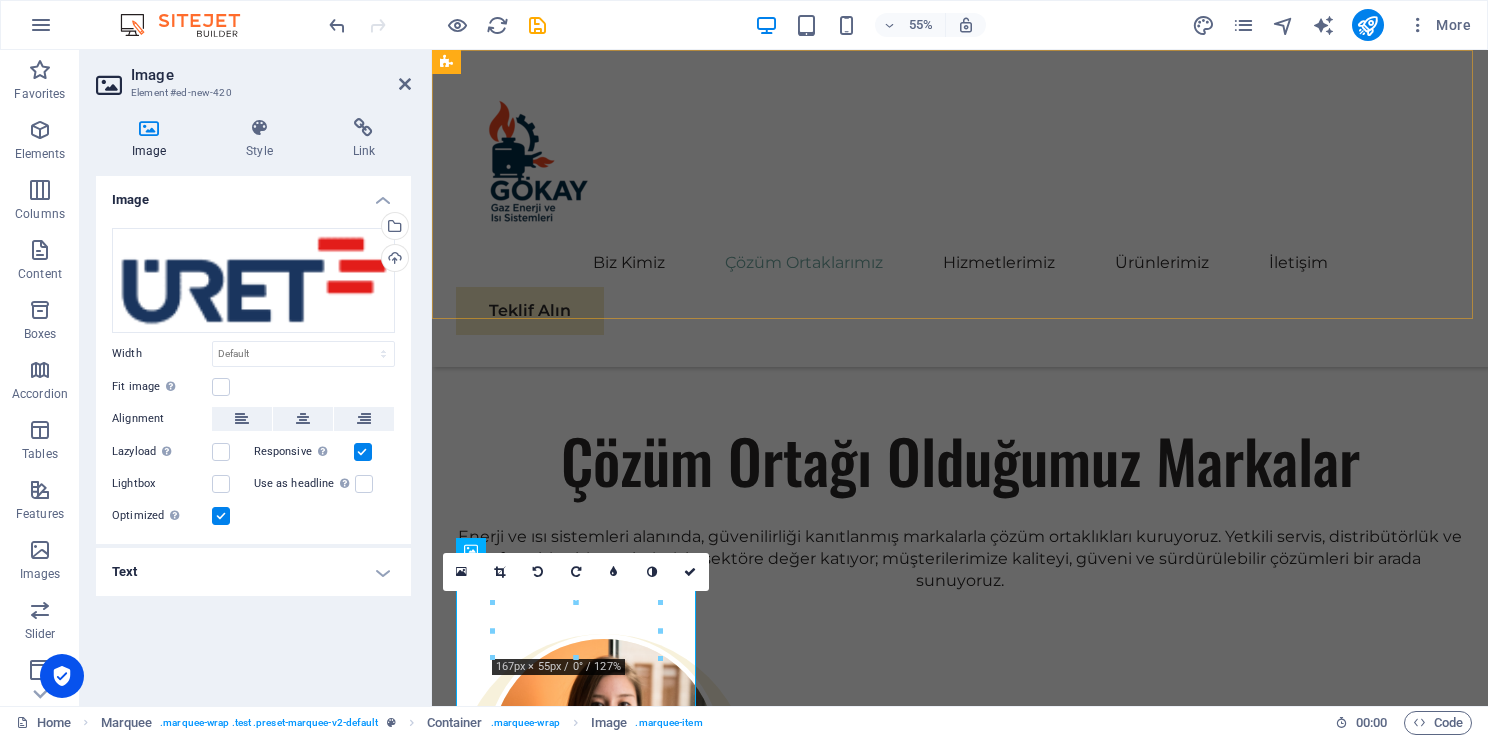 scroll, scrollTop: 2619, scrollLeft: 0, axis: vertical 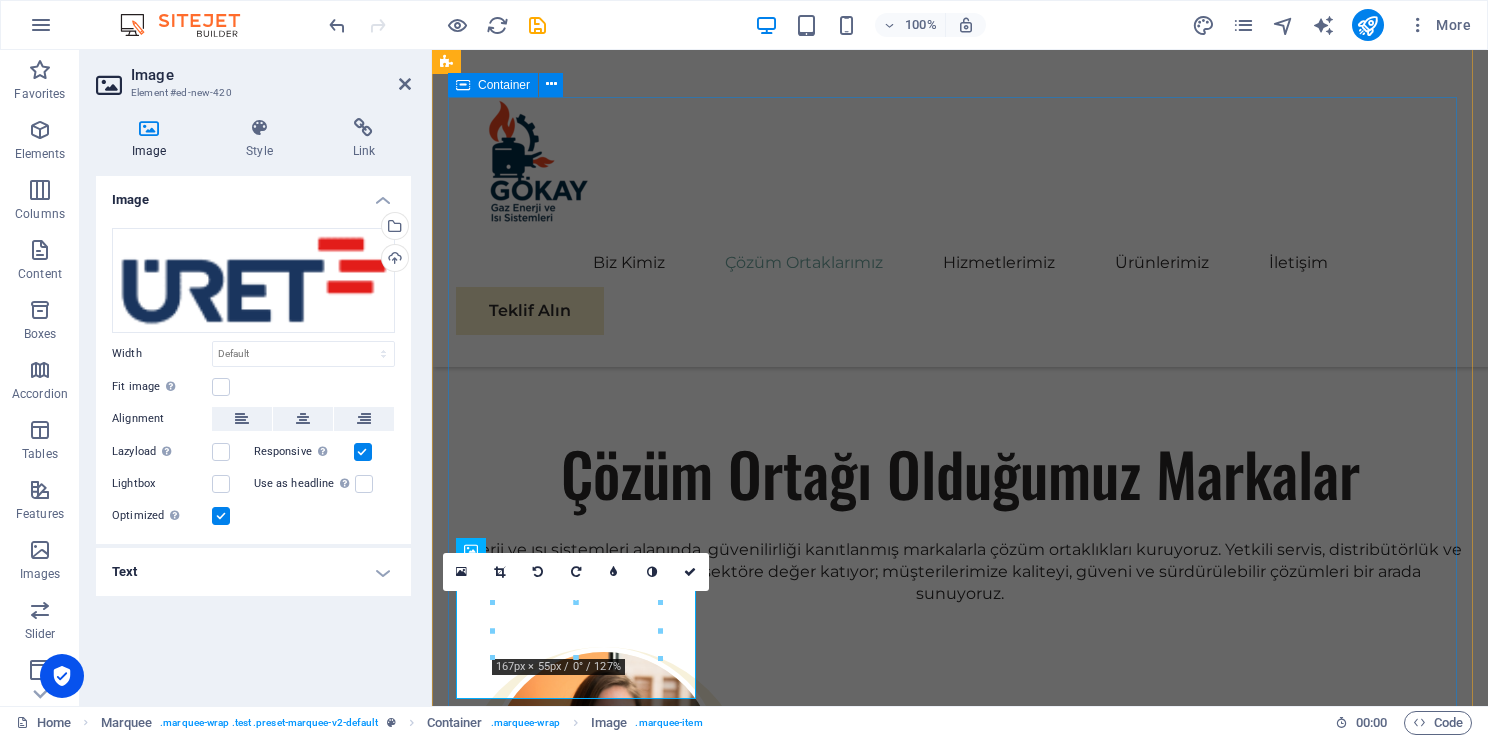 click at bounding box center [960, 3319] 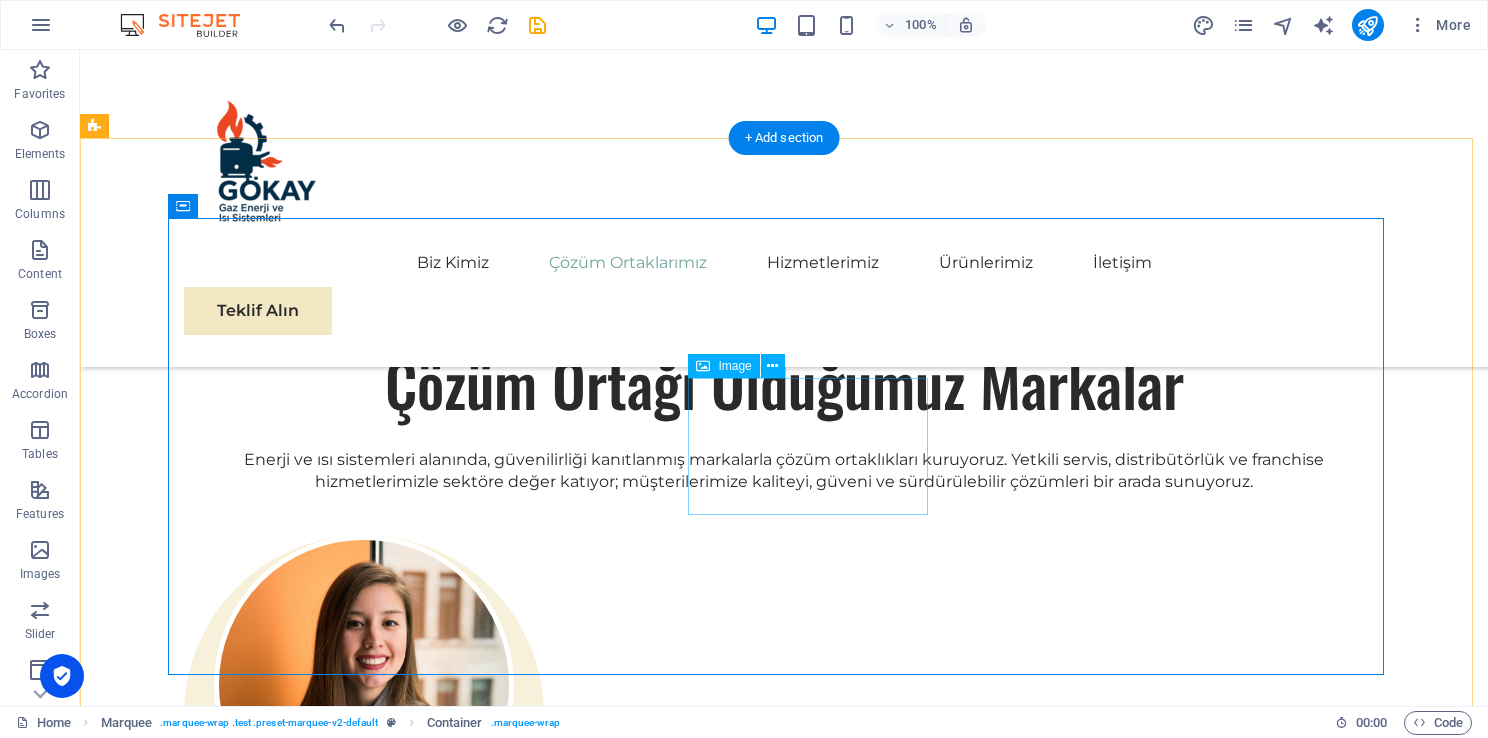 scroll, scrollTop: 2624, scrollLeft: 0, axis: vertical 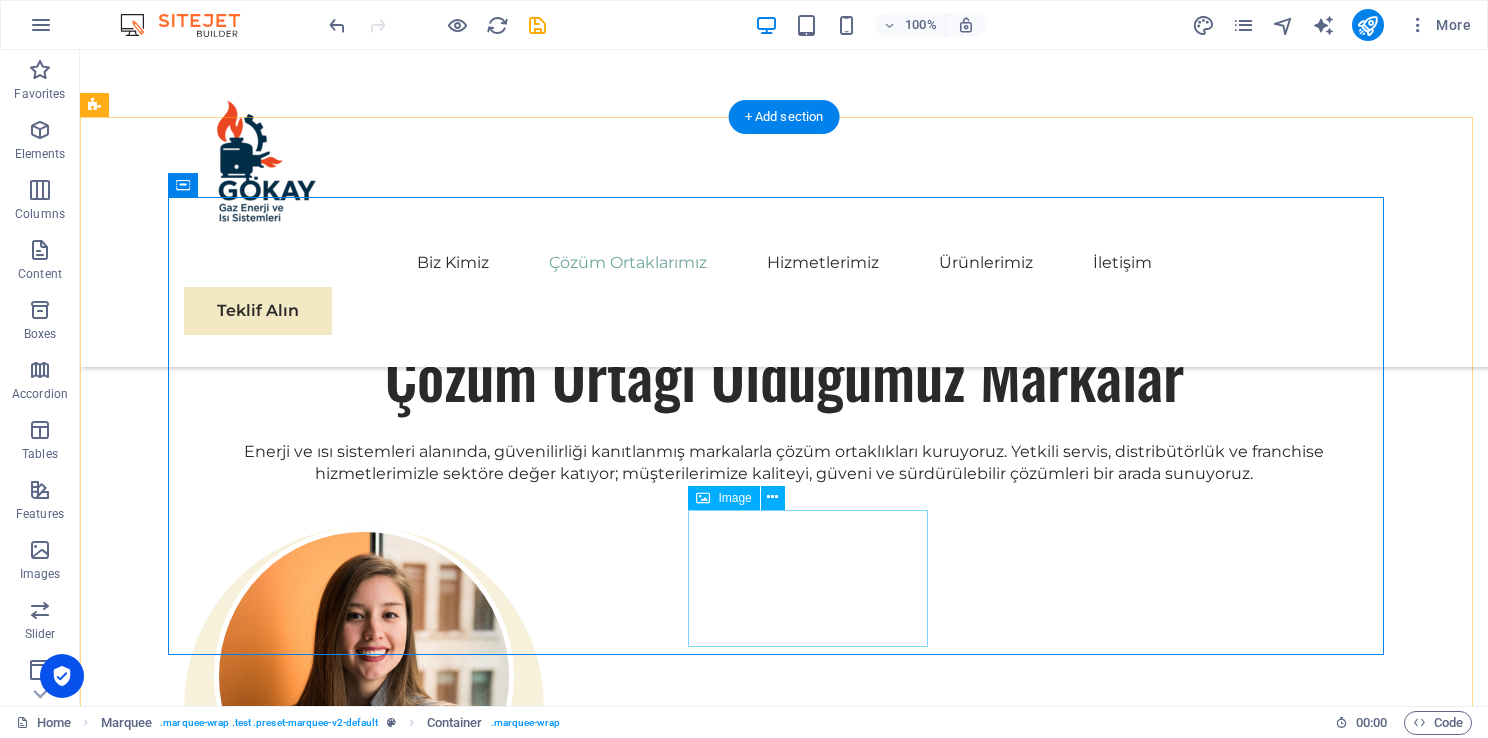 click at bounding box center (304, 3942) 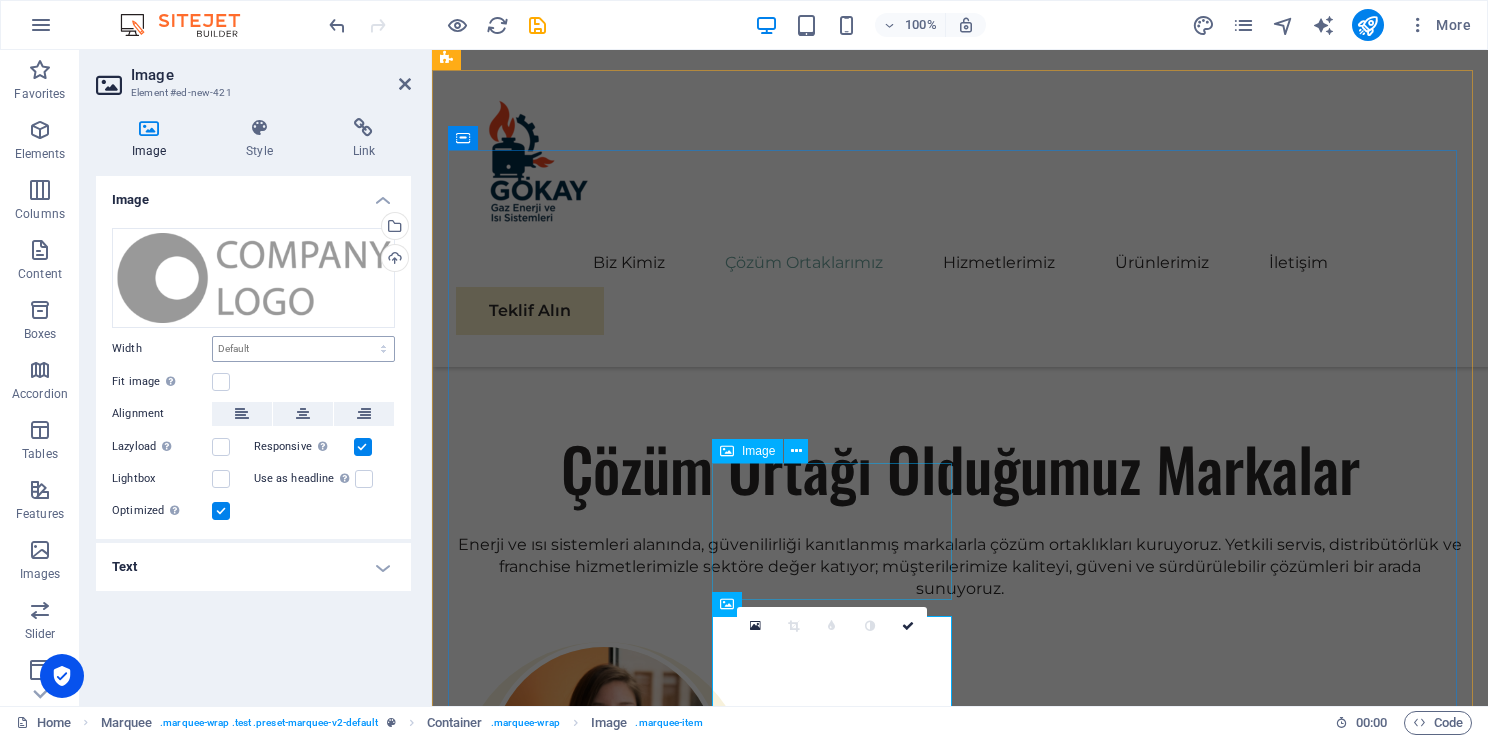 scroll, scrollTop: 2565, scrollLeft: 0, axis: vertical 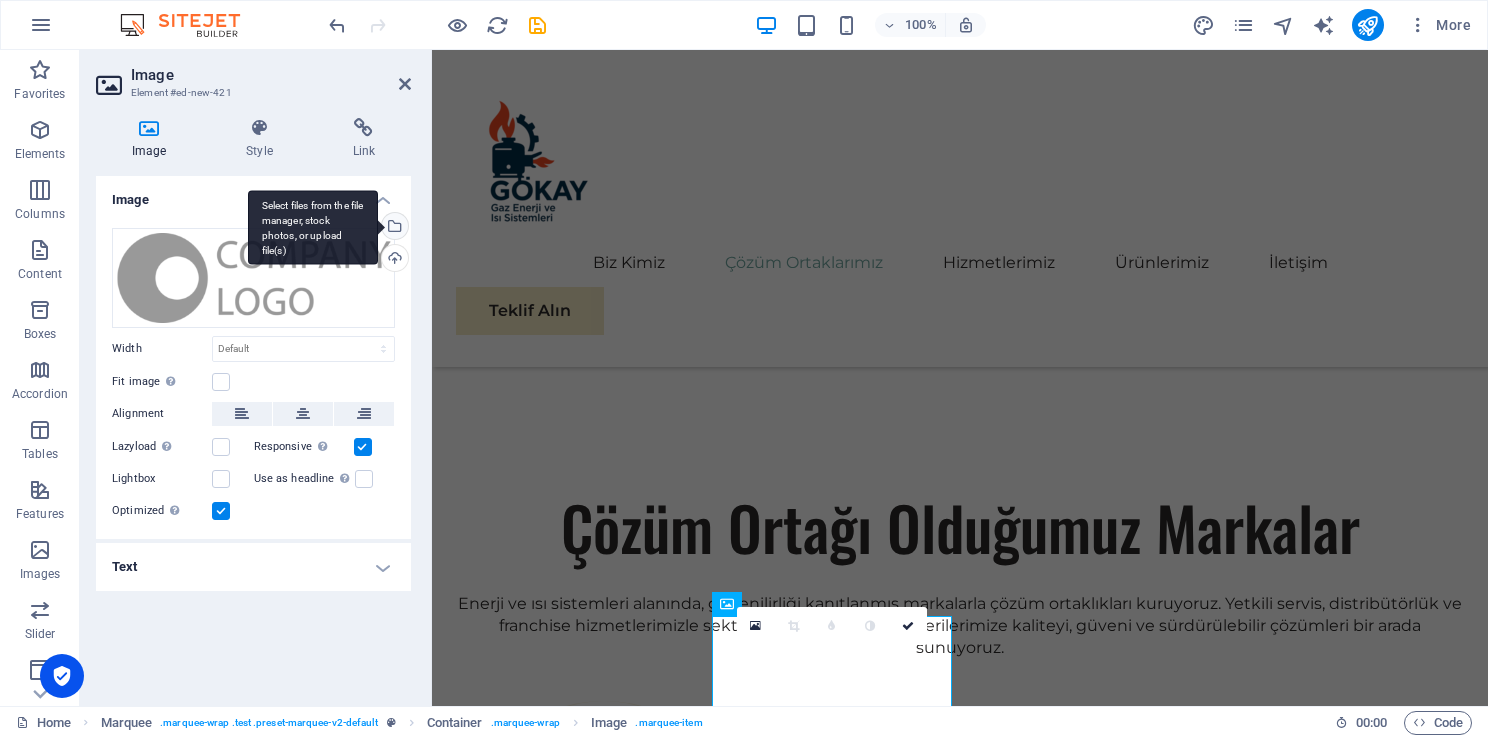 click on "Select files from the file manager, stock photos, or upload file(s)" at bounding box center (393, 228) 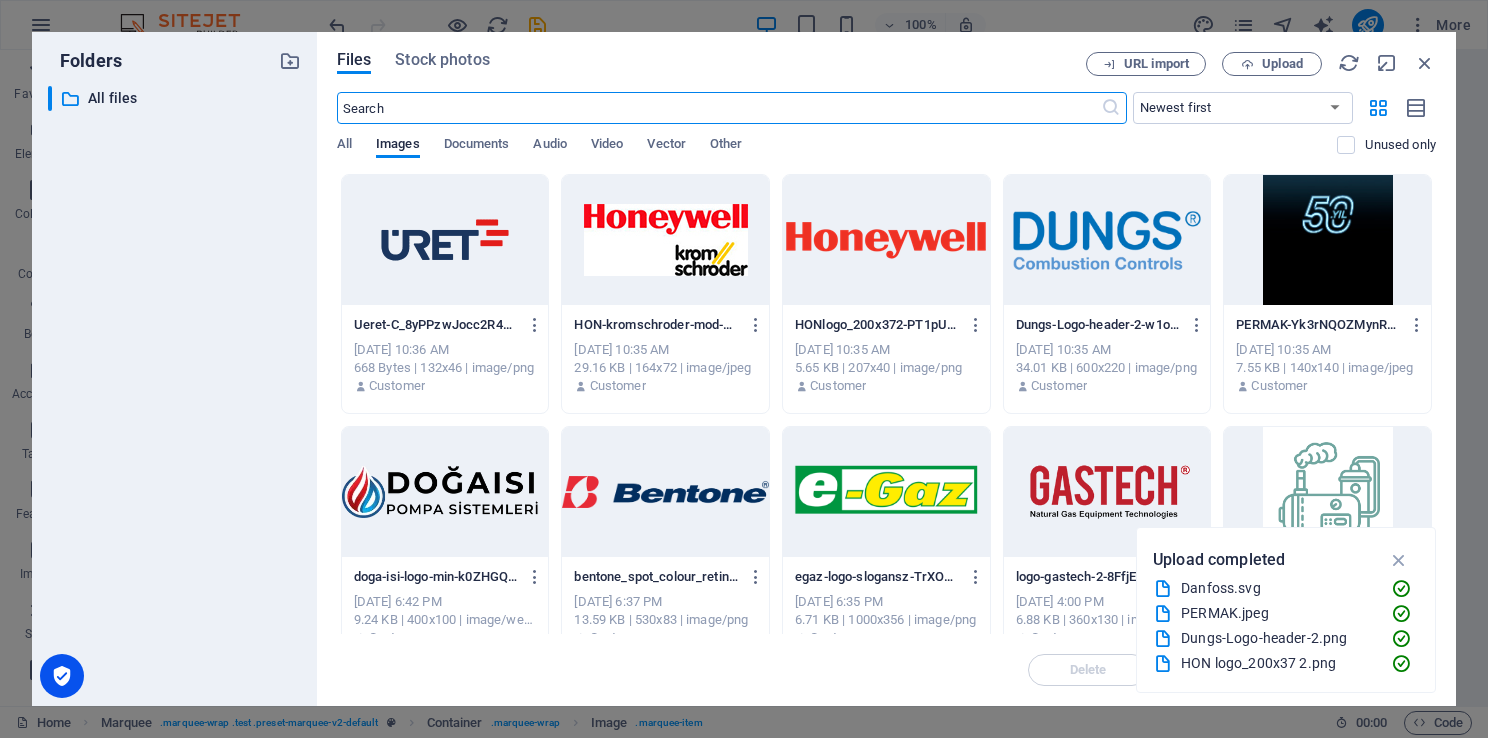 scroll, scrollTop: 2588, scrollLeft: 0, axis: vertical 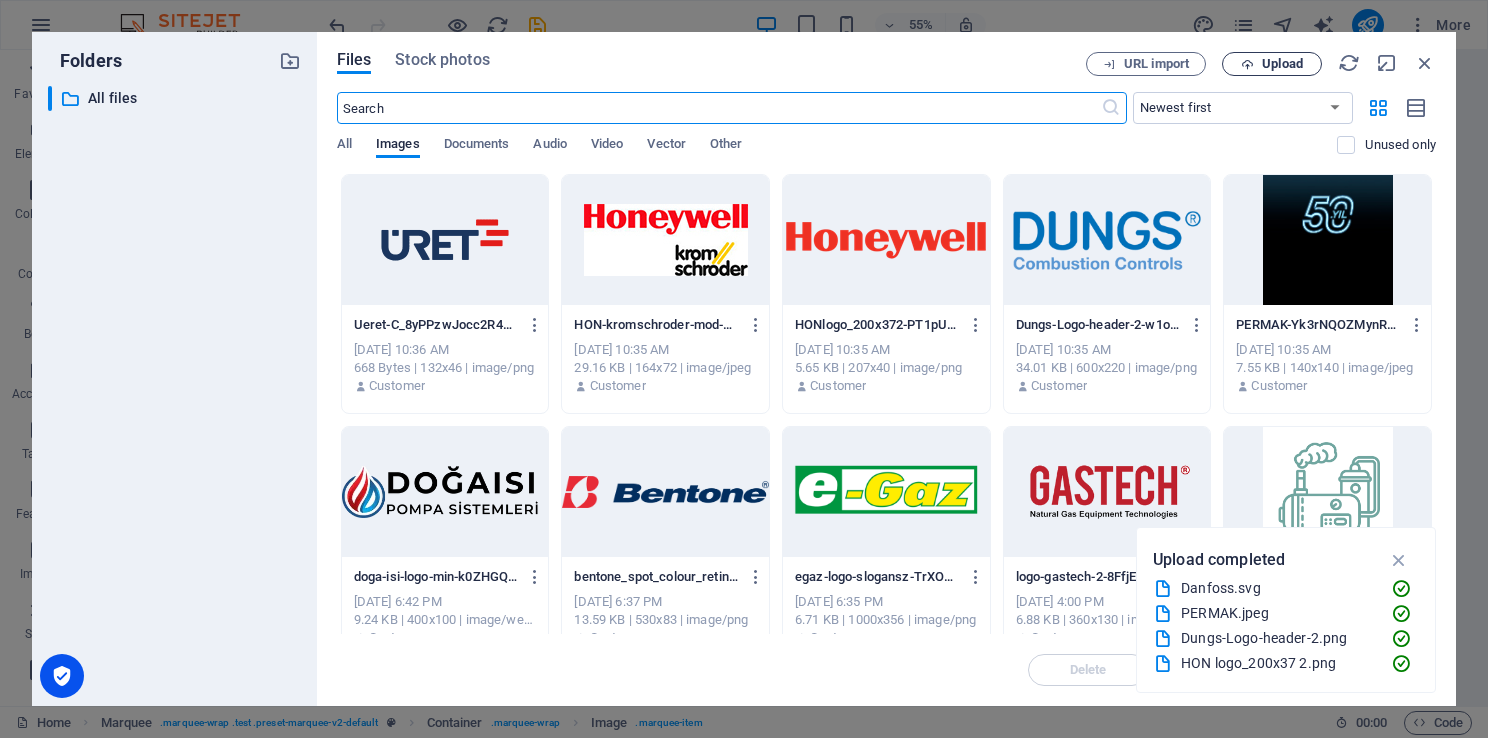 click on "Upload" at bounding box center (1272, 64) 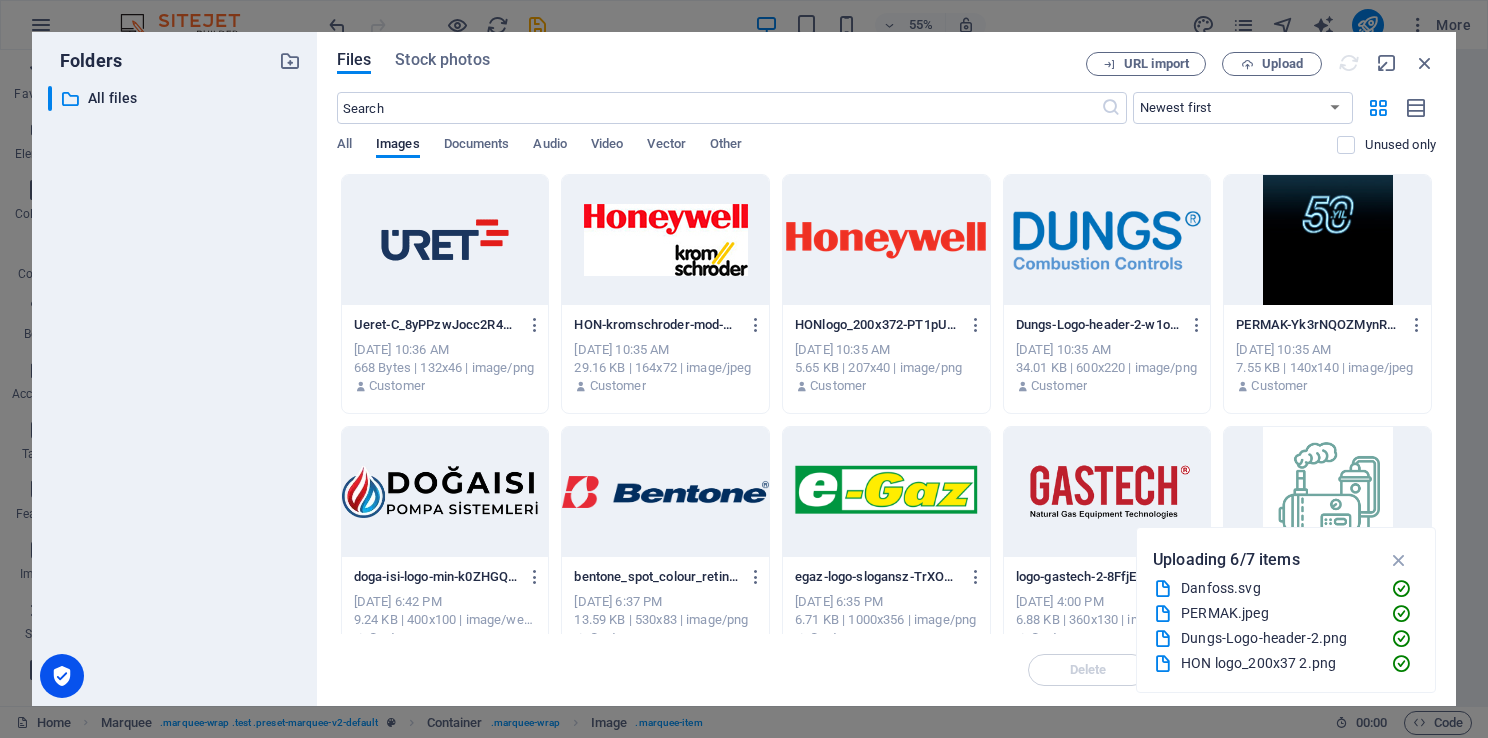 scroll, scrollTop: 2565, scrollLeft: 0, axis: vertical 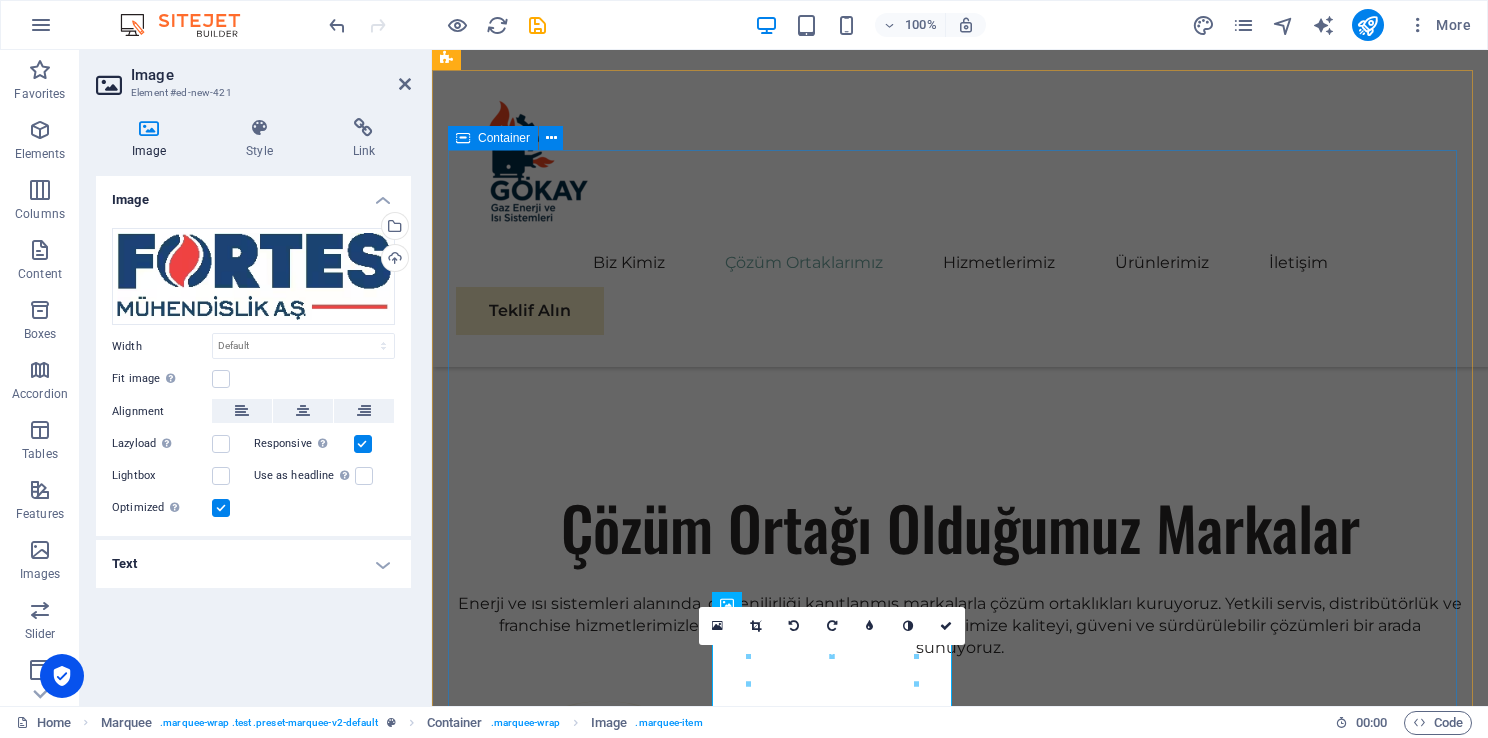 click at bounding box center [960, 3373] 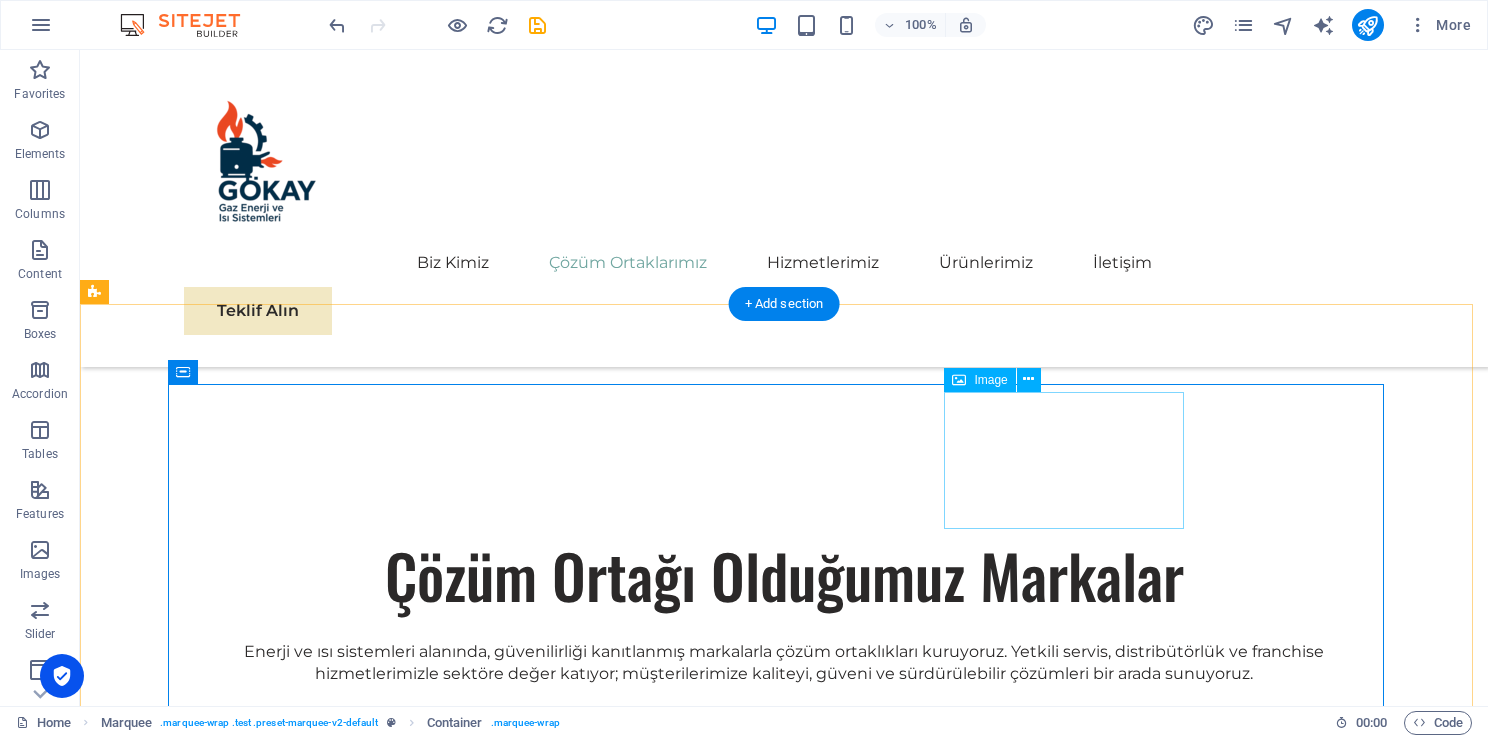 scroll, scrollTop: 2524, scrollLeft: 0, axis: vertical 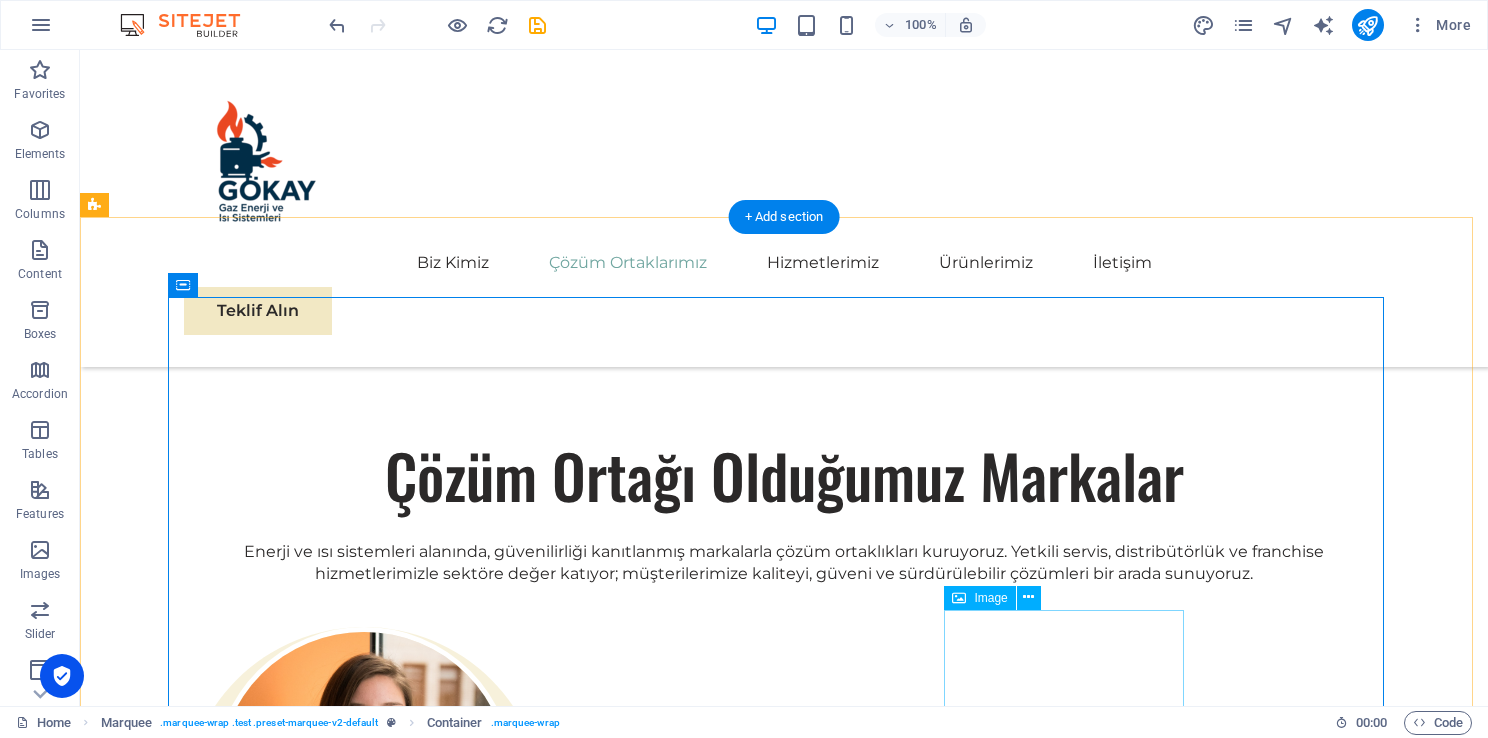 click at bounding box center (304, 4187) 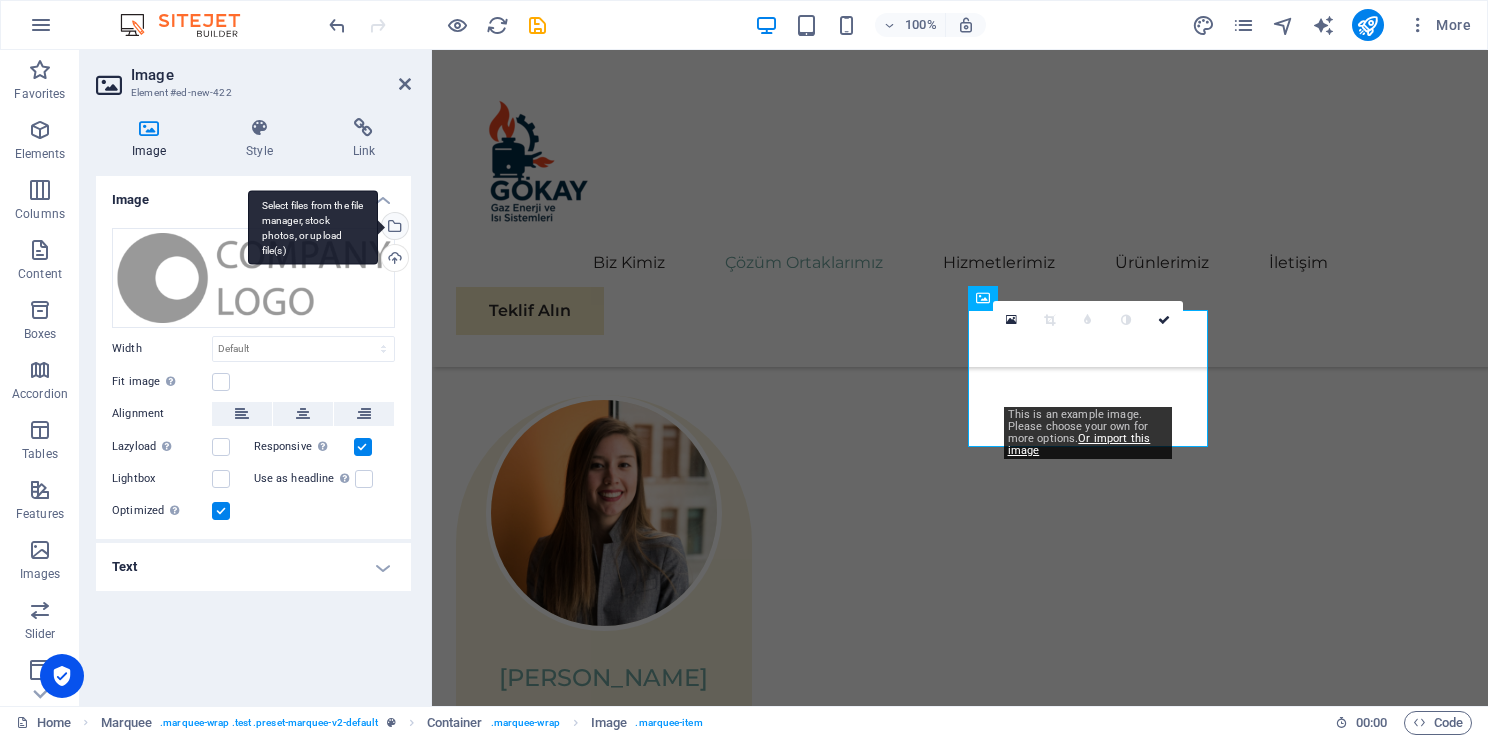 click on "Select files from the file manager, stock photos, or upload file(s)" at bounding box center [393, 228] 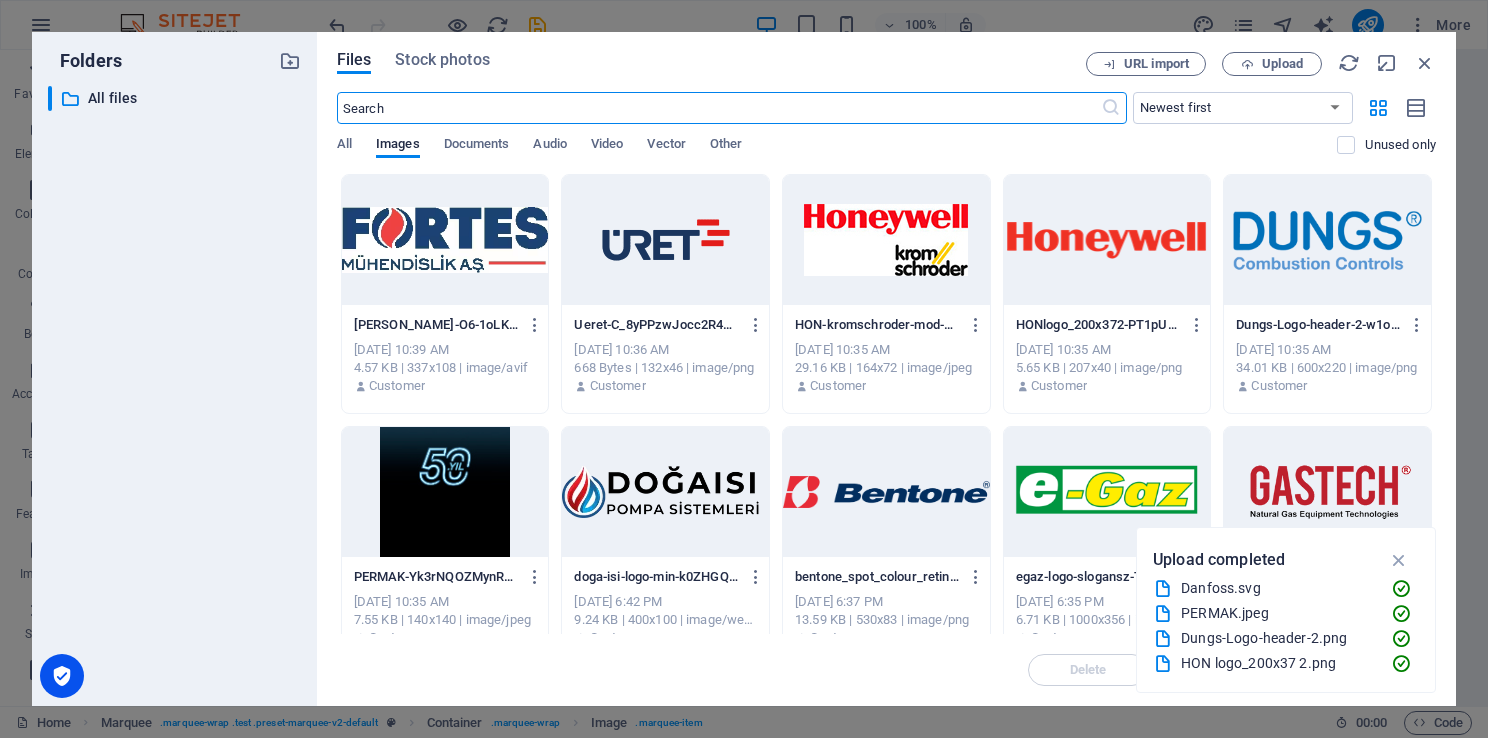 scroll, scrollTop: 2884, scrollLeft: 0, axis: vertical 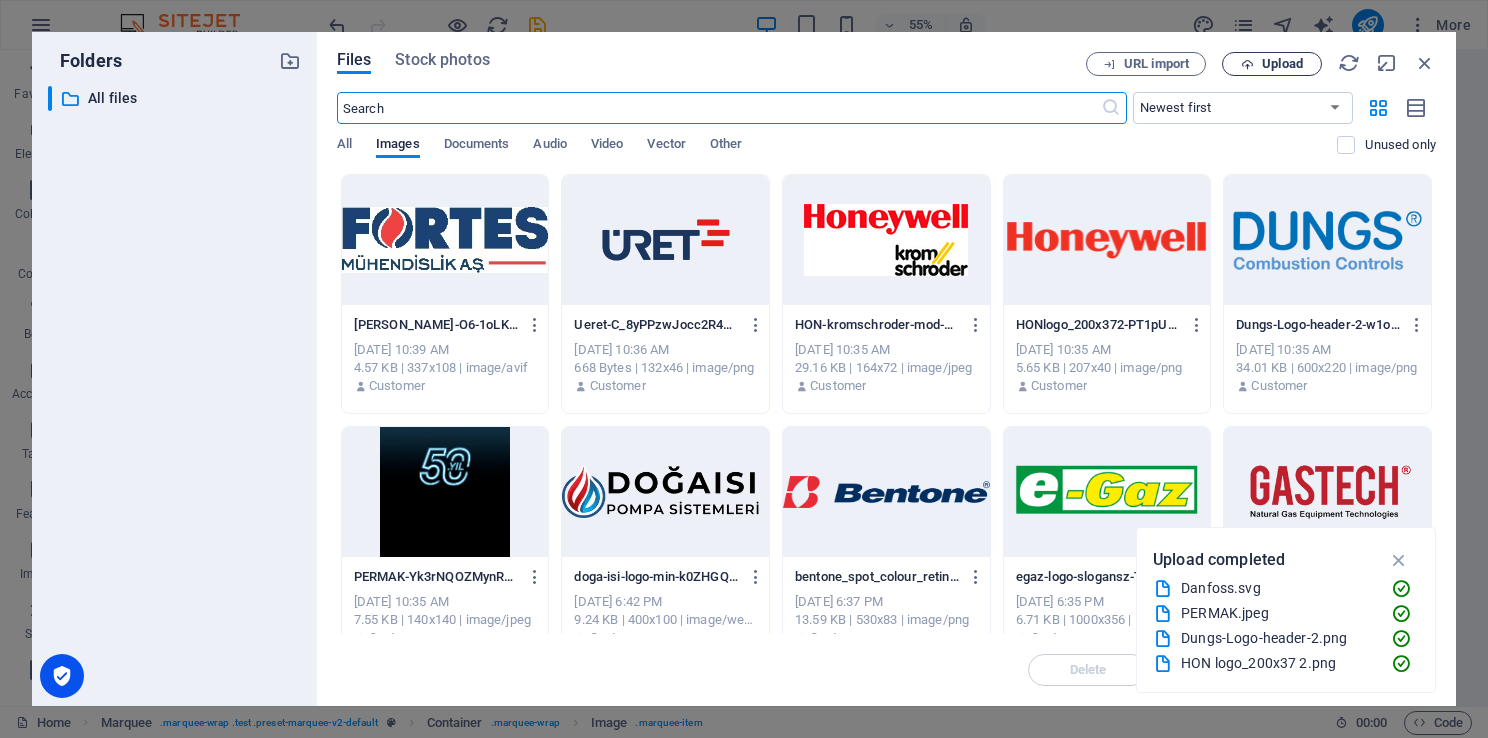 click on "Upload" at bounding box center (1282, 64) 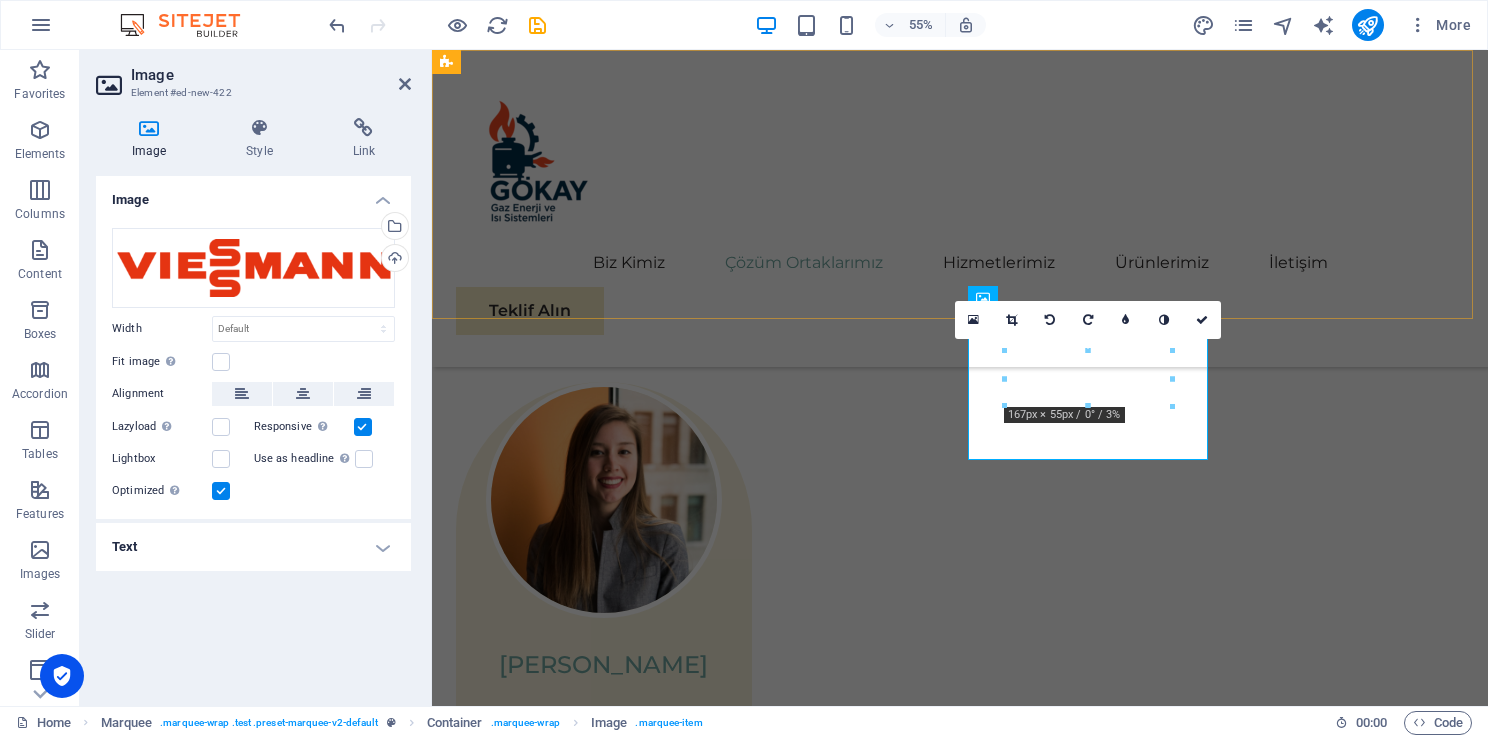 scroll, scrollTop: 2871, scrollLeft: 0, axis: vertical 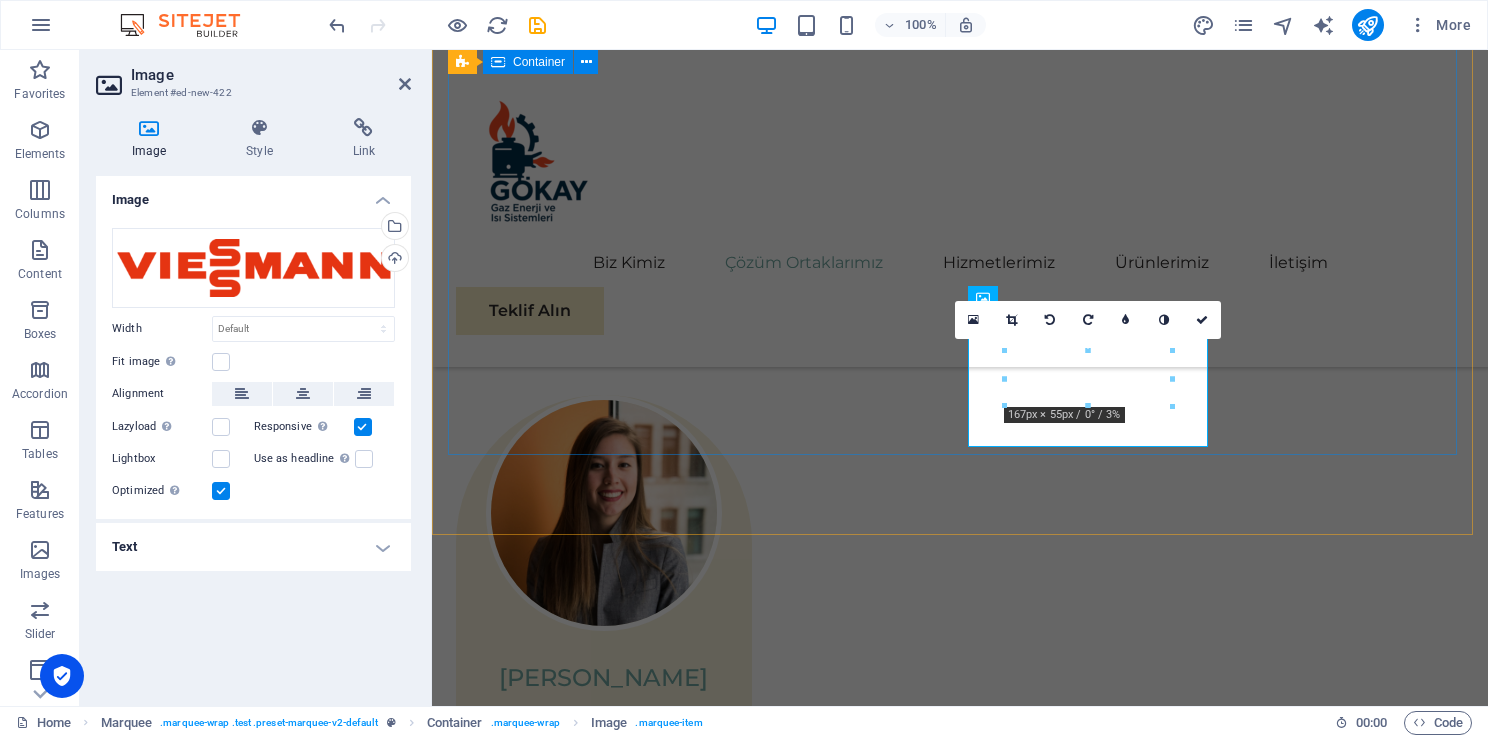 click at bounding box center (960, 3067) 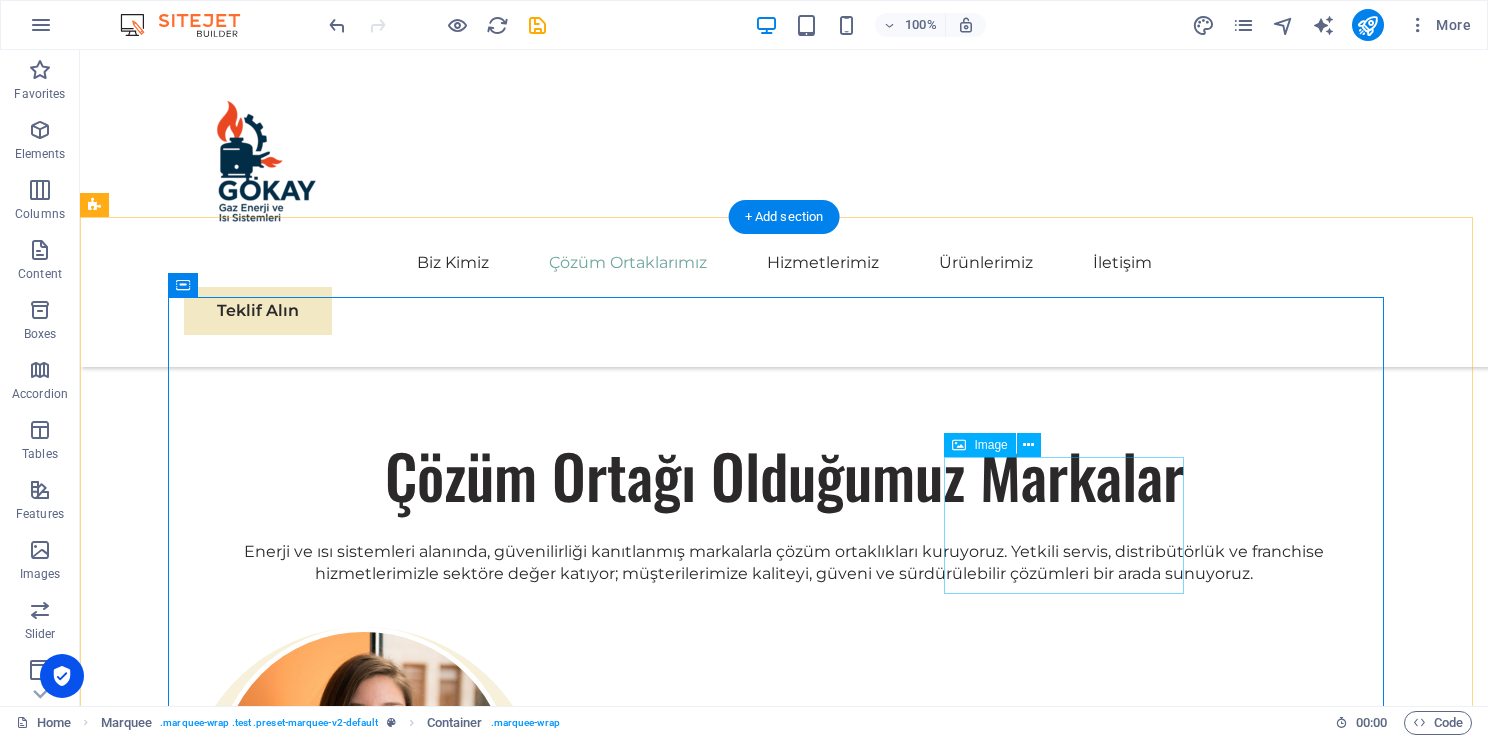 scroll, scrollTop: 2724, scrollLeft: 0, axis: vertical 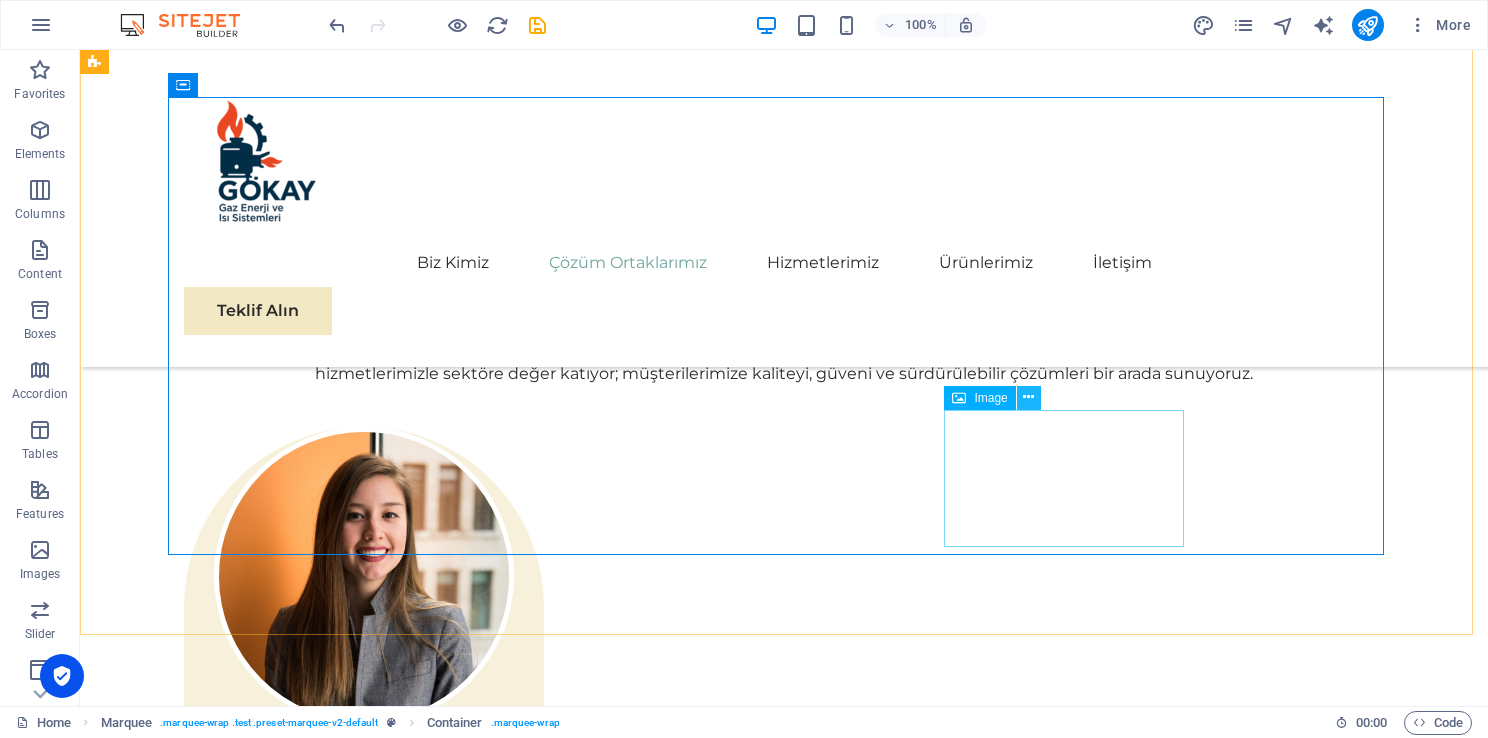 click at bounding box center (1028, 397) 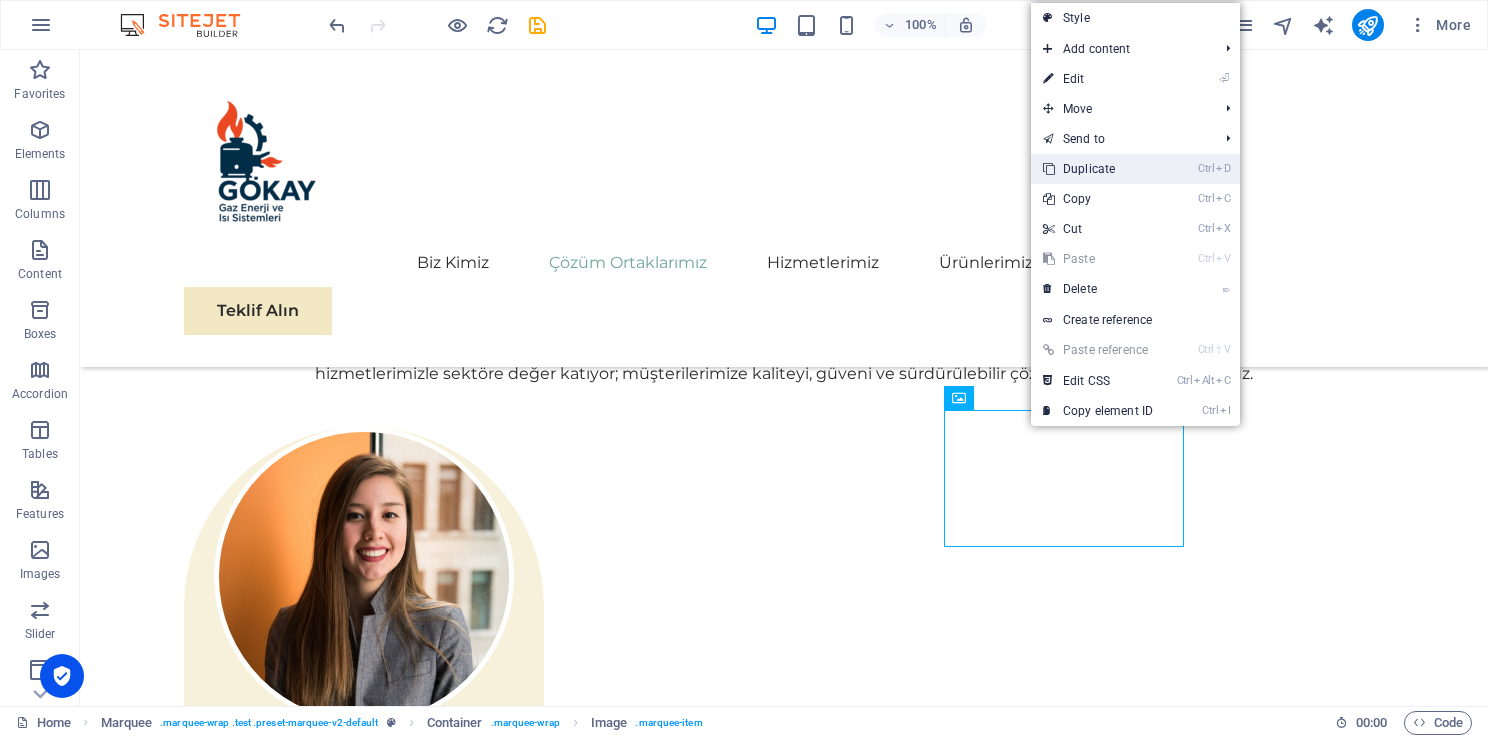 click on "Ctrl D  Duplicate" at bounding box center [1098, 169] 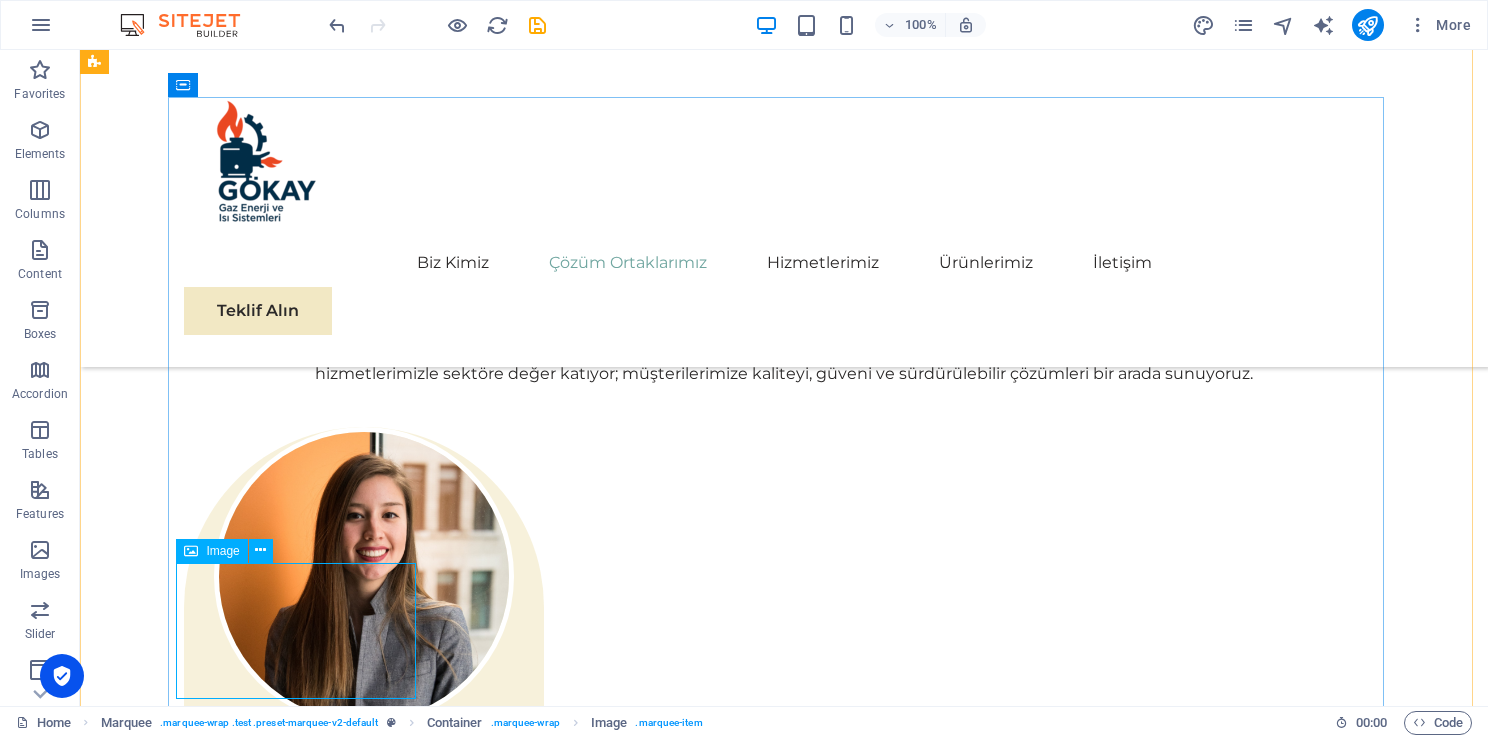 click at bounding box center [304, 4132] 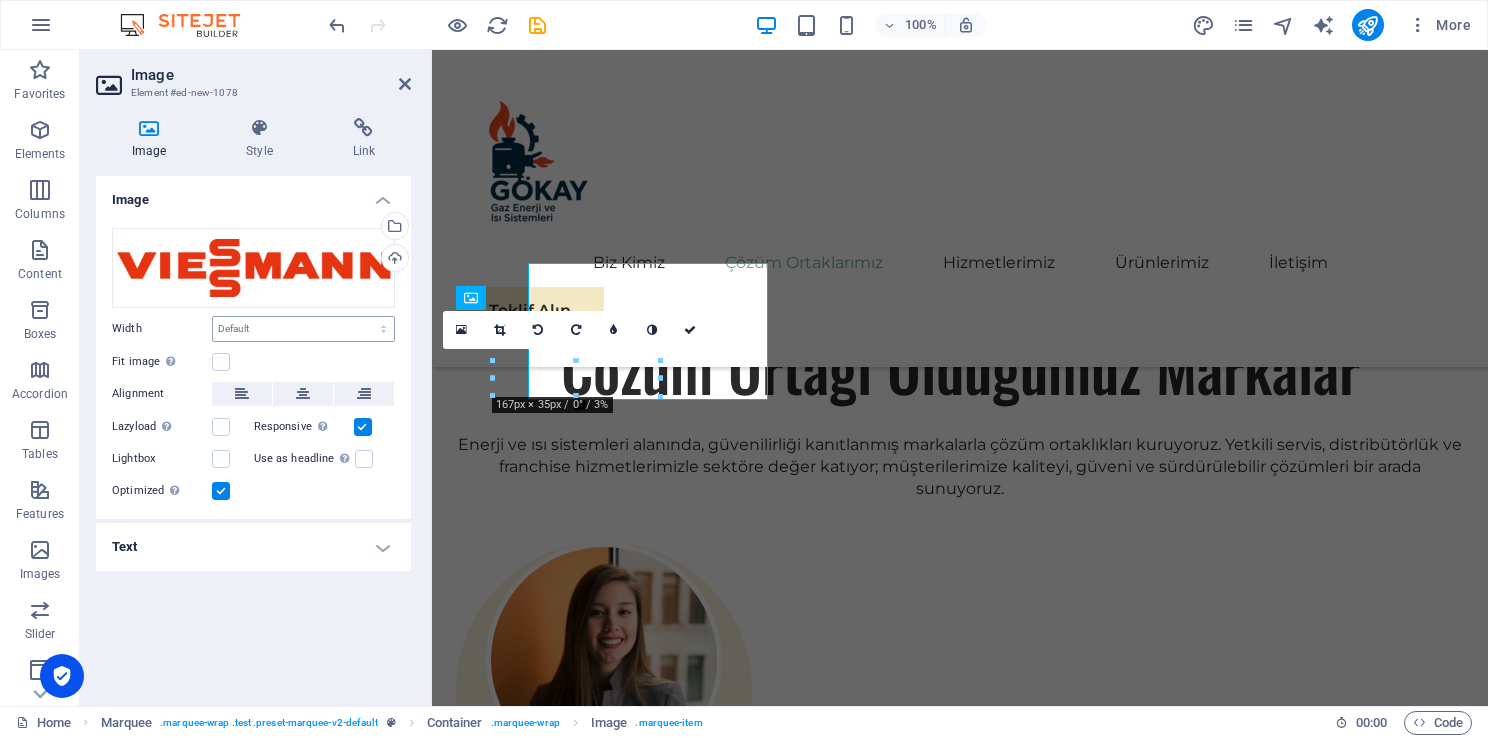 scroll, scrollTop: 3024, scrollLeft: 0, axis: vertical 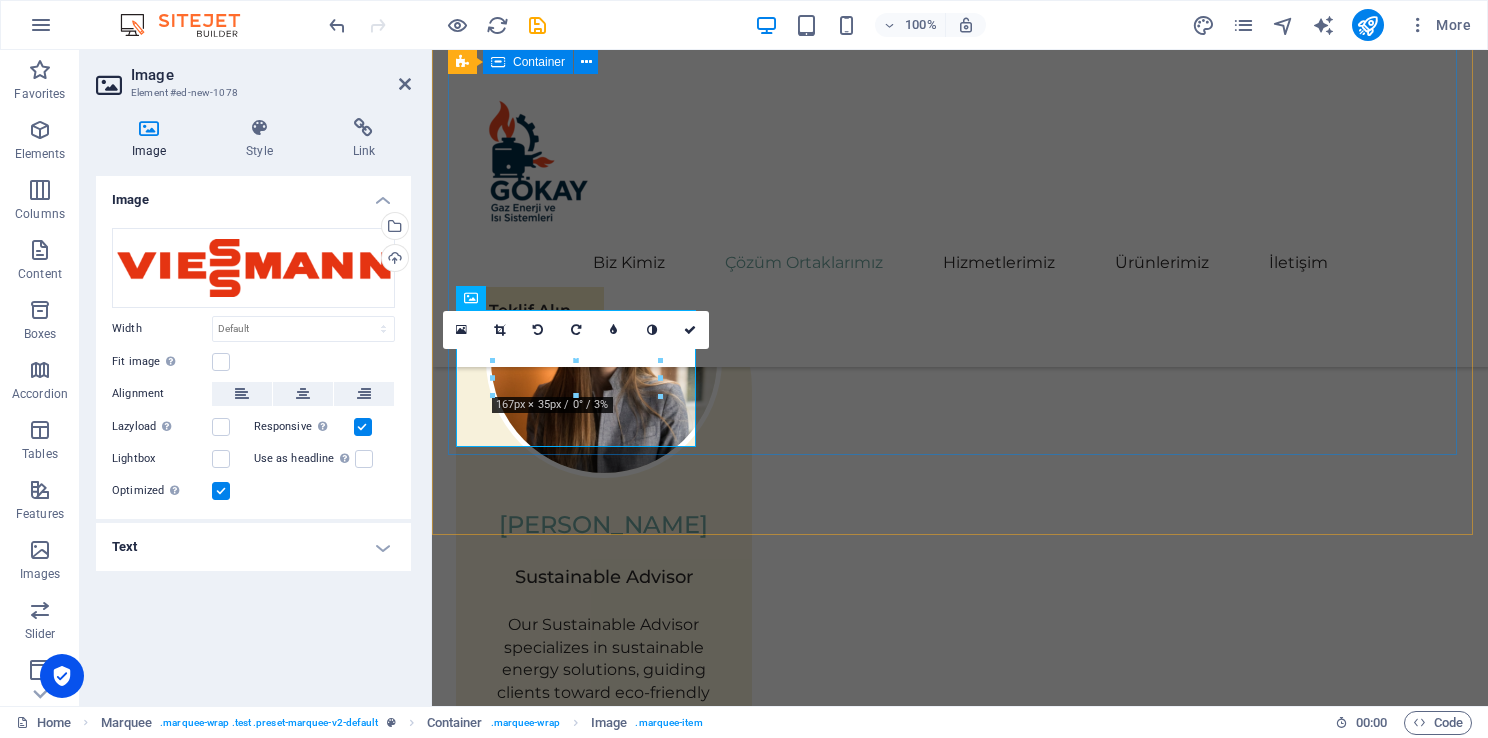 click at bounding box center (960, 2986) 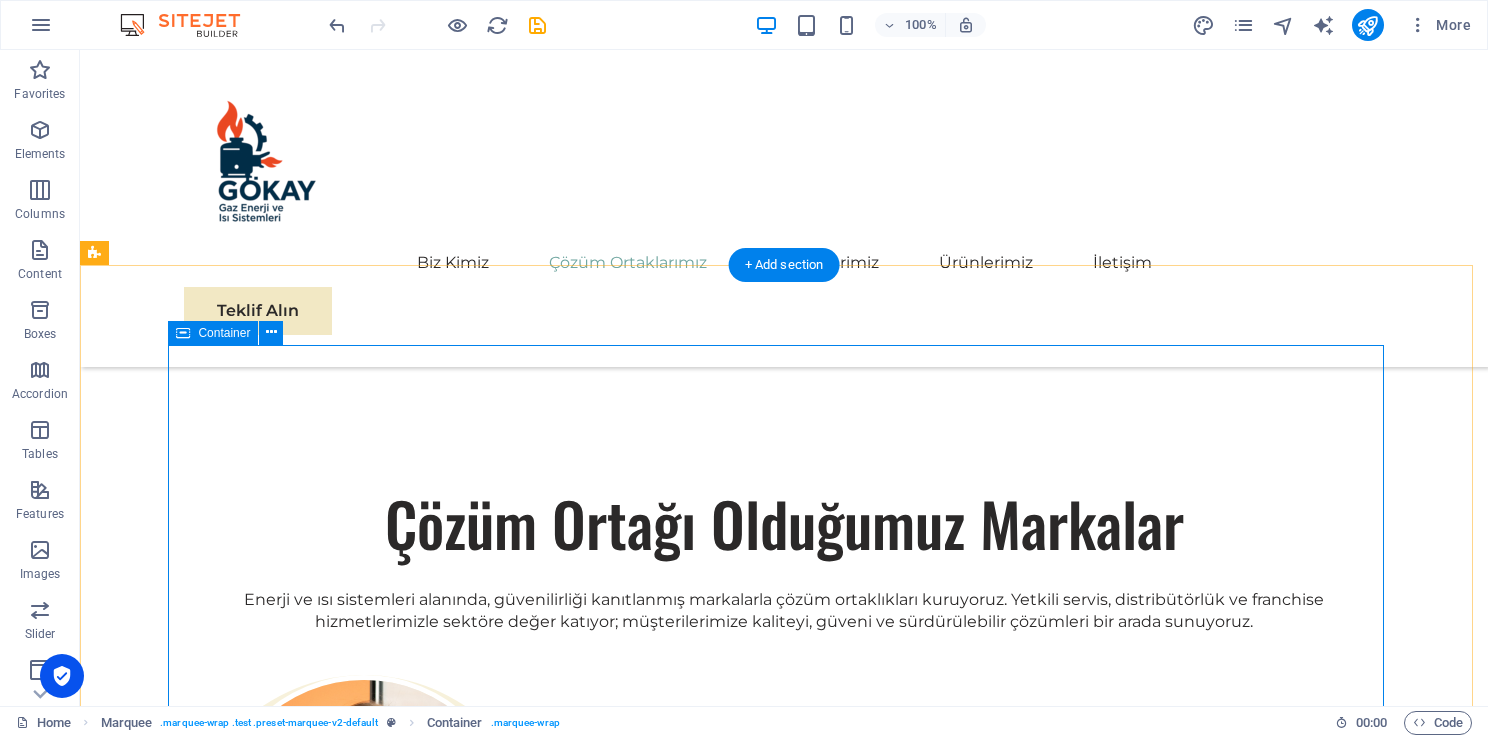 scroll, scrollTop: 2776, scrollLeft: 0, axis: vertical 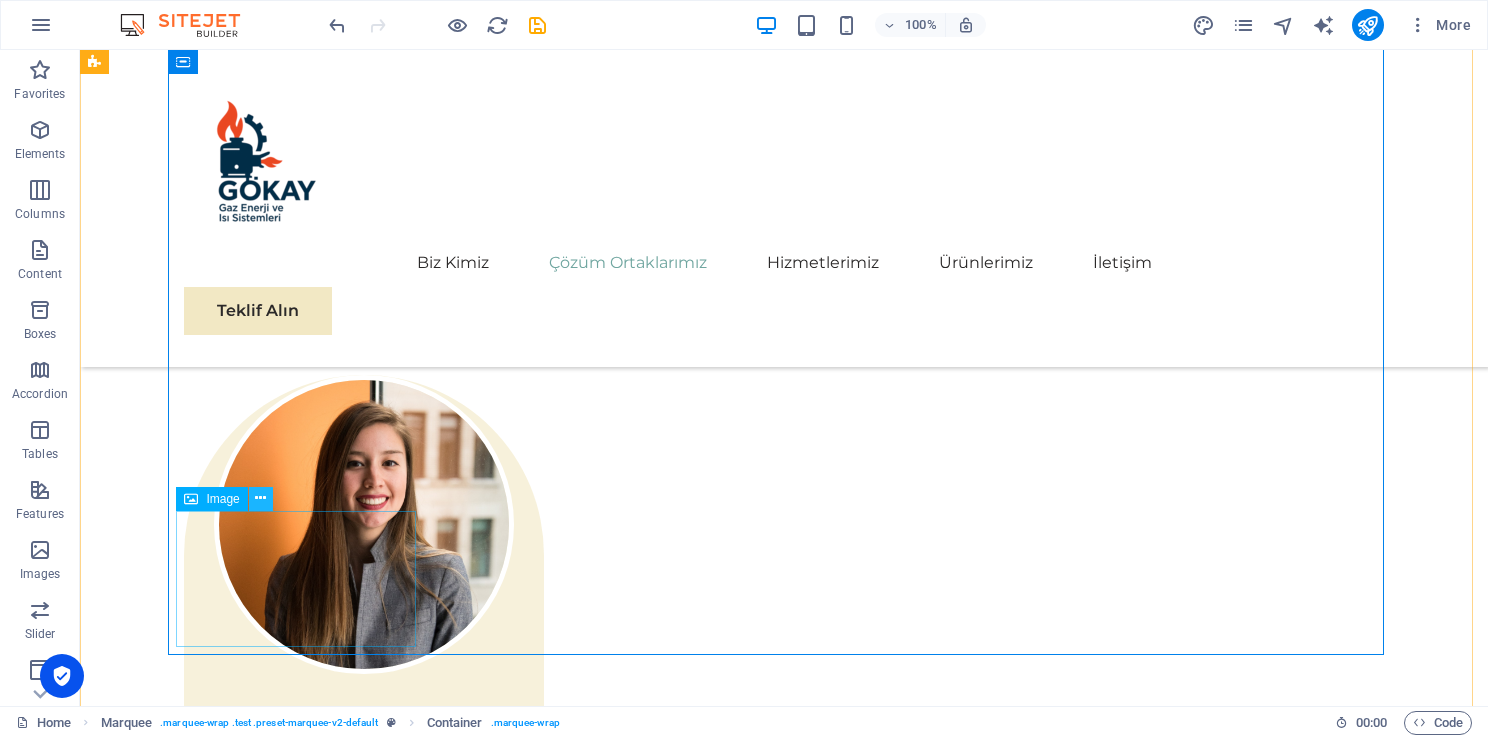click at bounding box center (260, 498) 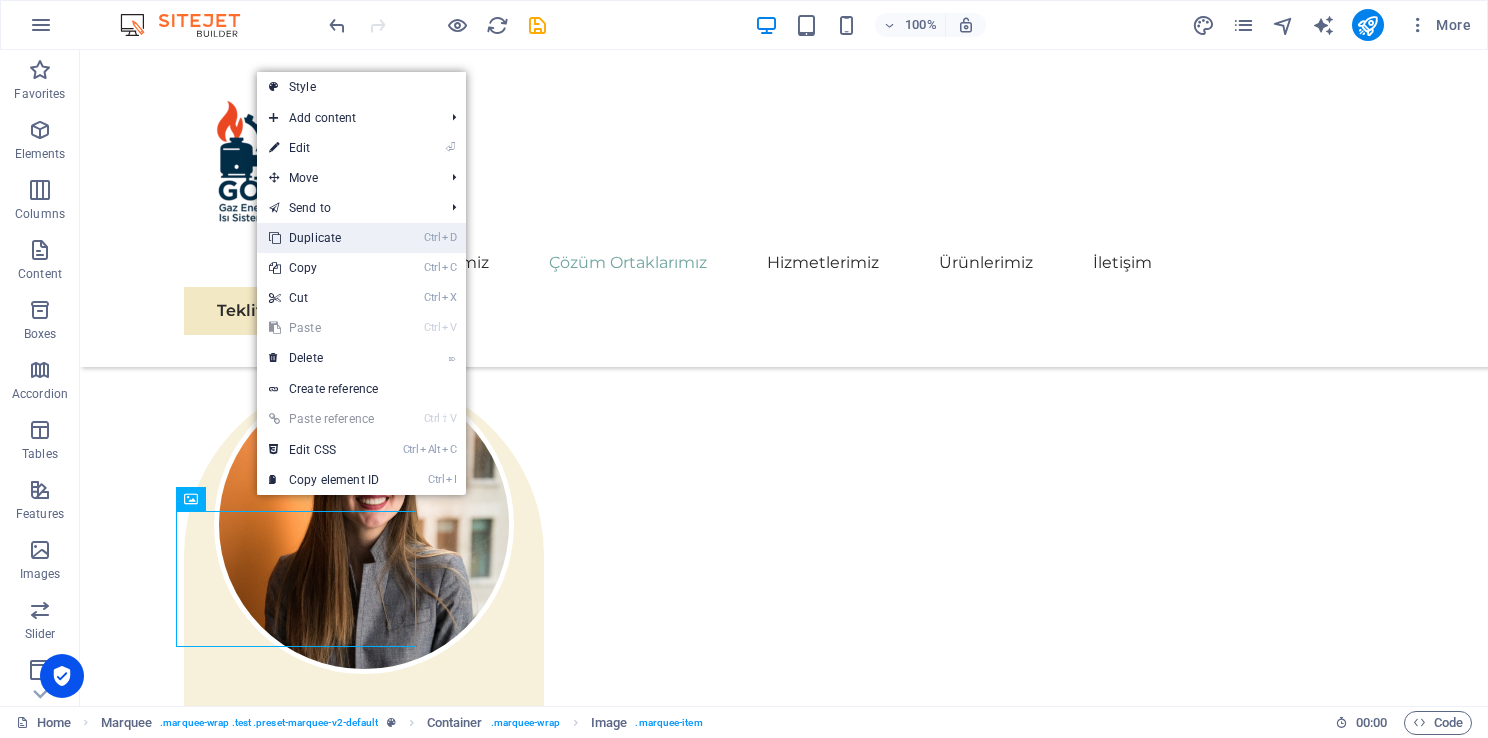 click on "Ctrl D  Duplicate" at bounding box center [324, 238] 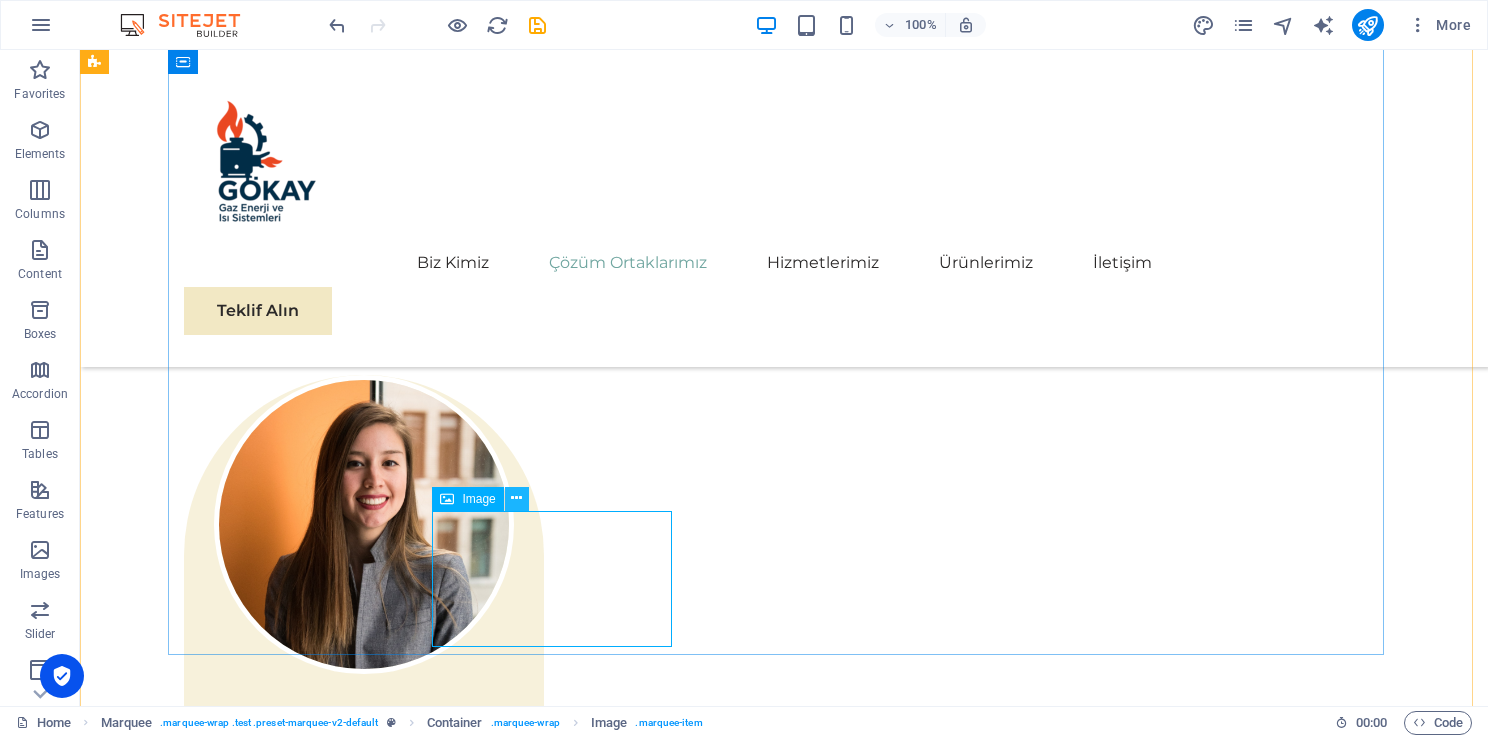 click at bounding box center [517, 499] 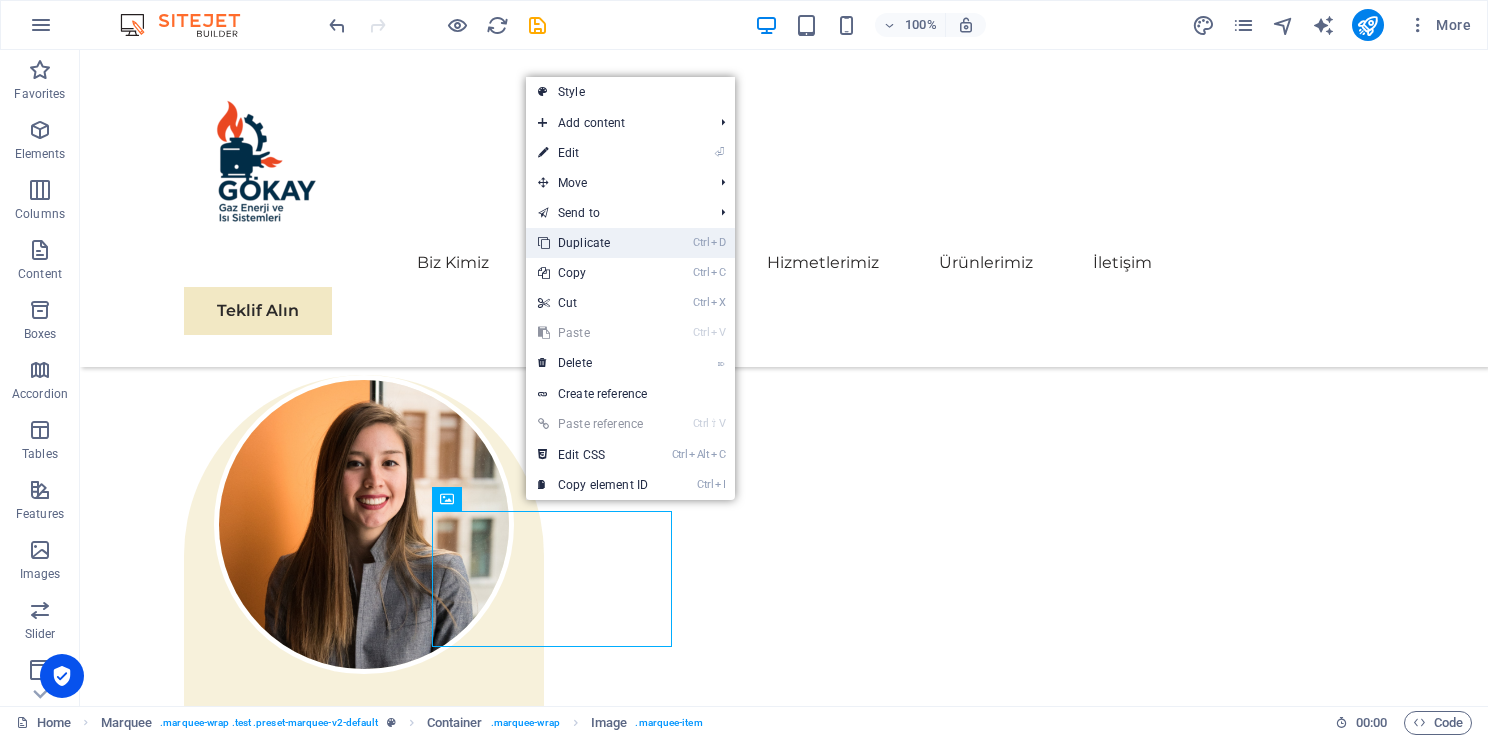 click on "Ctrl D  Duplicate" at bounding box center [593, 243] 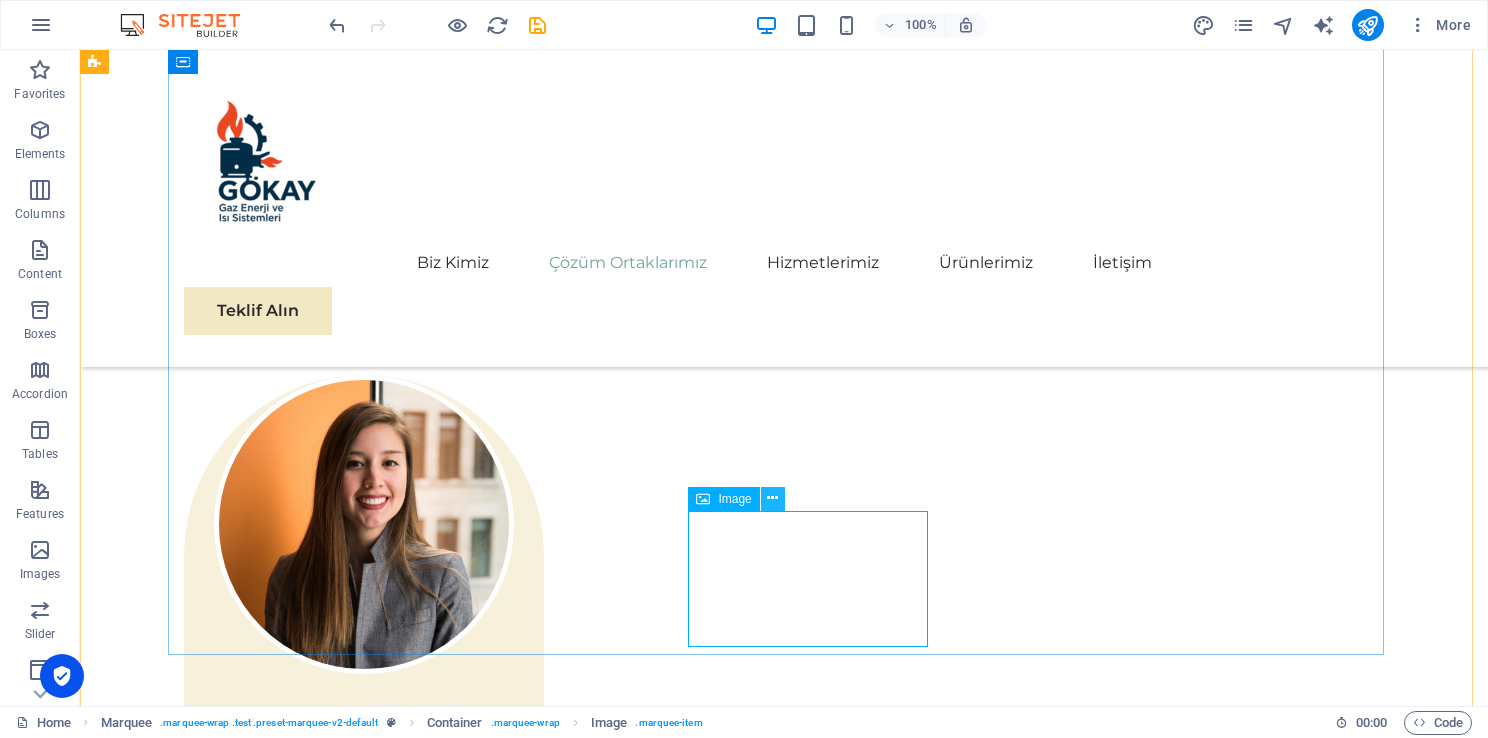 click at bounding box center (772, 498) 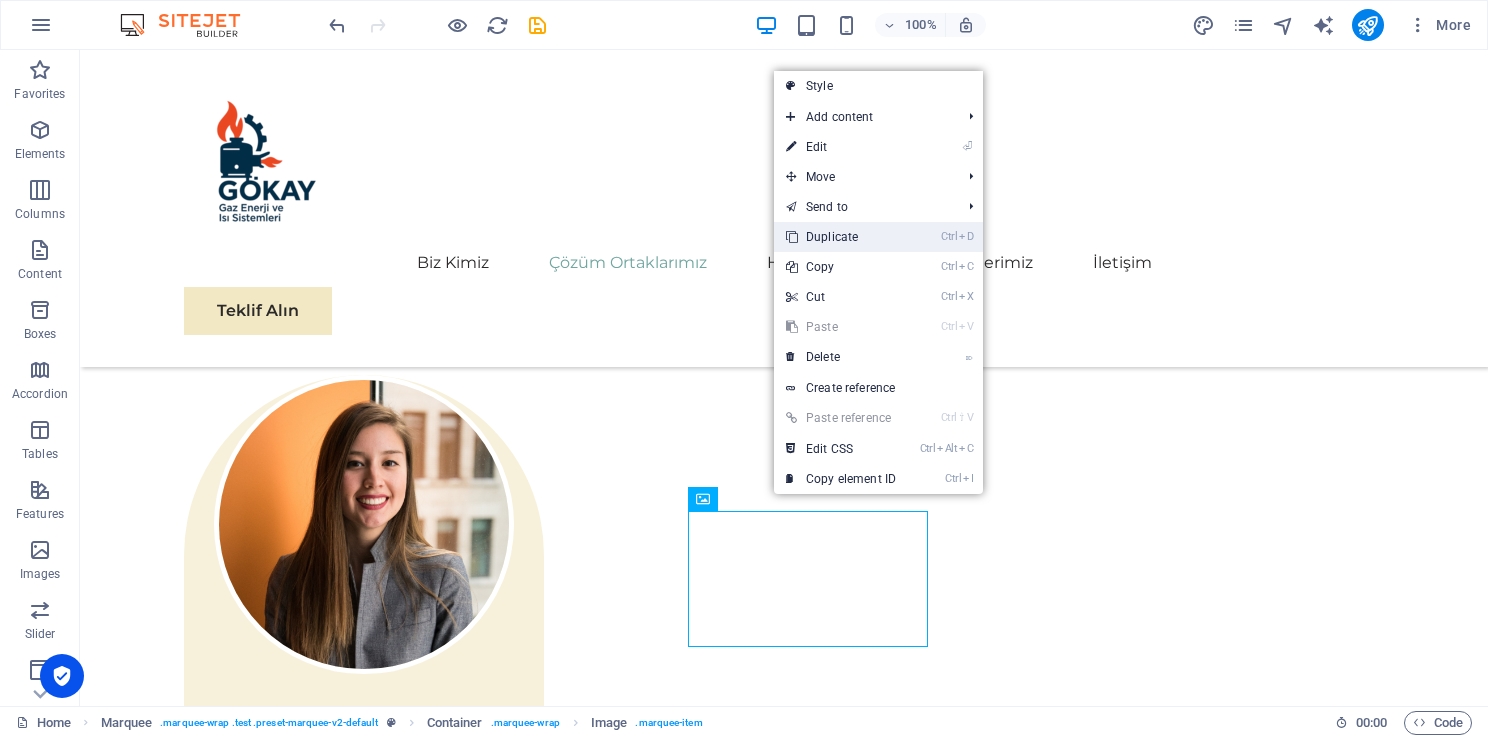 click on "Ctrl D  Duplicate" at bounding box center [841, 237] 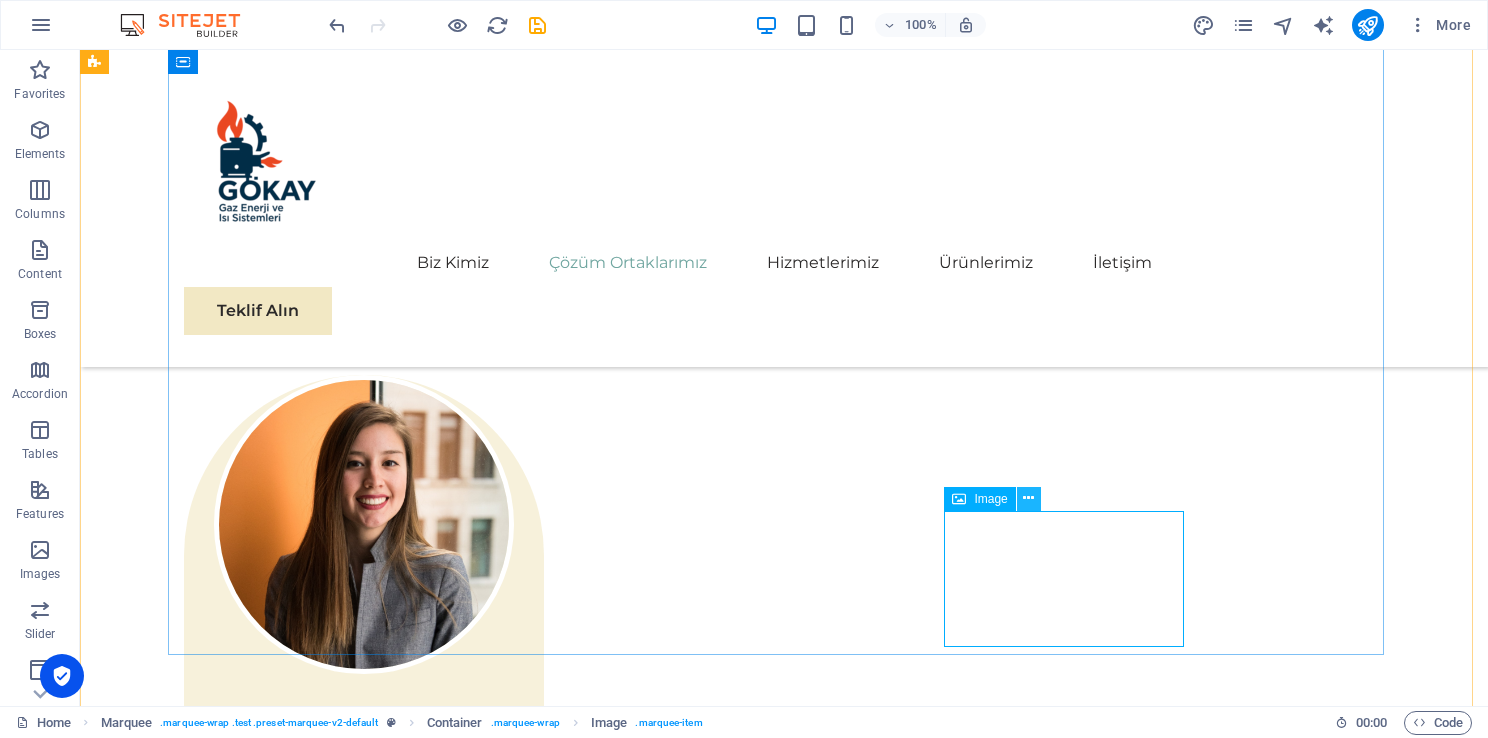 click at bounding box center [1028, 498] 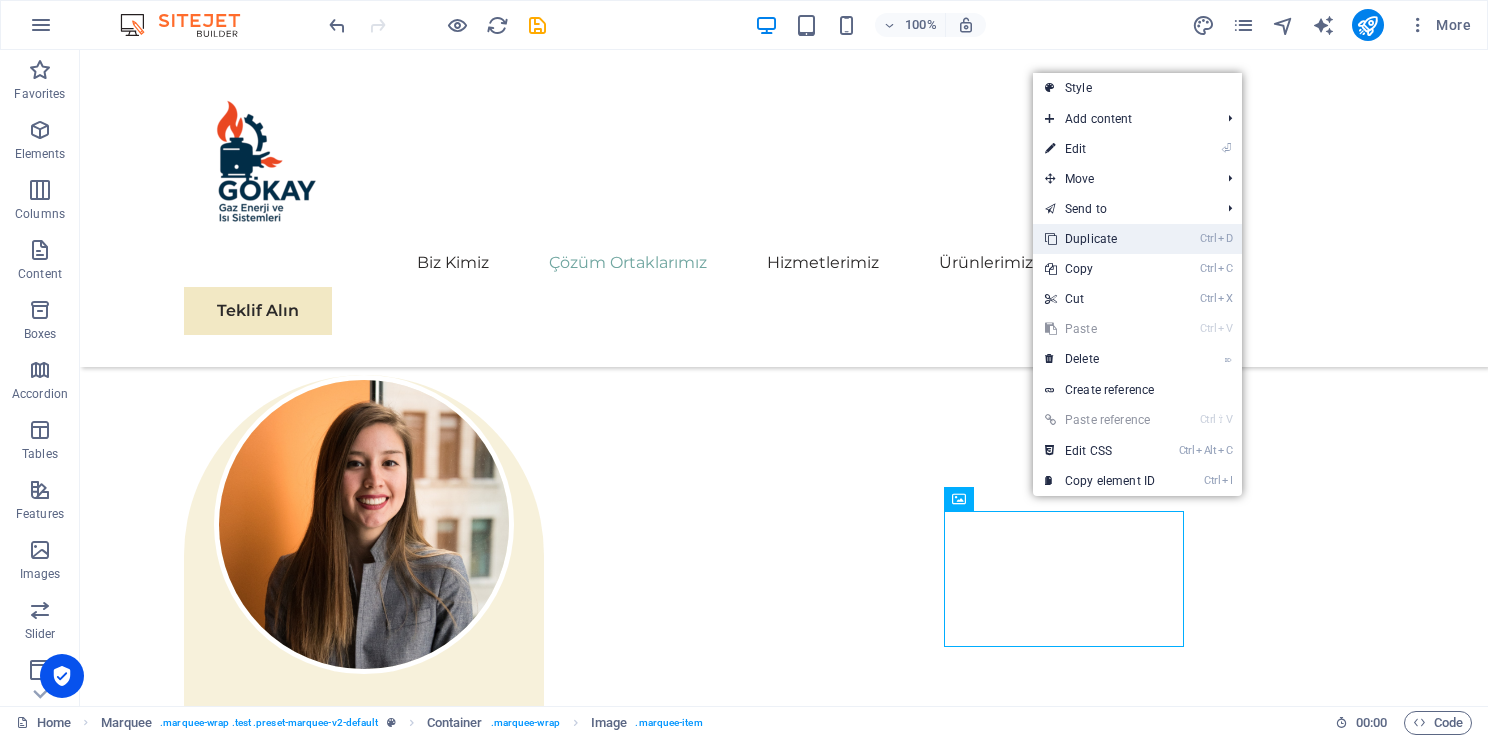 click on "Ctrl D  Duplicate" at bounding box center (1100, 239) 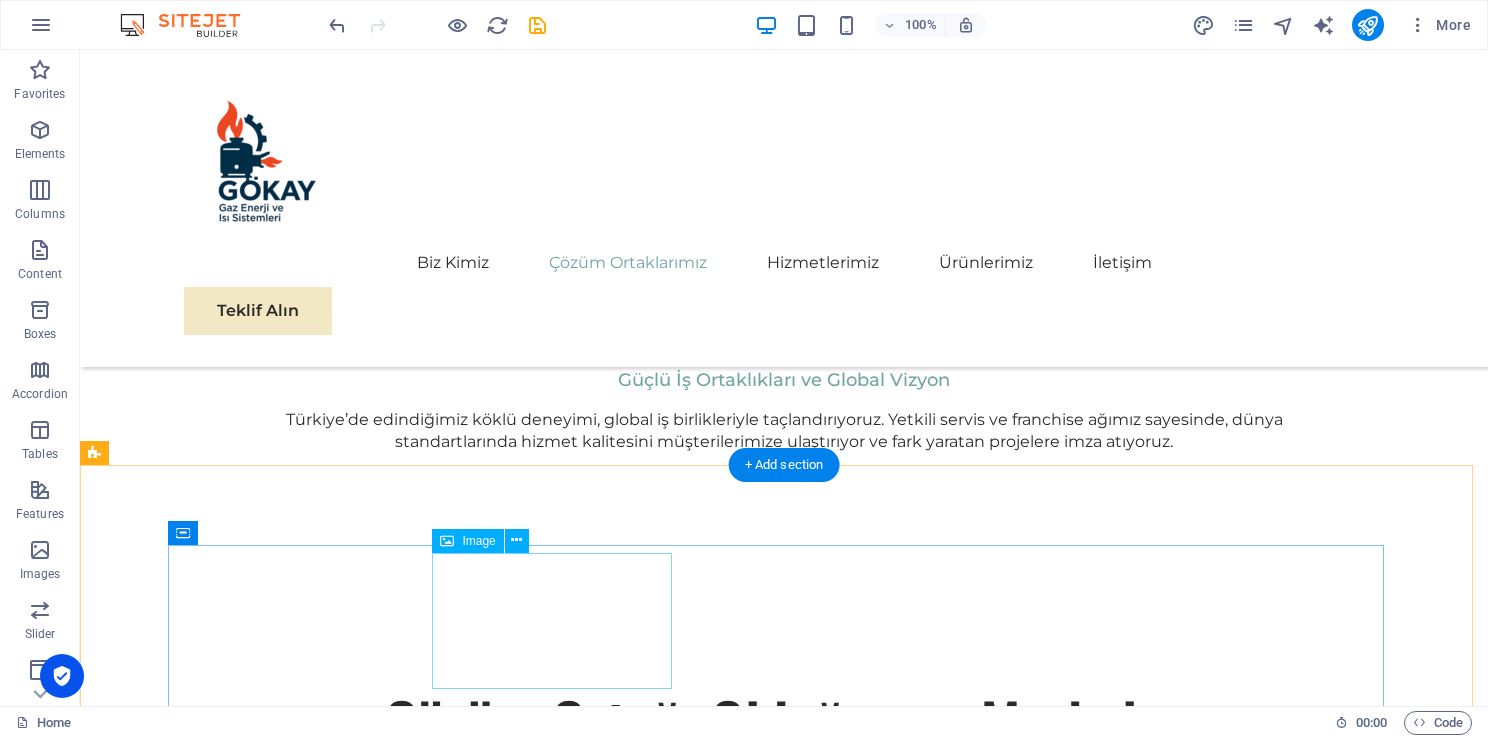 scroll, scrollTop: 2776, scrollLeft: 0, axis: vertical 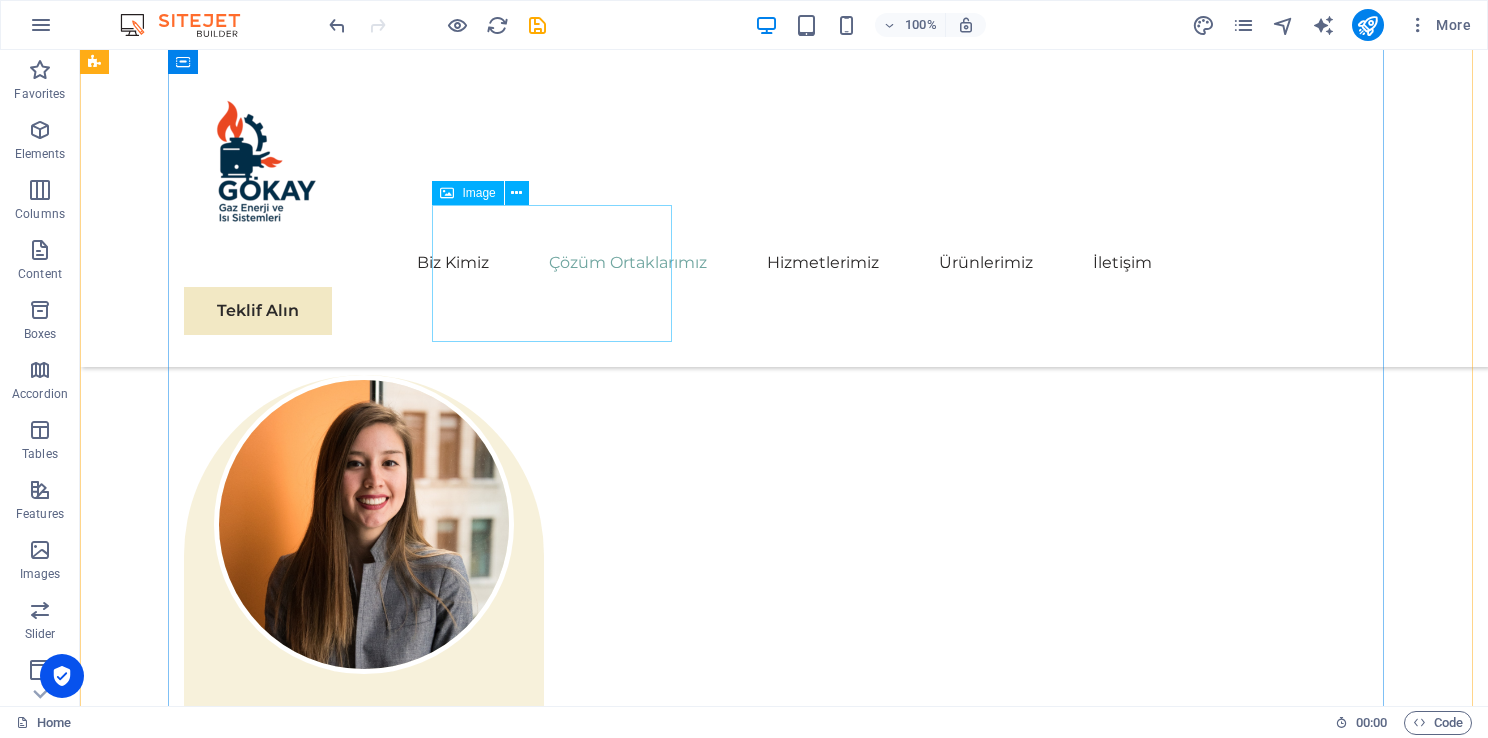 click at bounding box center [304, 3065] 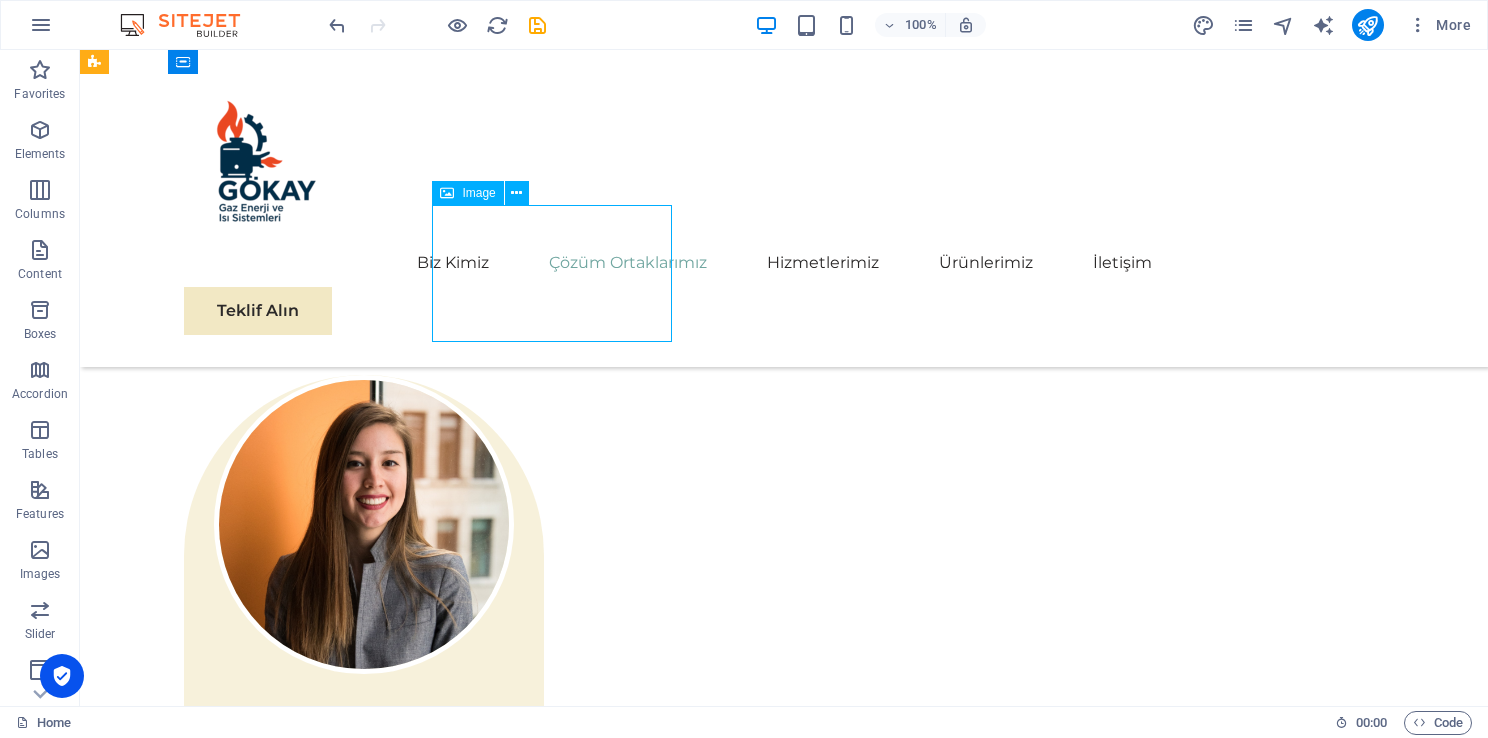 click at bounding box center [304, 3065] 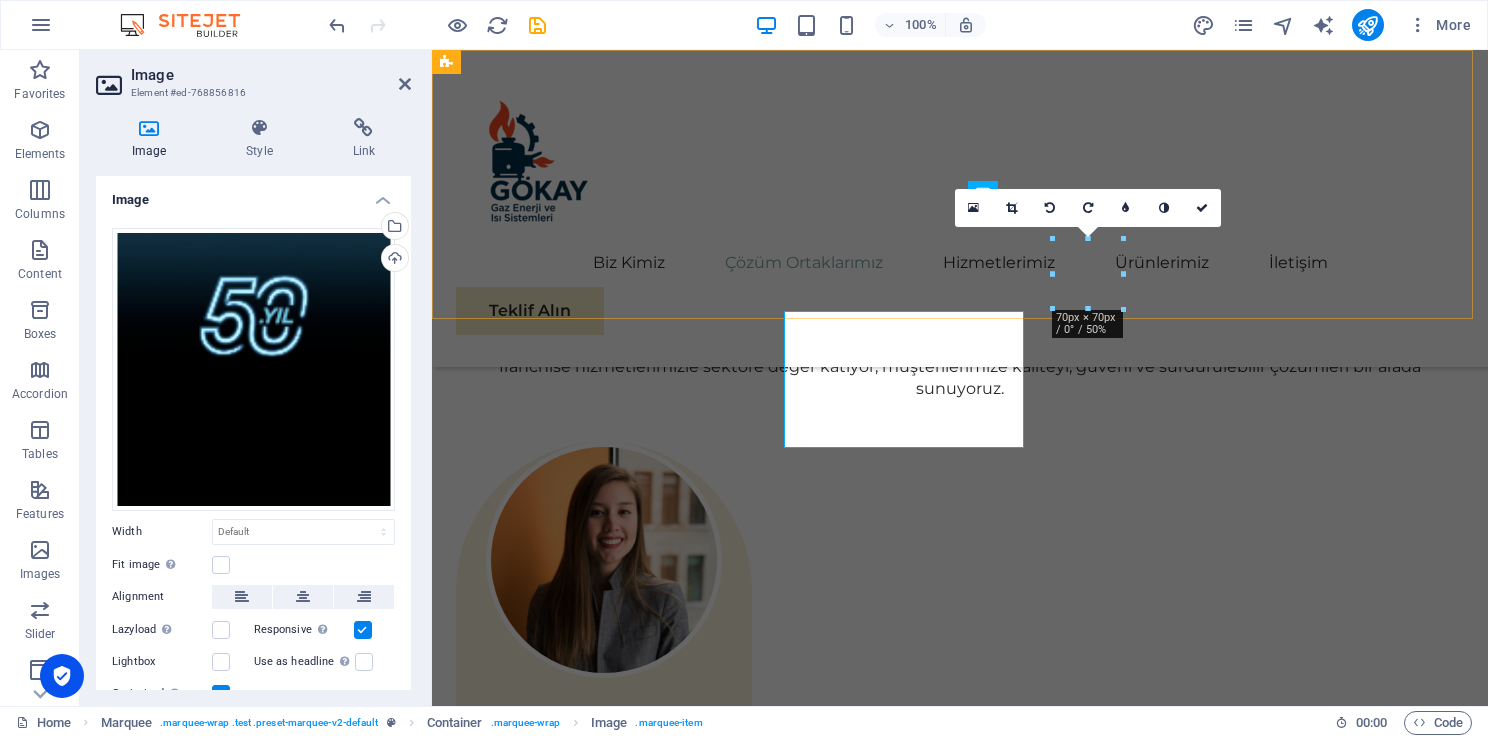 scroll, scrollTop: 2671, scrollLeft: 0, axis: vertical 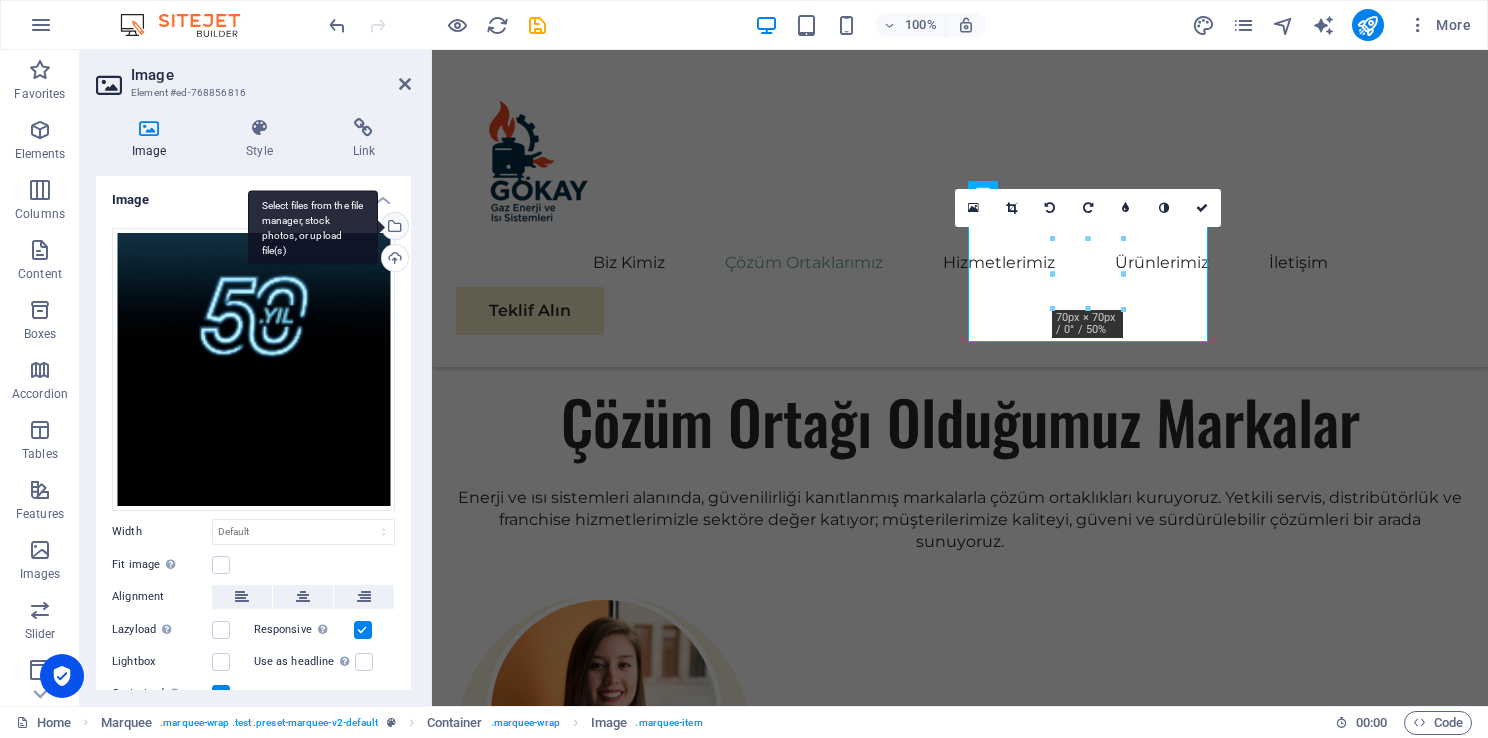 click on "Select files from the file manager, stock photos, or upload file(s)" at bounding box center (393, 228) 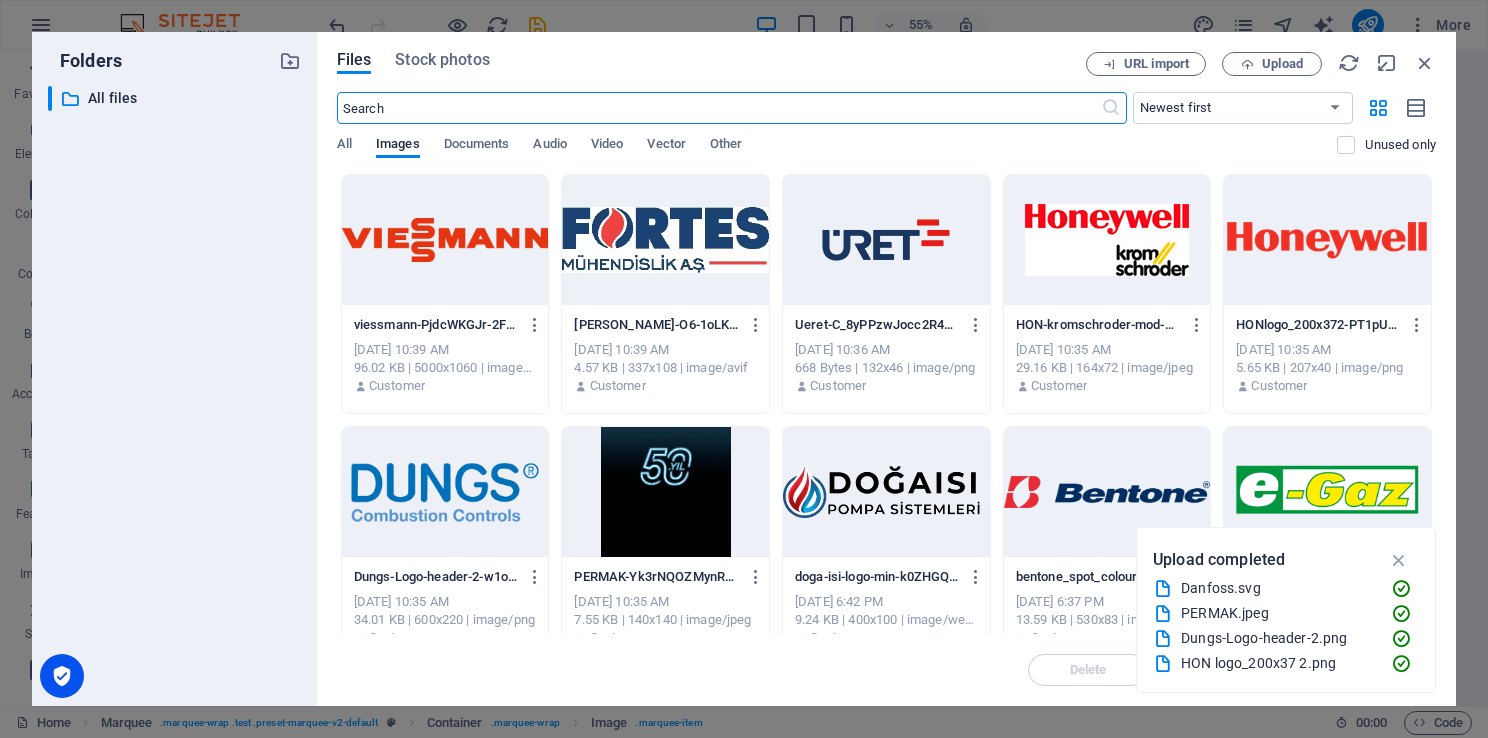 scroll, scrollTop: 2684, scrollLeft: 0, axis: vertical 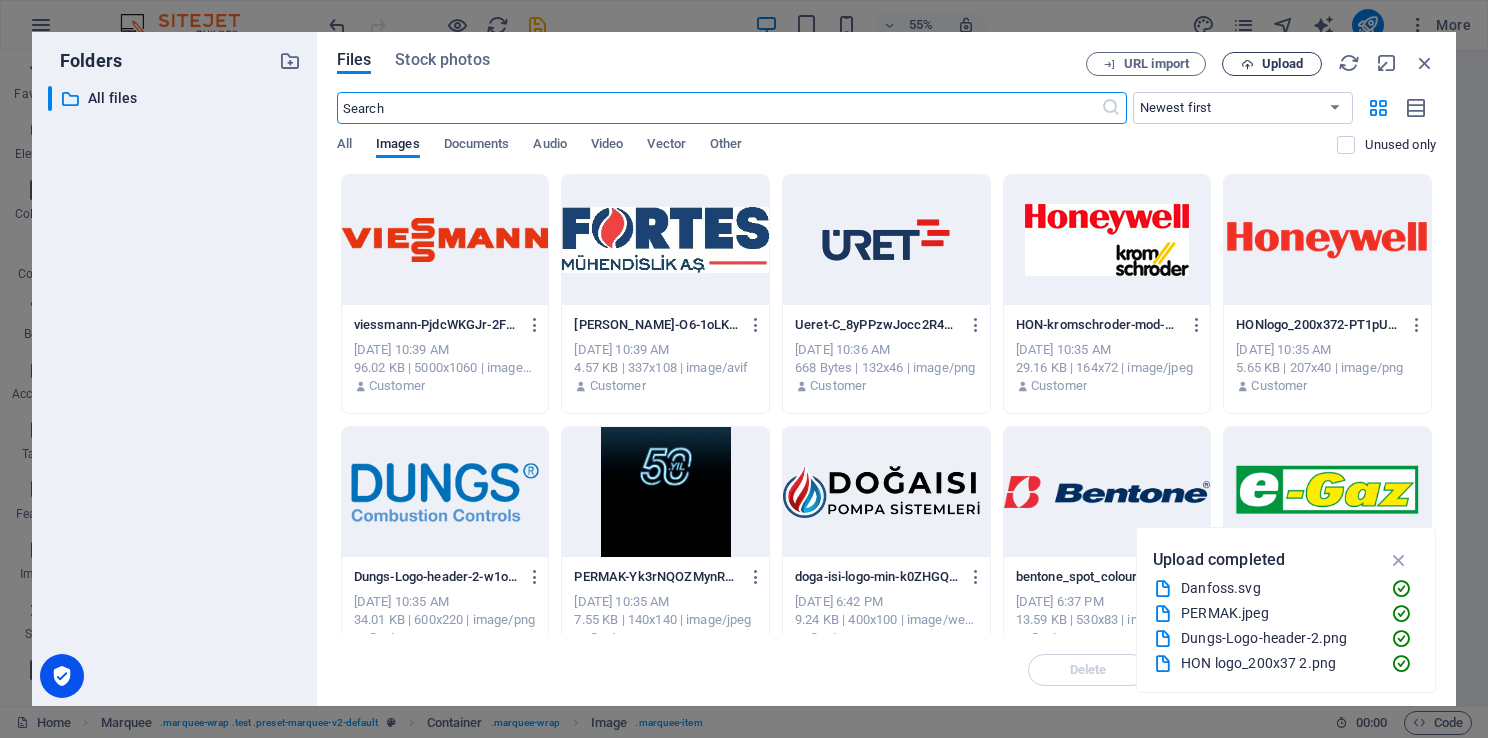 click on "Upload" at bounding box center [1282, 64] 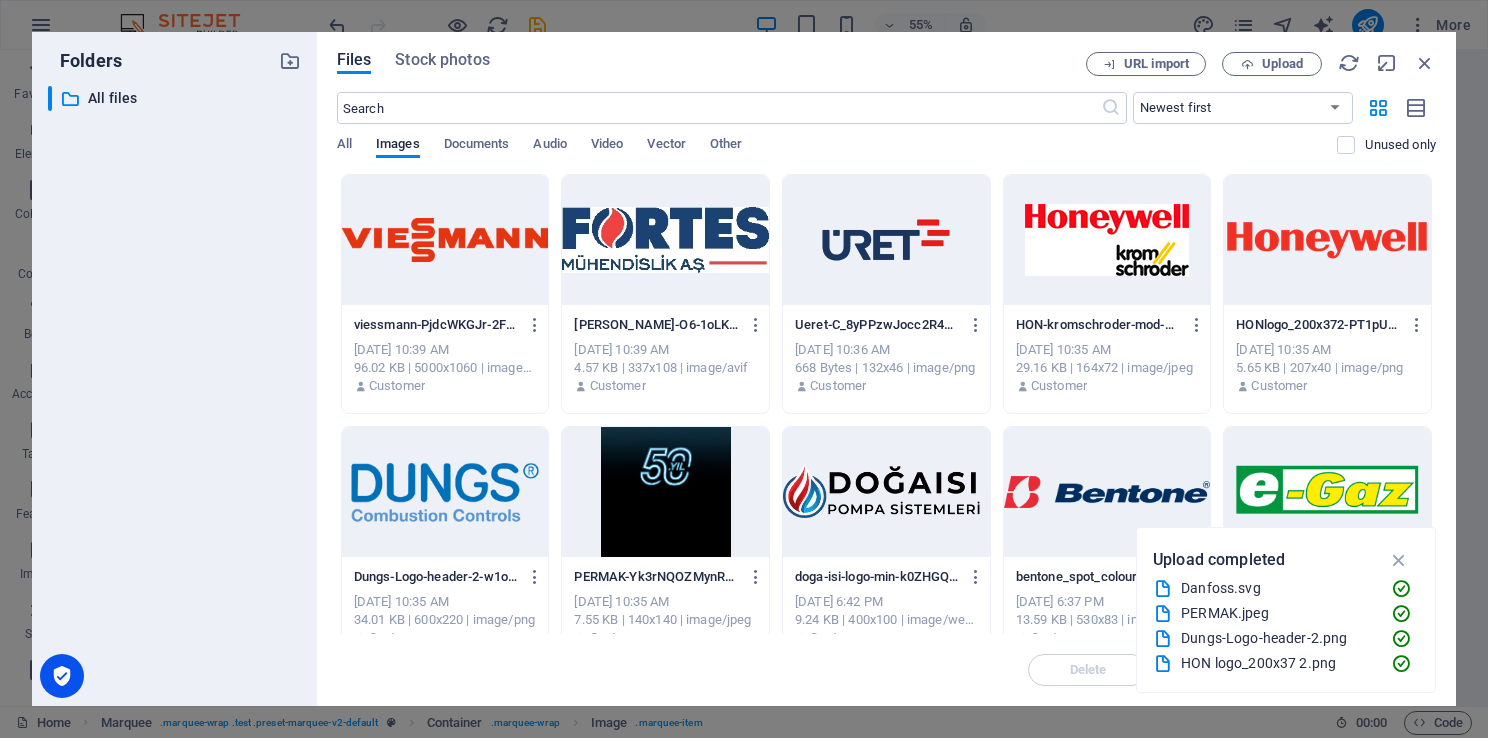 click at bounding box center (665, 492) 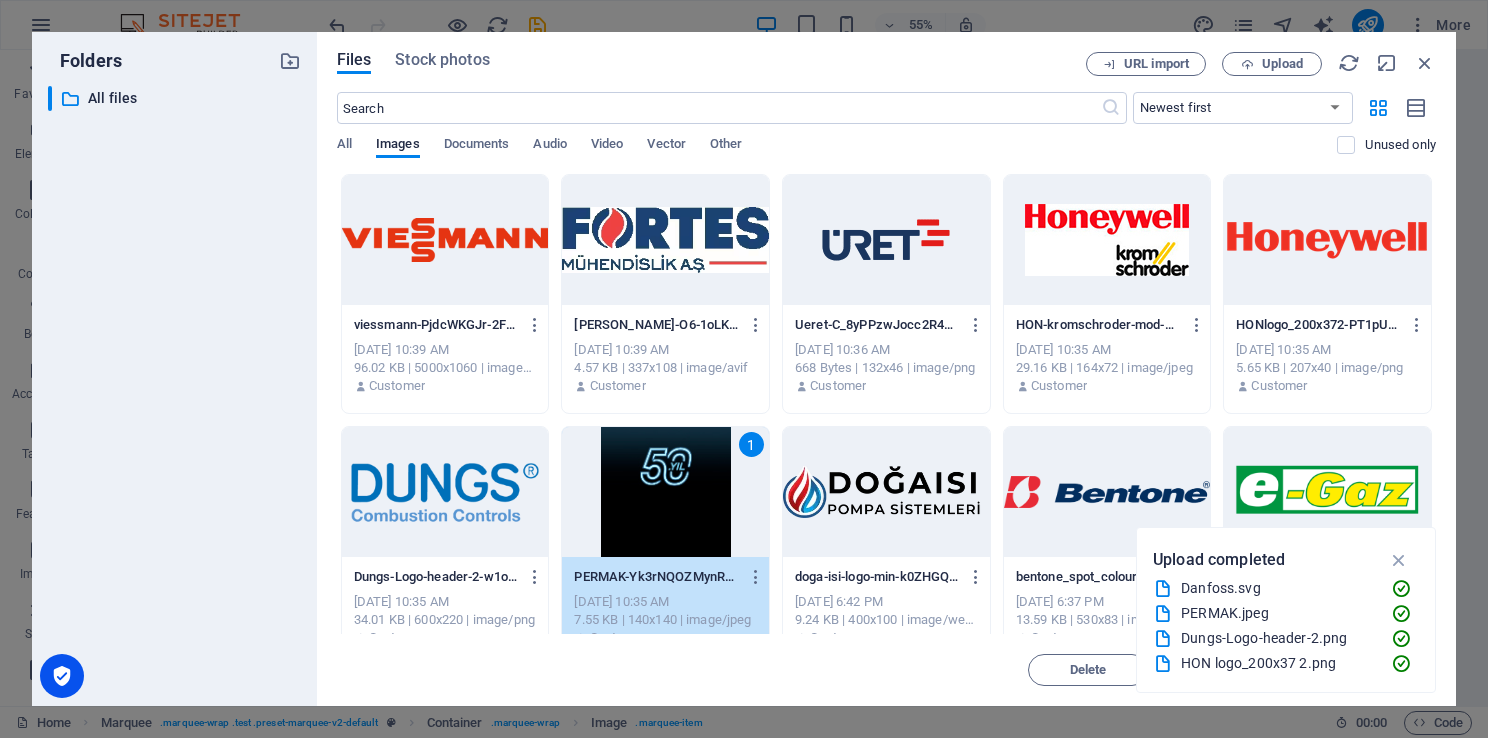 click on "1" at bounding box center [665, 492] 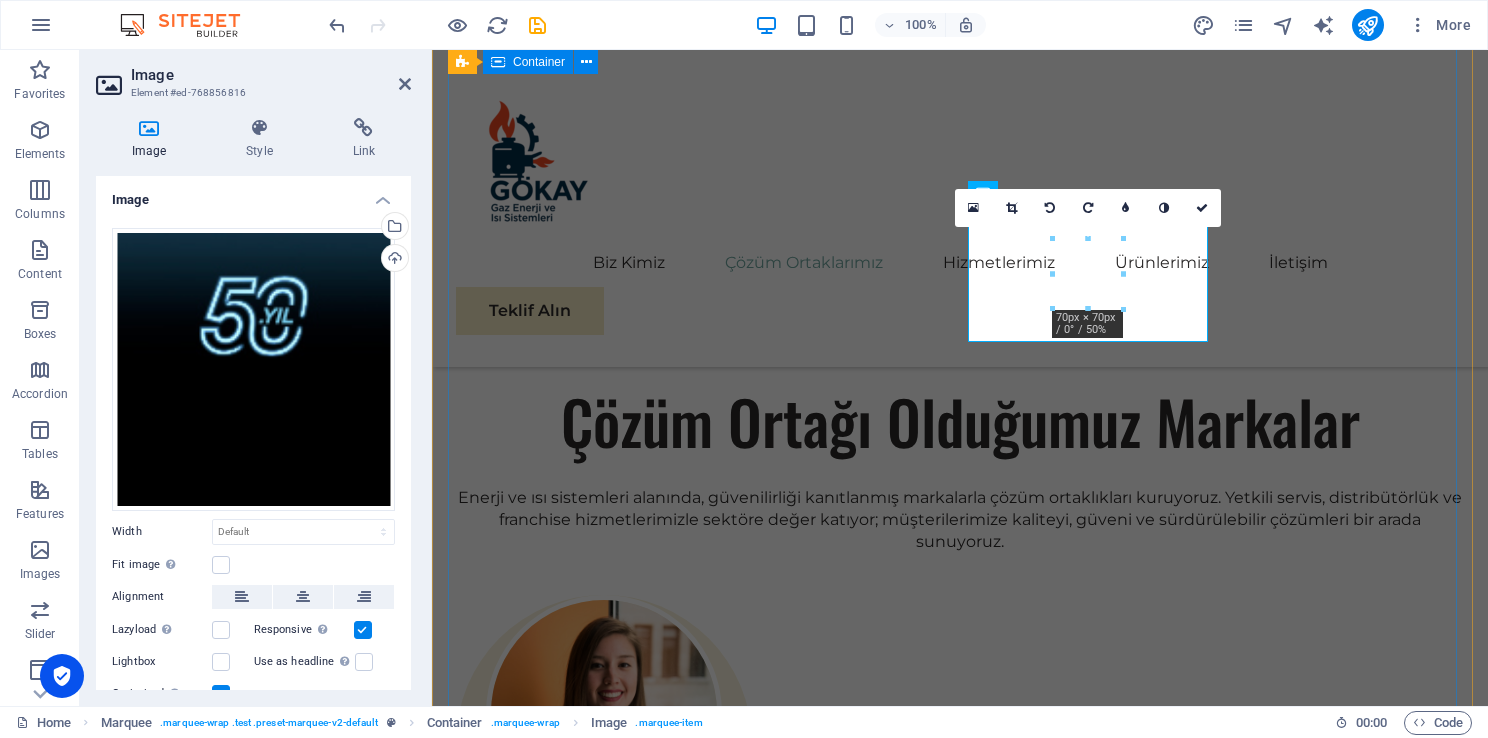 click at bounding box center [960, 3629] 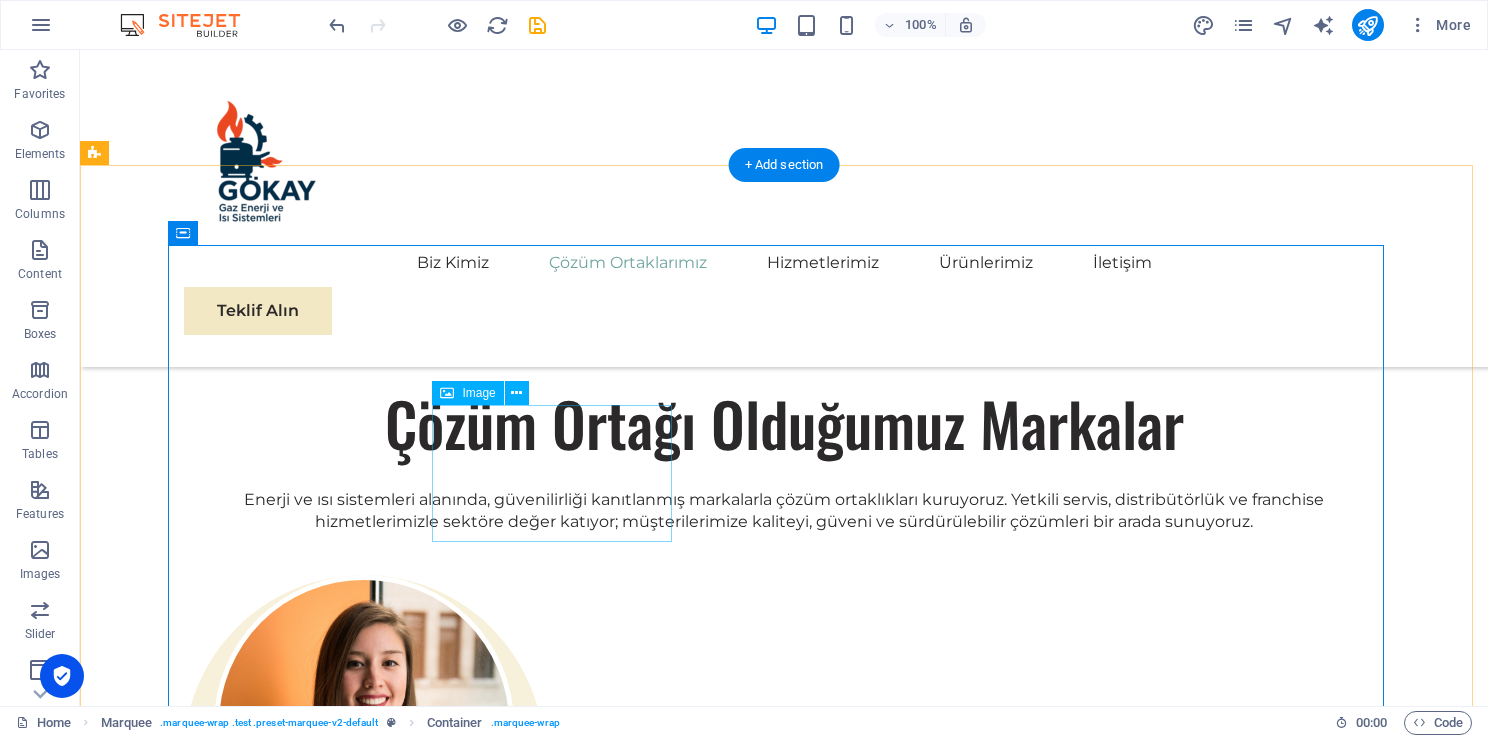click at bounding box center [304, 3265] 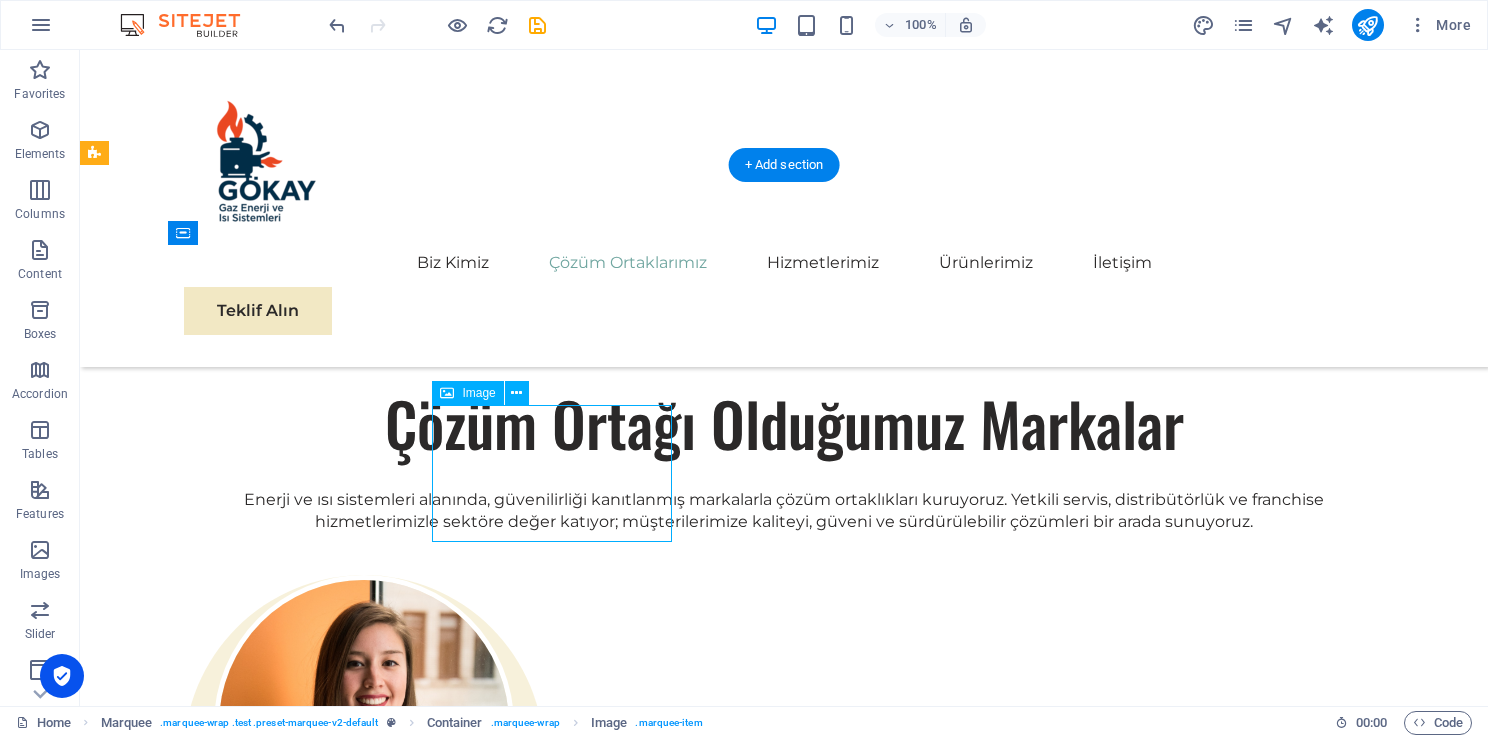 click at bounding box center [304, 3265] 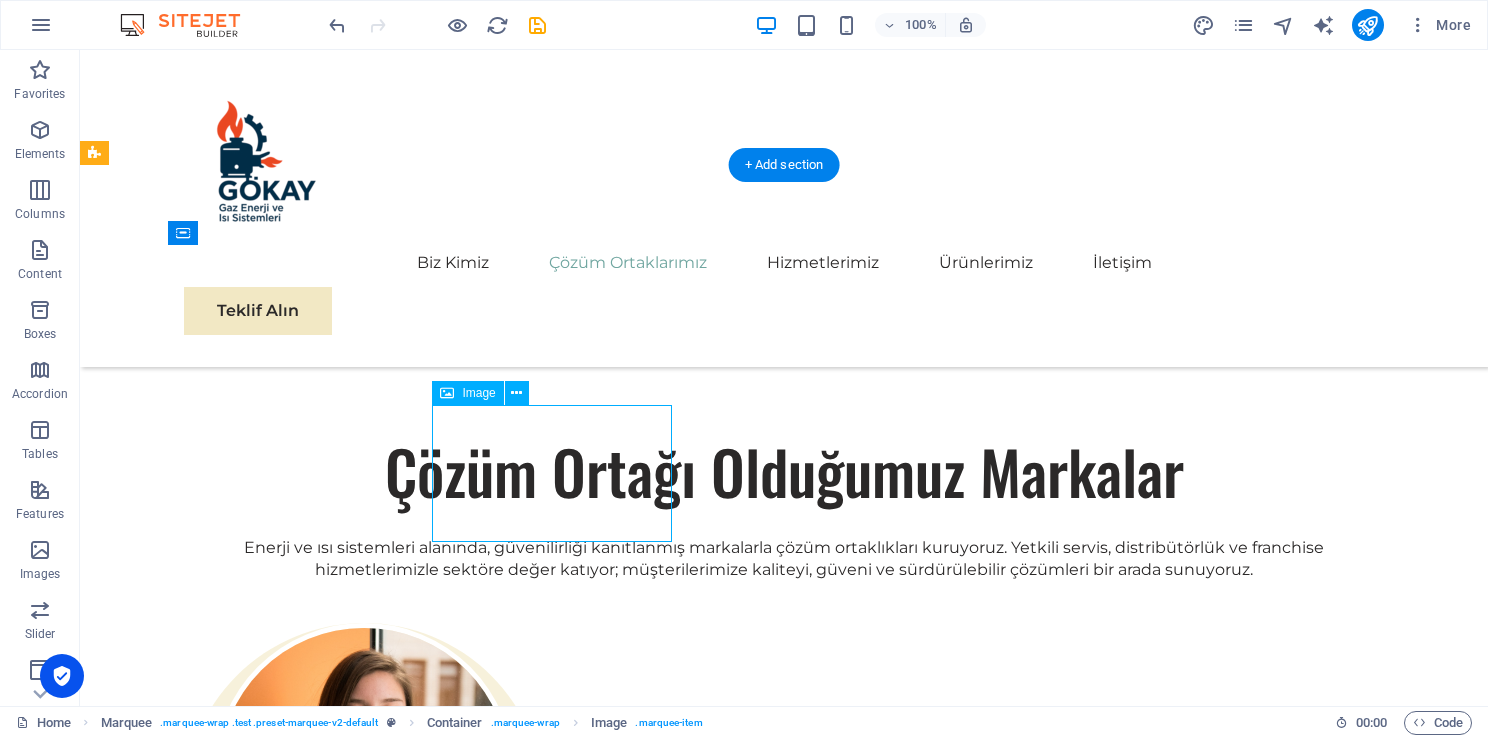 scroll, scrollTop: 2448, scrollLeft: 0, axis: vertical 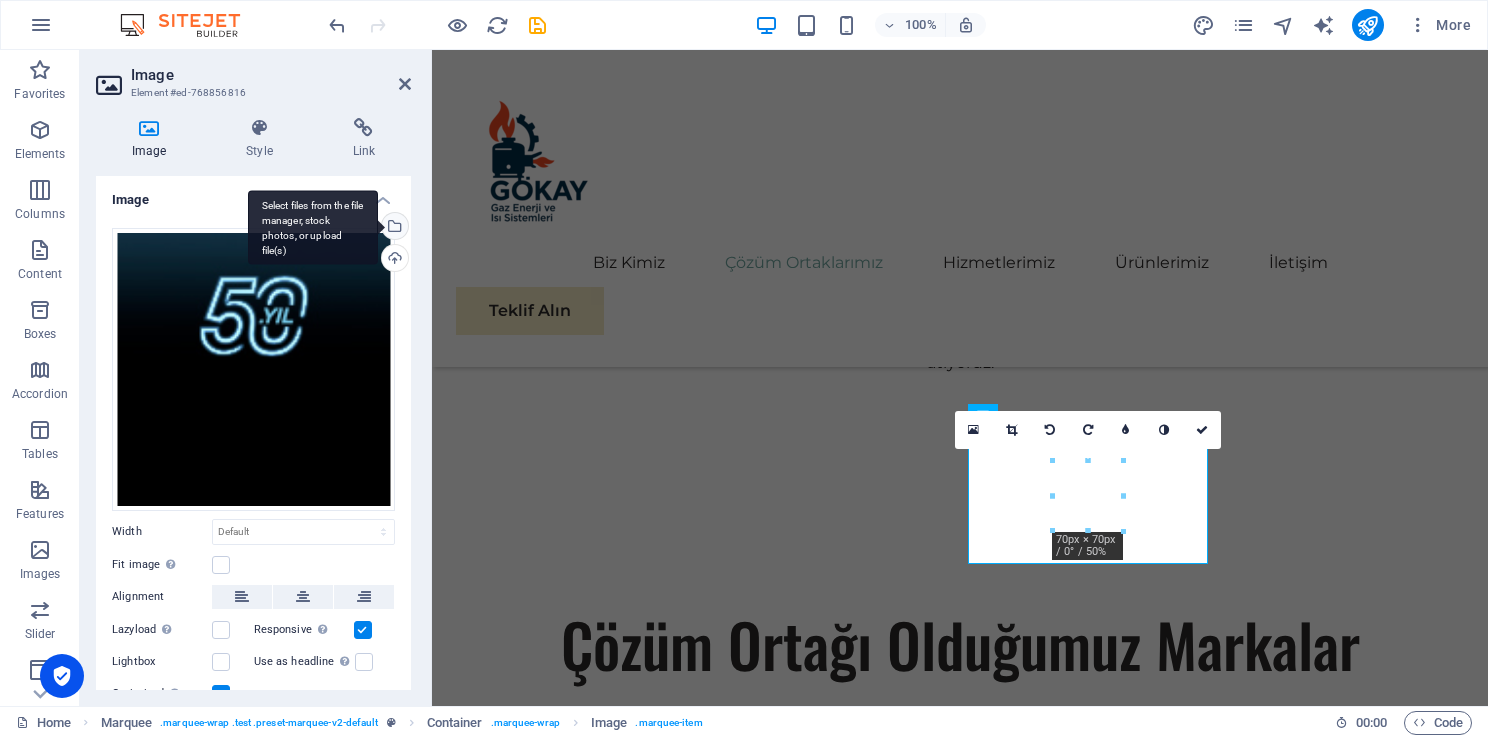 click on "Select files from the file manager, stock photos, or upload file(s)" at bounding box center (393, 228) 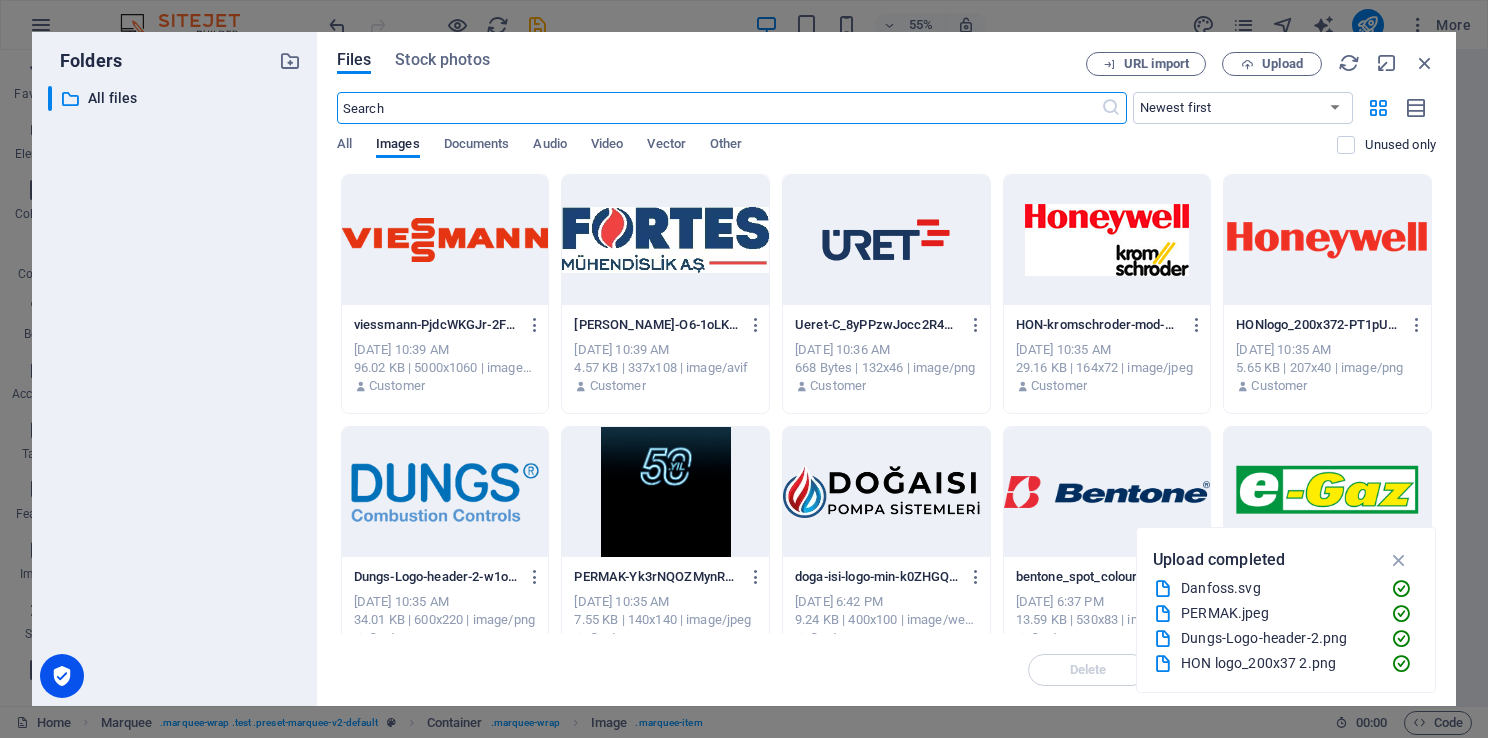 scroll, scrollTop: 2462, scrollLeft: 0, axis: vertical 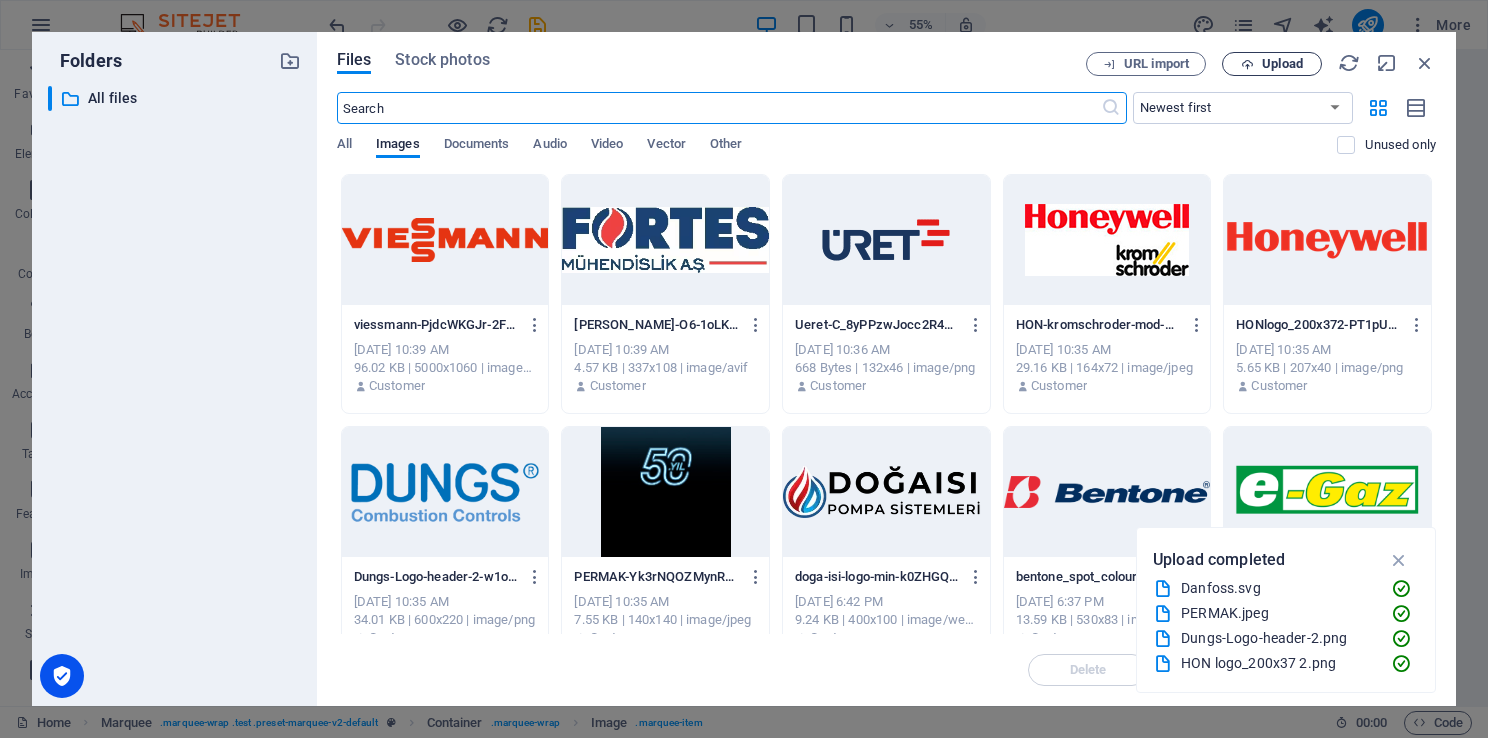 click on "Upload" at bounding box center [1282, 64] 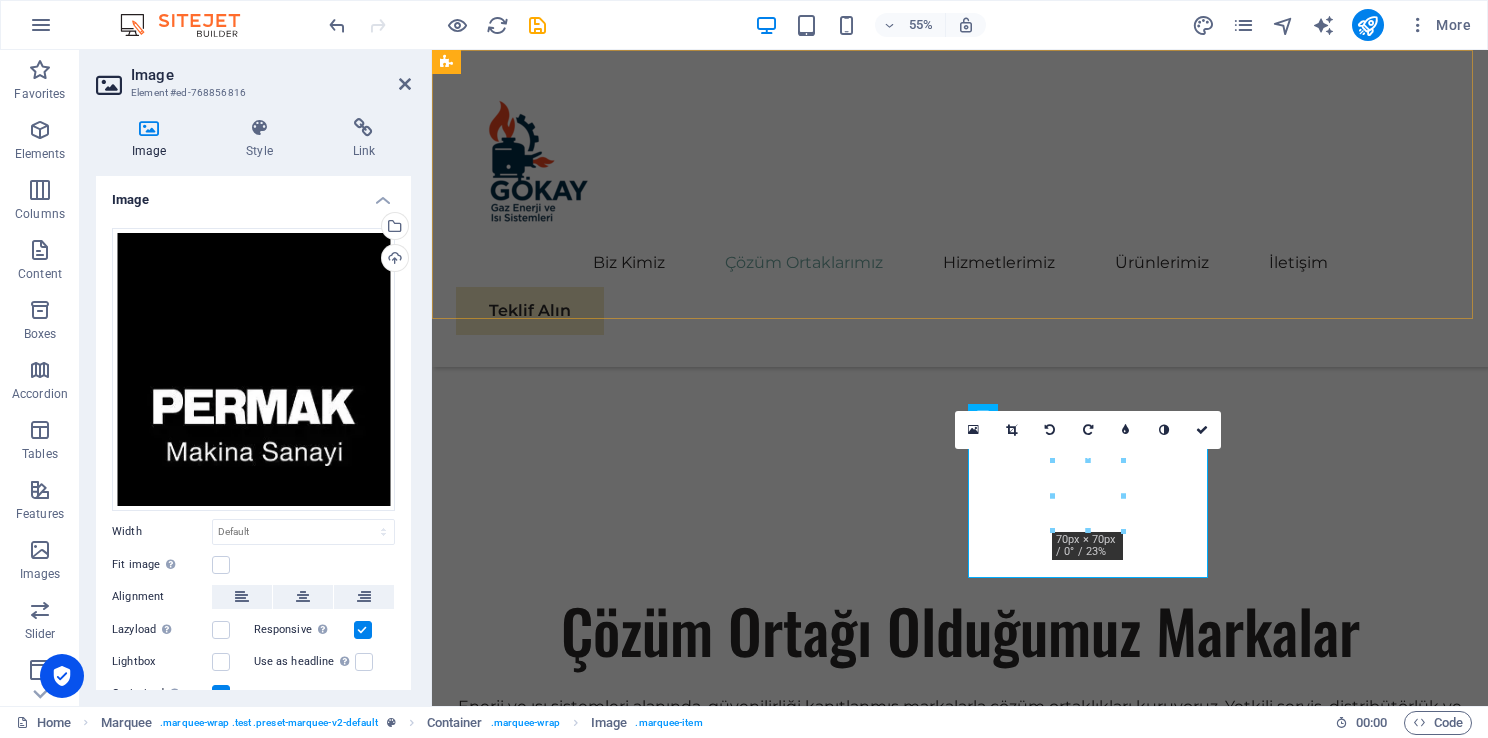 scroll, scrollTop: 2448, scrollLeft: 0, axis: vertical 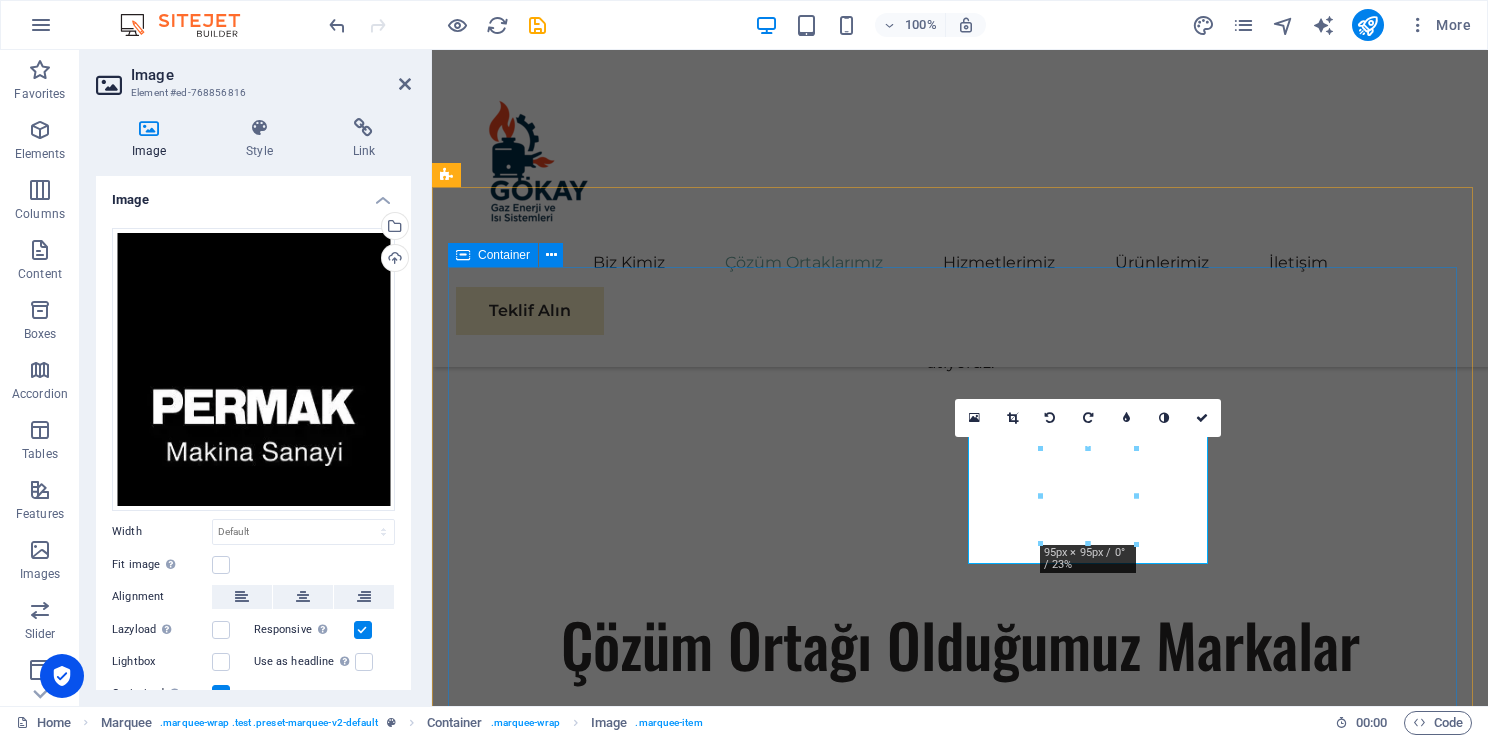 click at bounding box center (960, 3852) 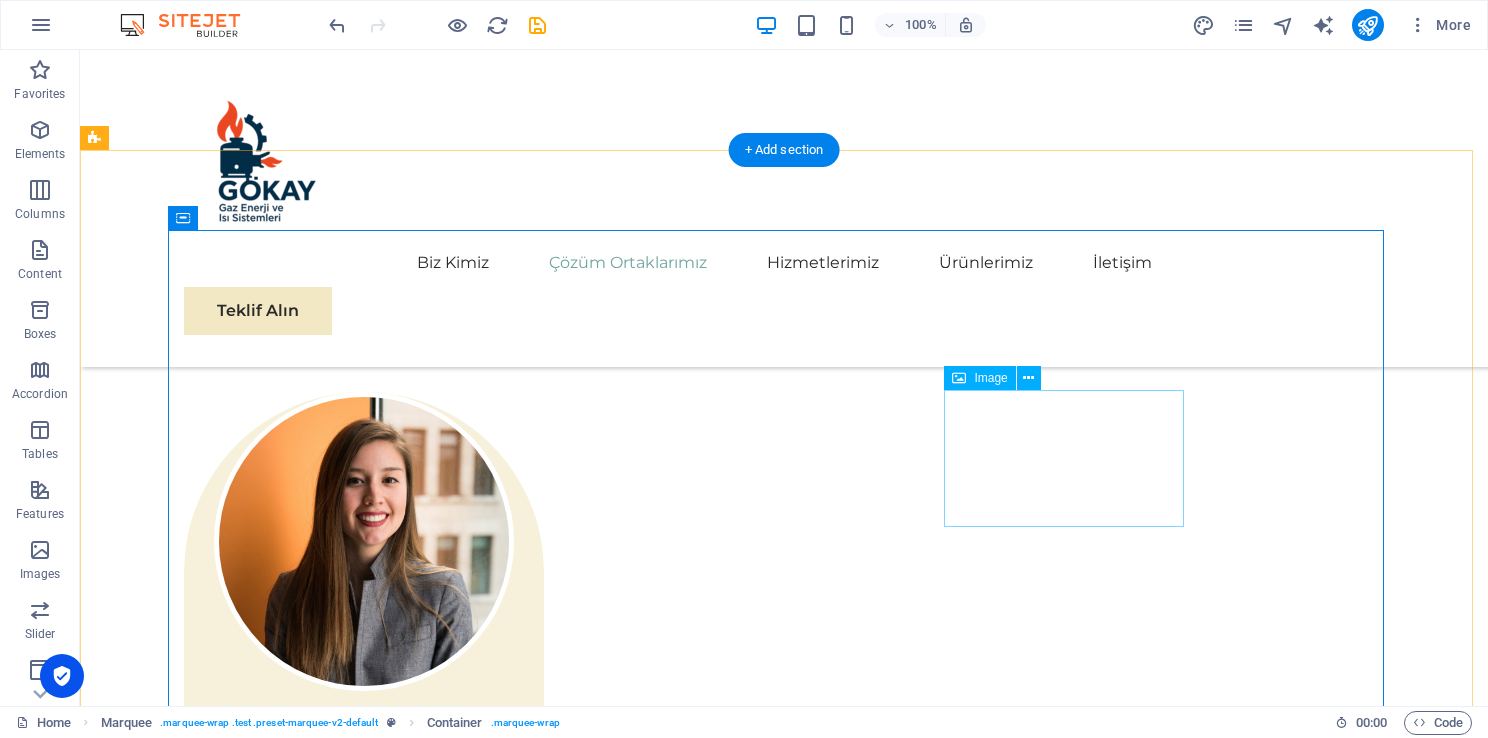 scroll, scrollTop: 2876, scrollLeft: 0, axis: vertical 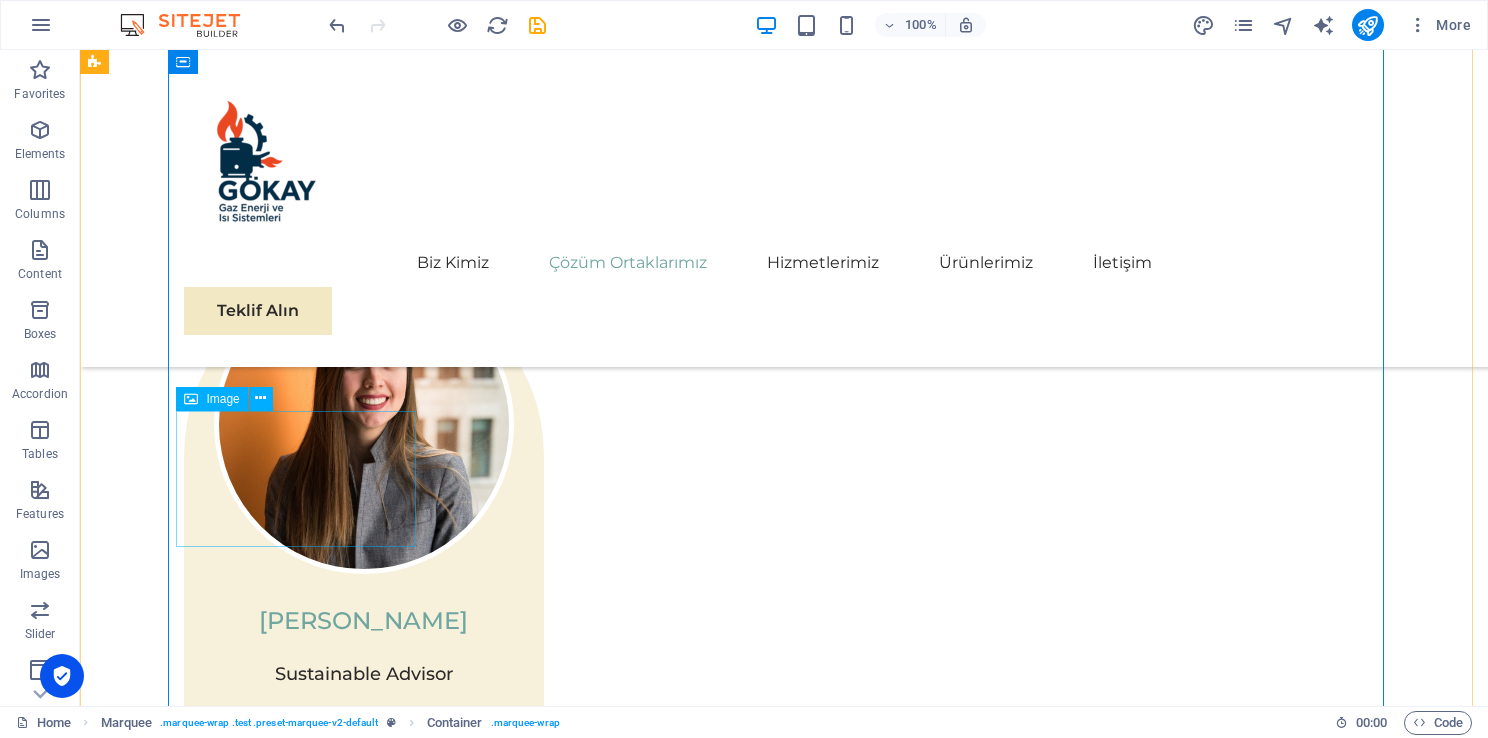click at bounding box center (304, 3980) 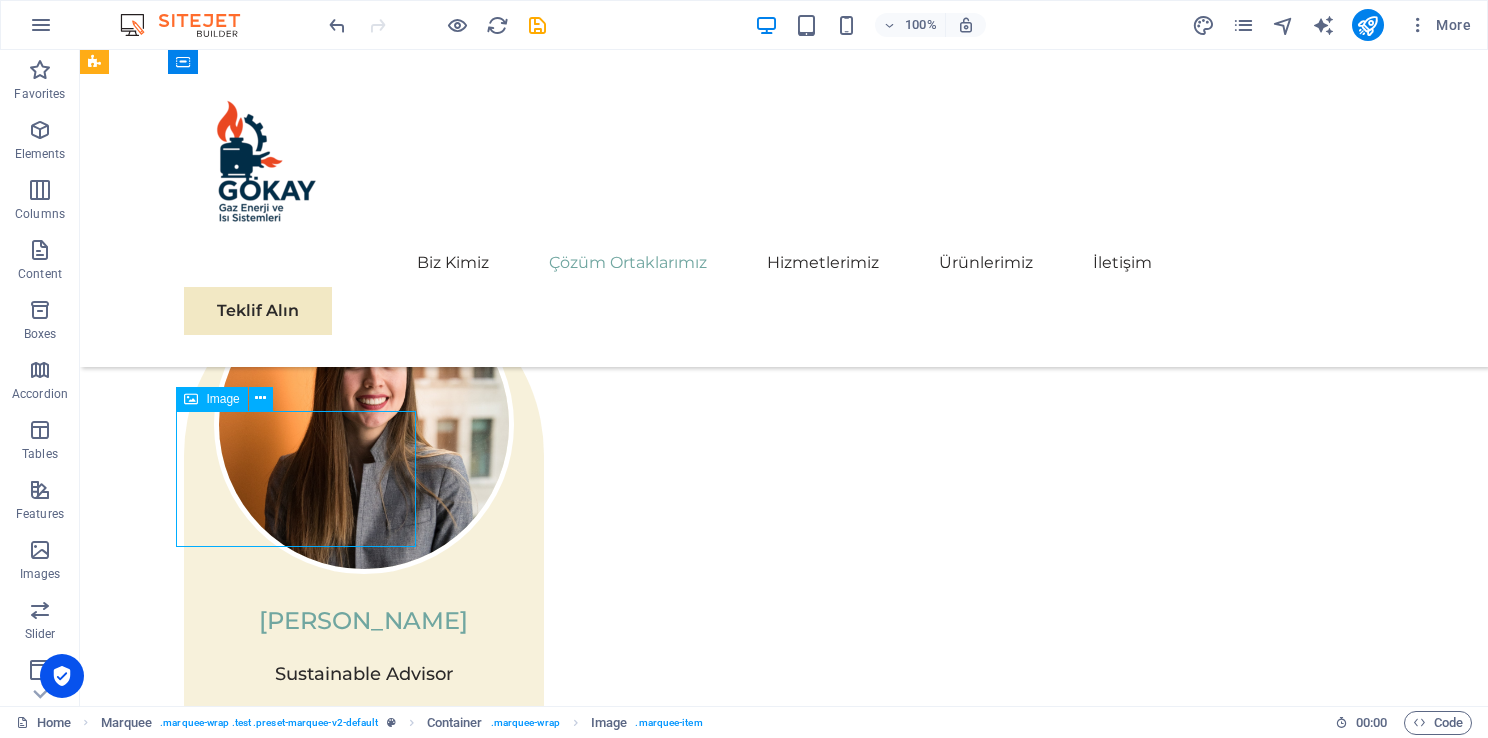 click at bounding box center (304, 3980) 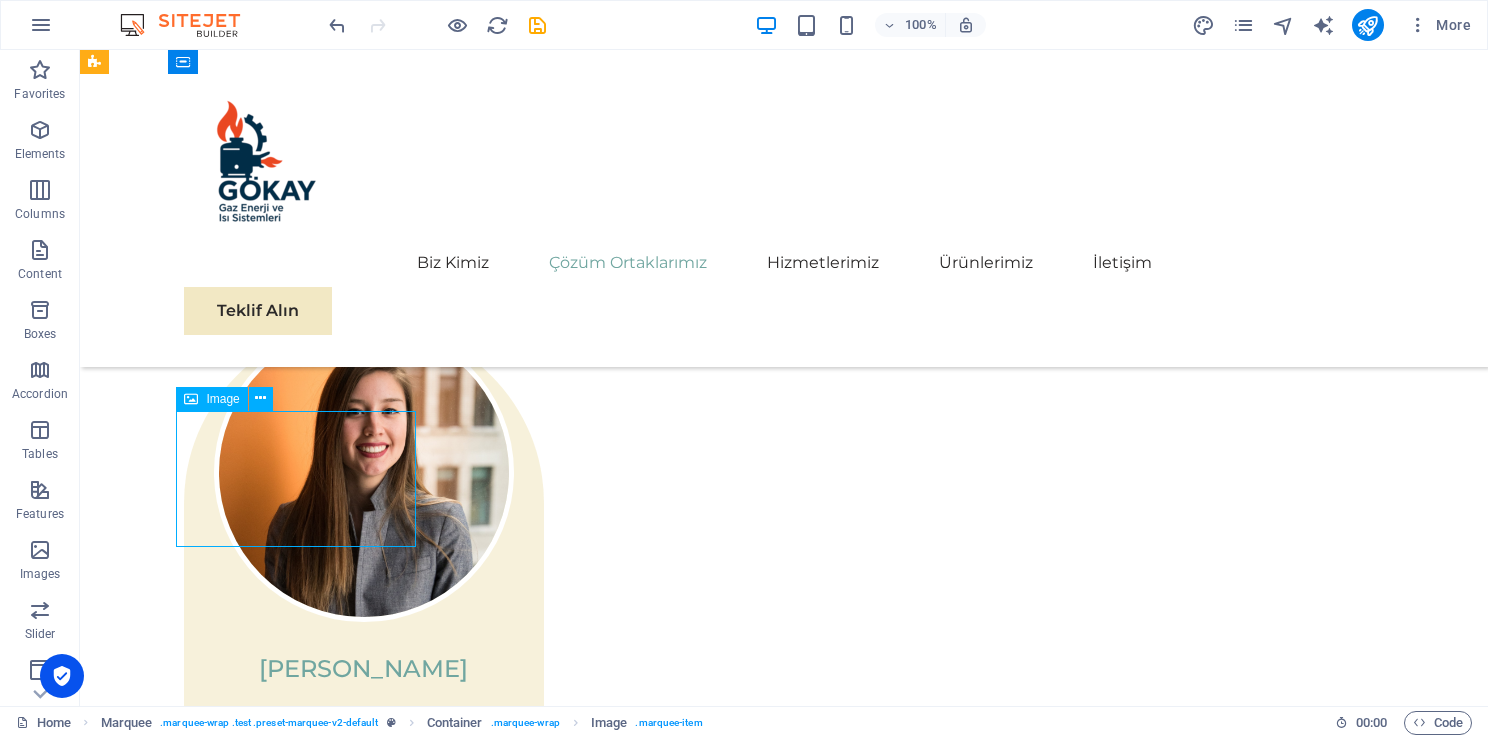 scroll, scrollTop: 2771, scrollLeft: 0, axis: vertical 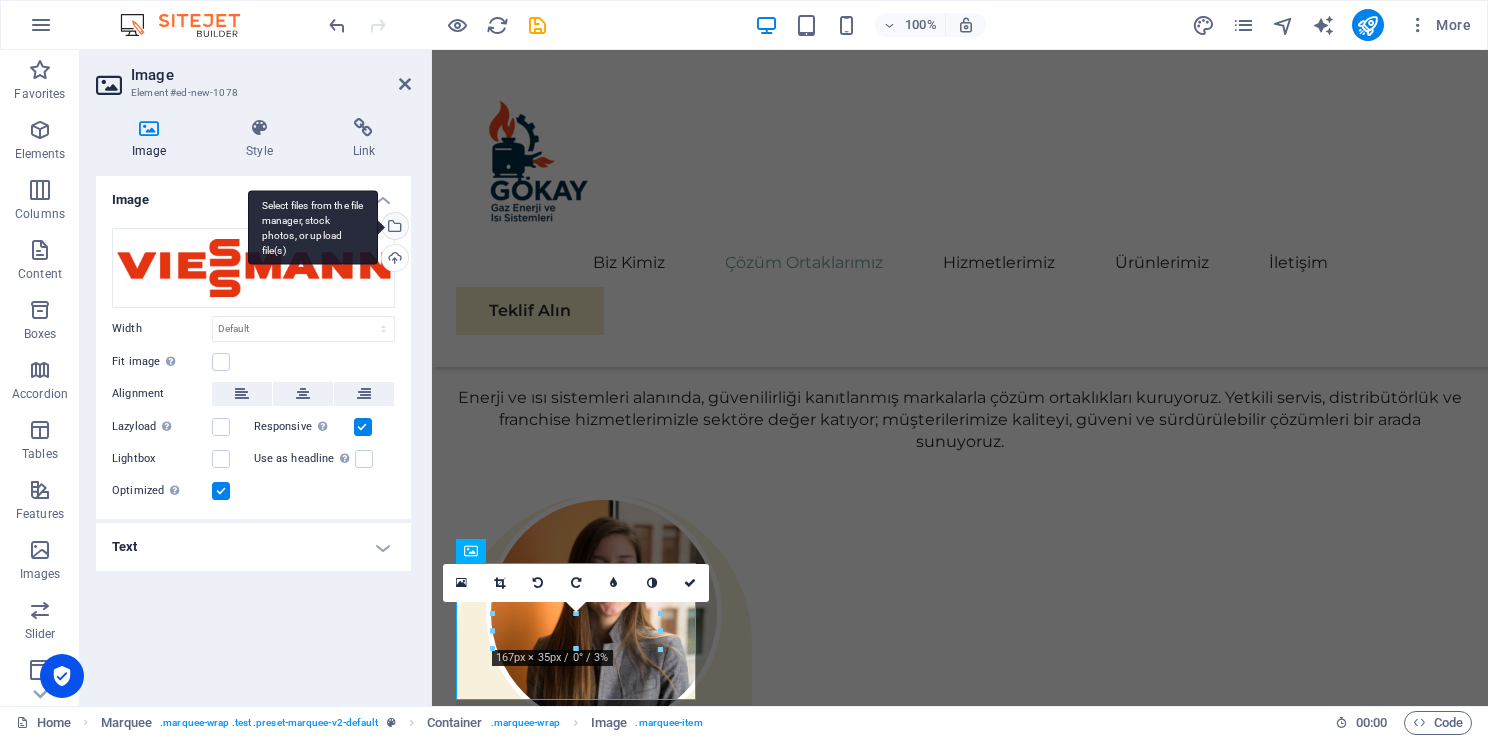 click on "Select files from the file manager, stock photos, or upload file(s)" at bounding box center (313, 227) 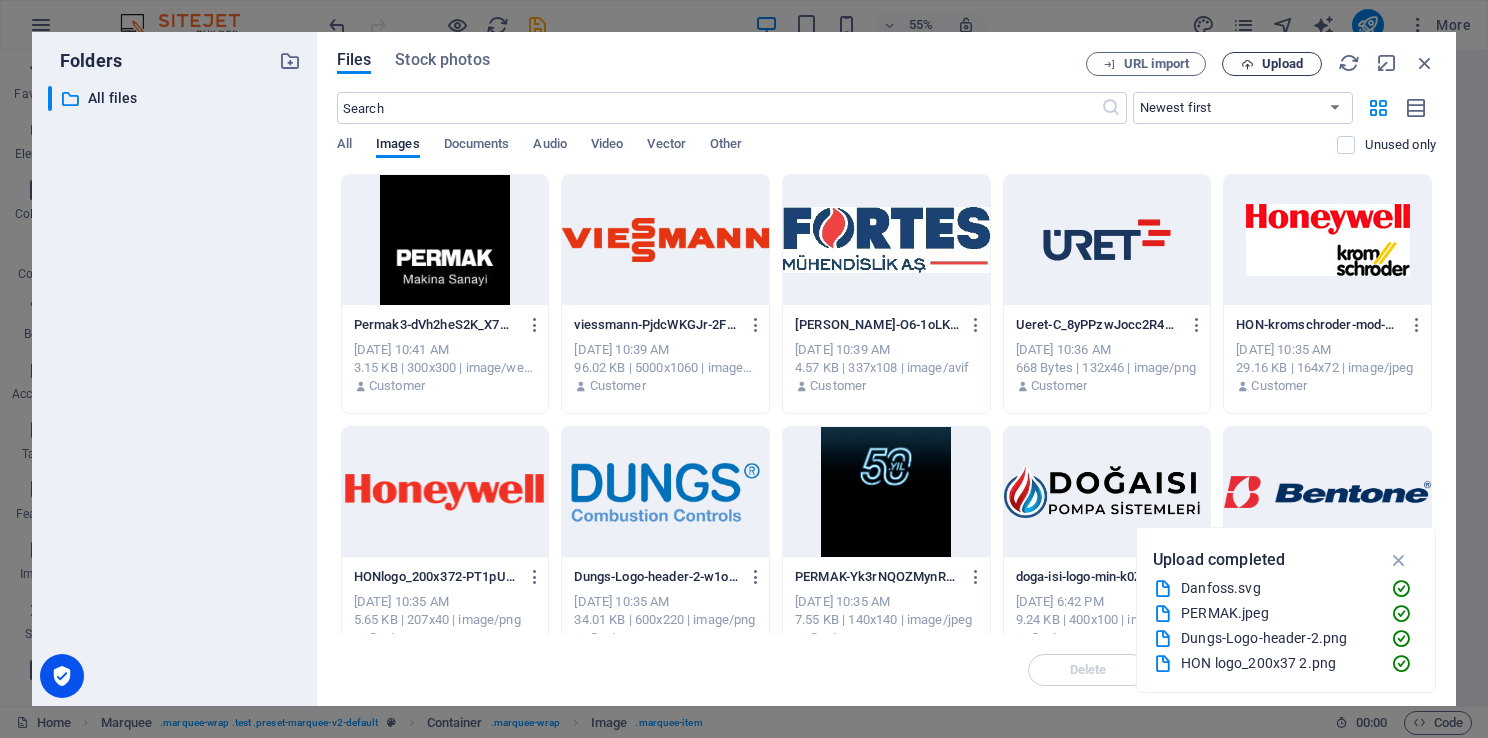 click on "Upload" at bounding box center [1282, 64] 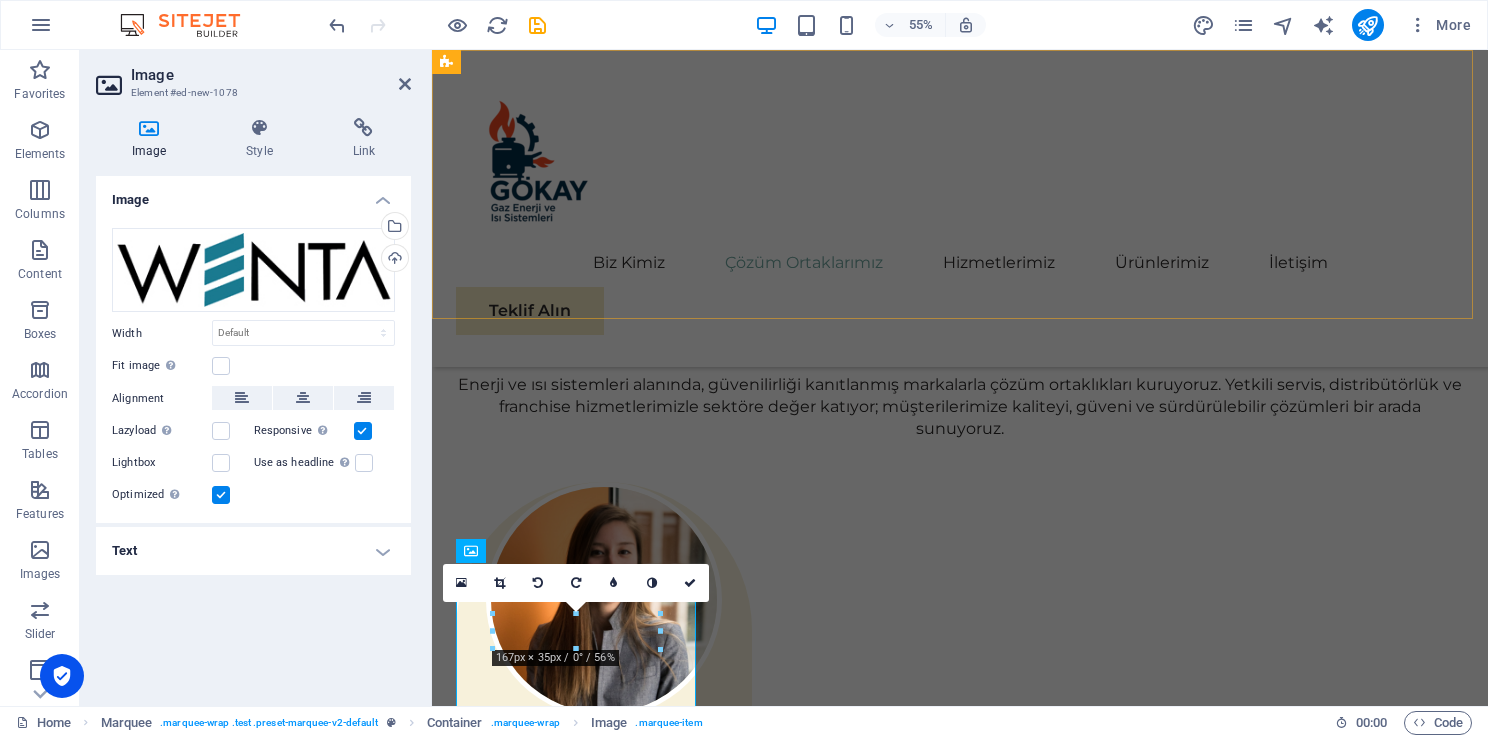 scroll, scrollTop: 2771, scrollLeft: 0, axis: vertical 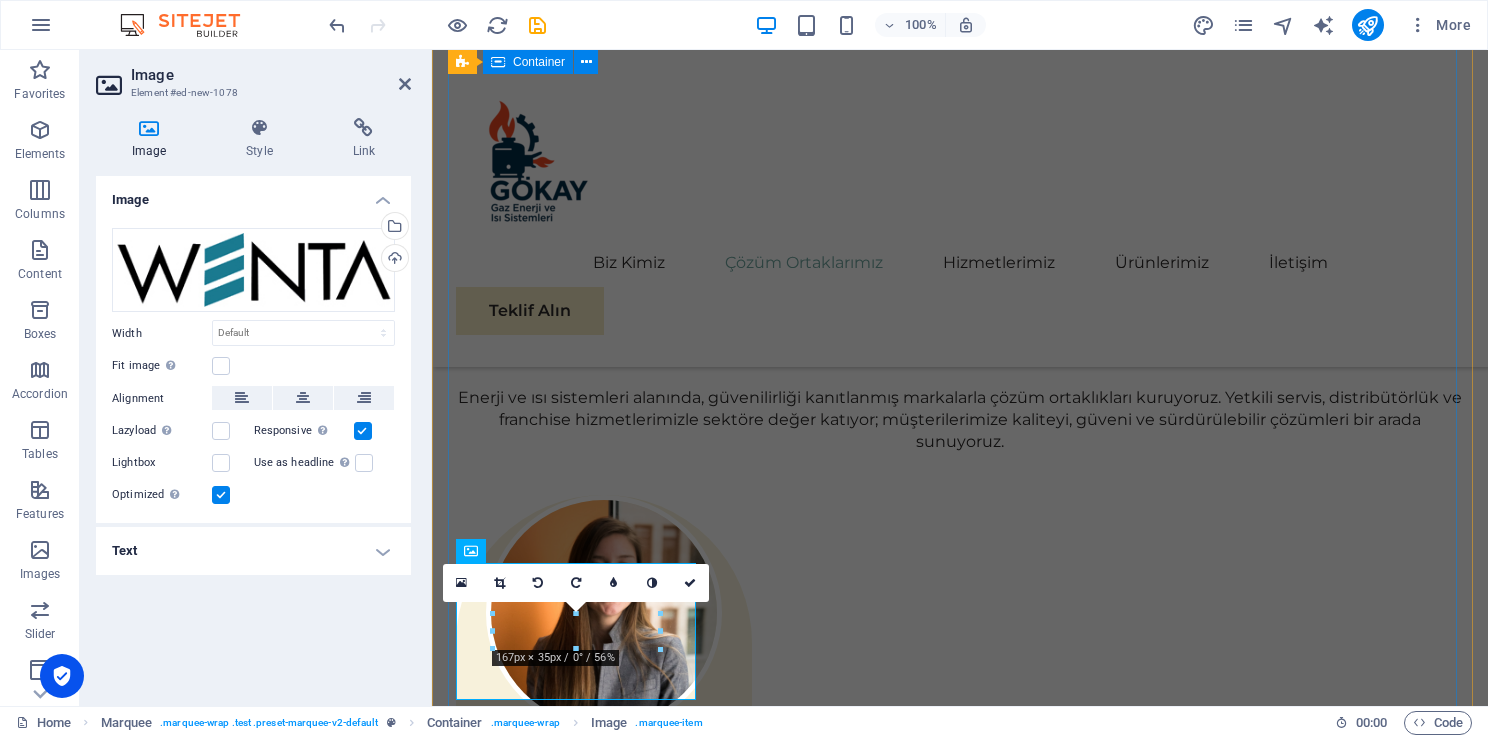 click at bounding box center (960, 3529) 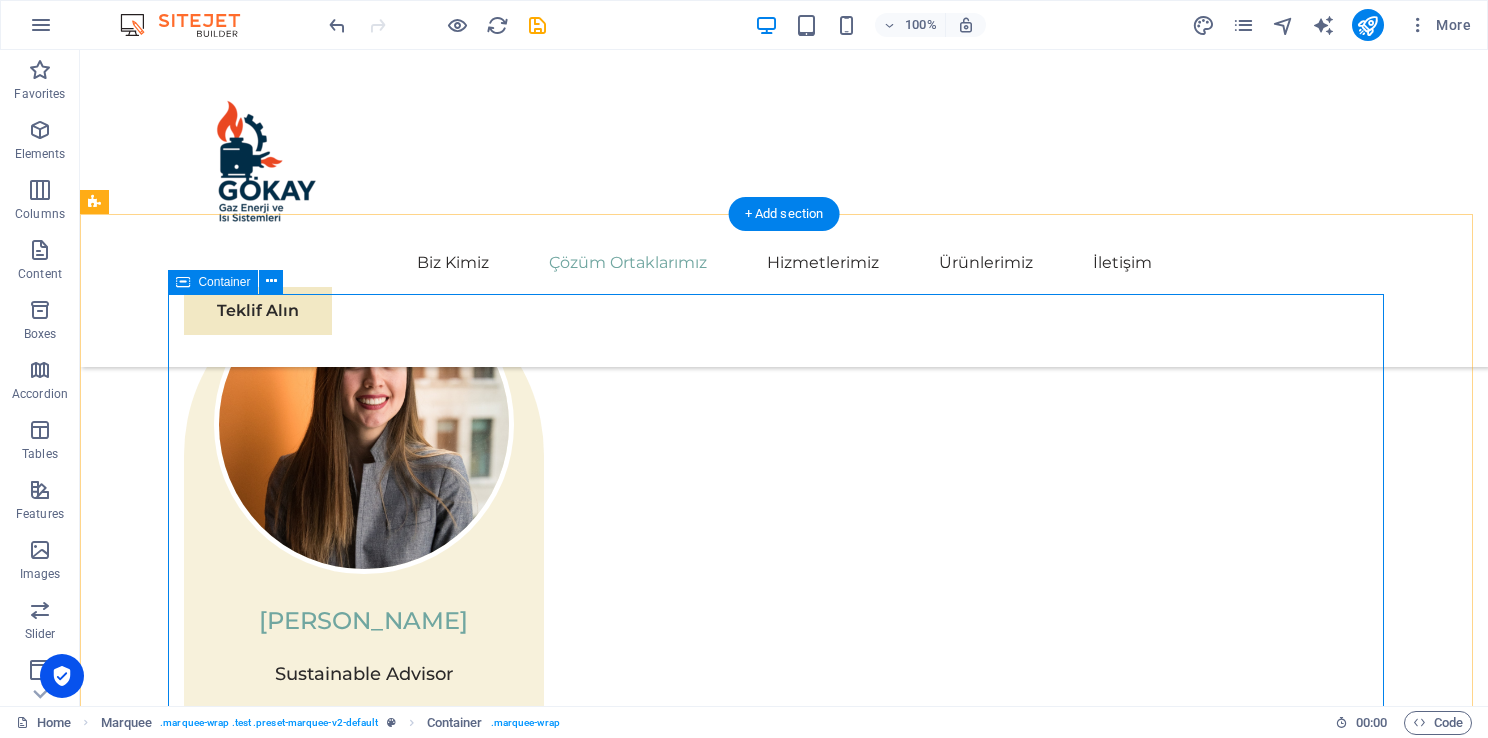 scroll, scrollTop: 2876, scrollLeft: 0, axis: vertical 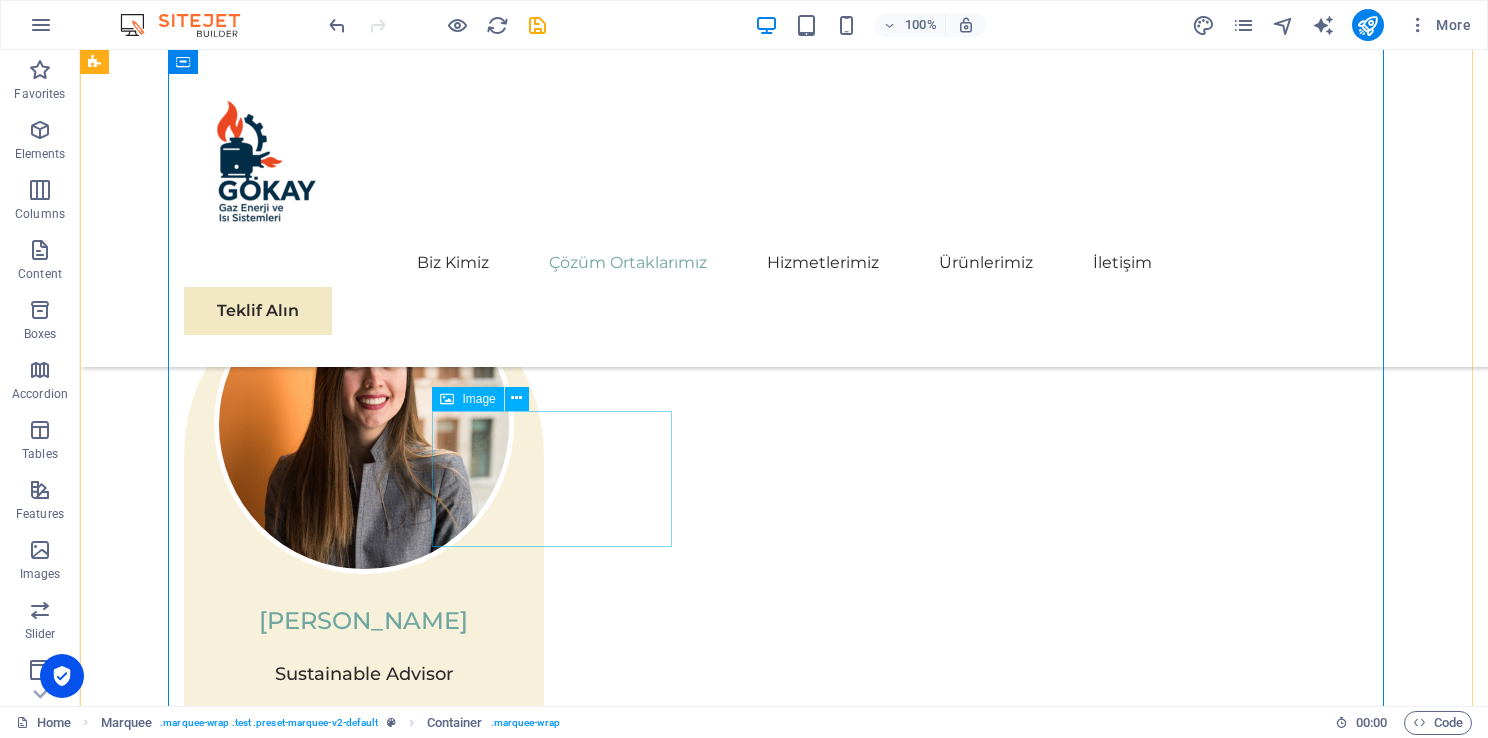 click at bounding box center (304, 4125) 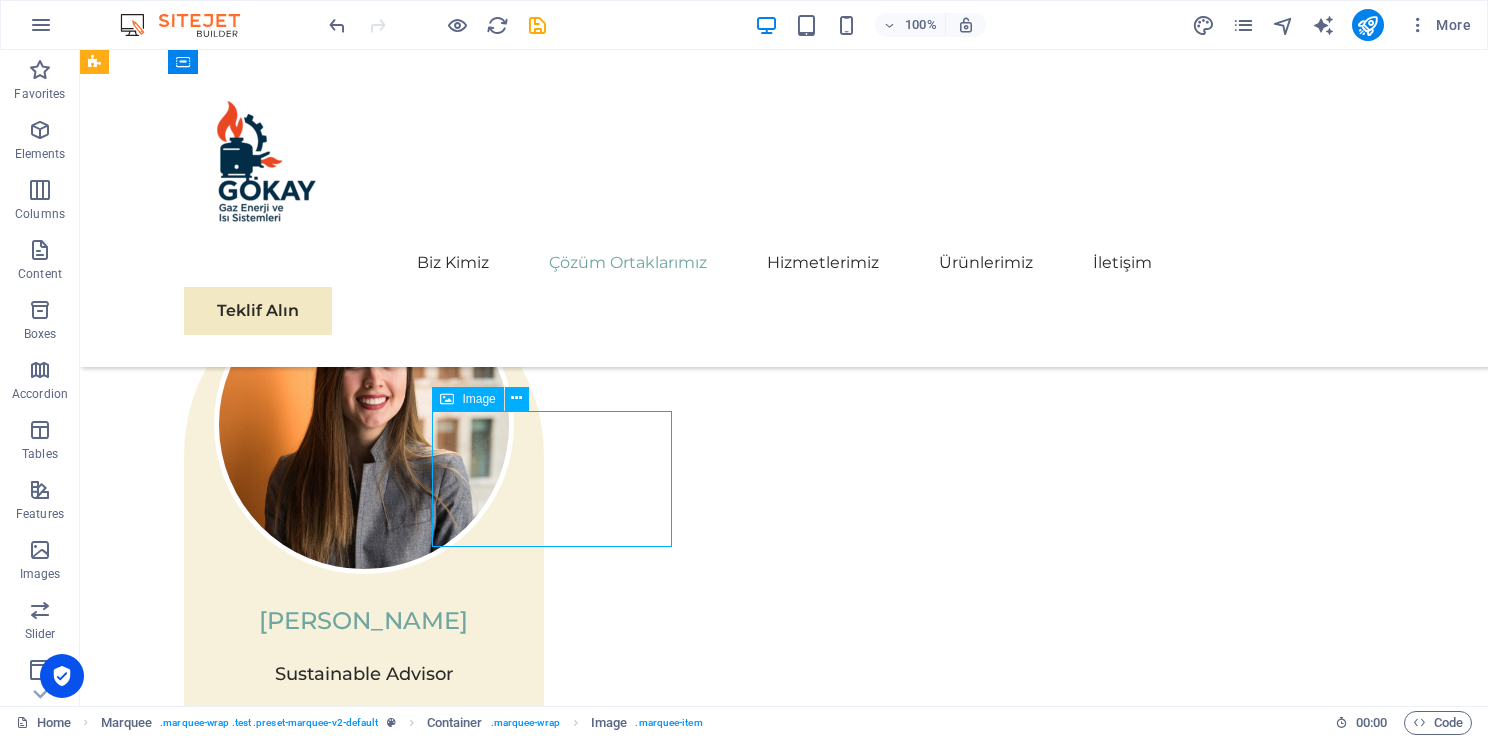 click at bounding box center (304, 4125) 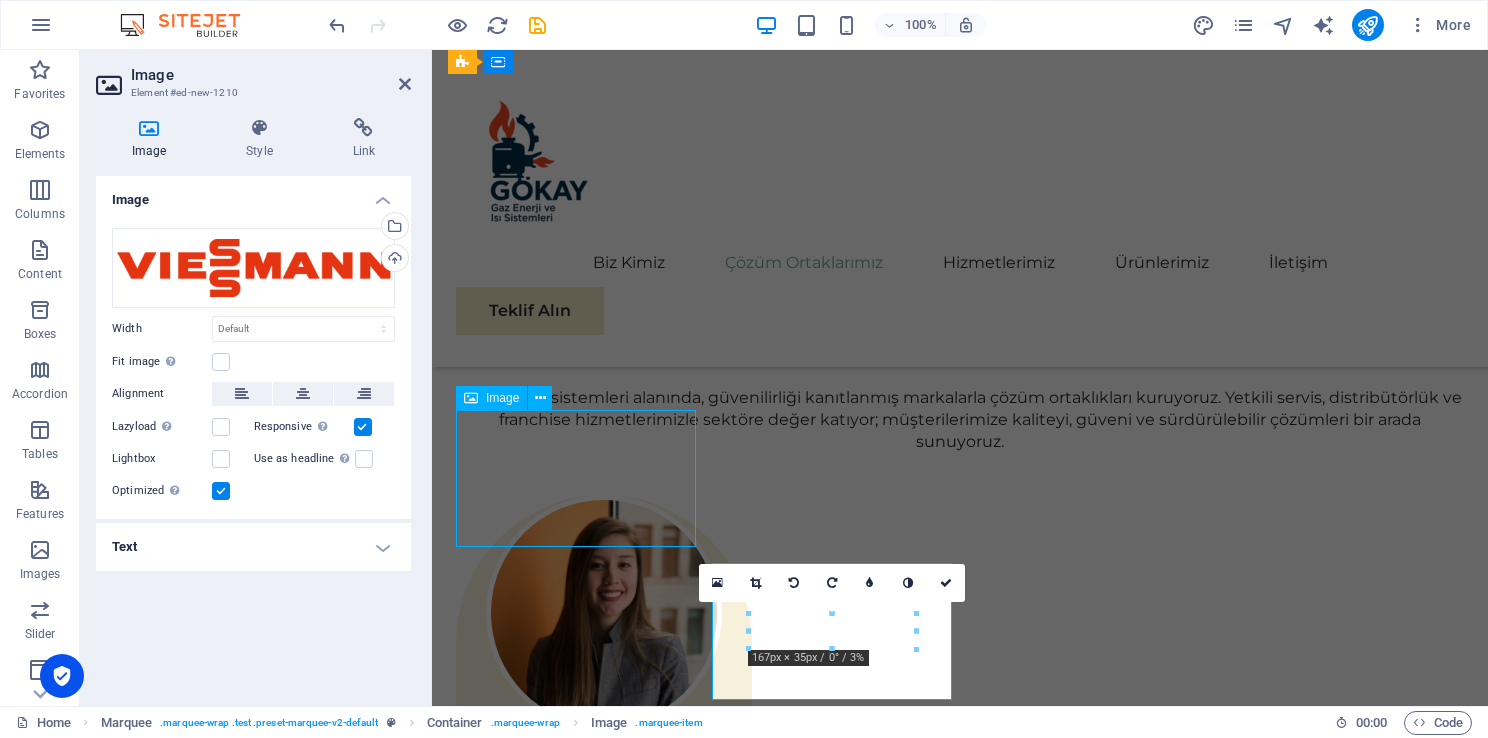 scroll, scrollTop: 2876, scrollLeft: 0, axis: vertical 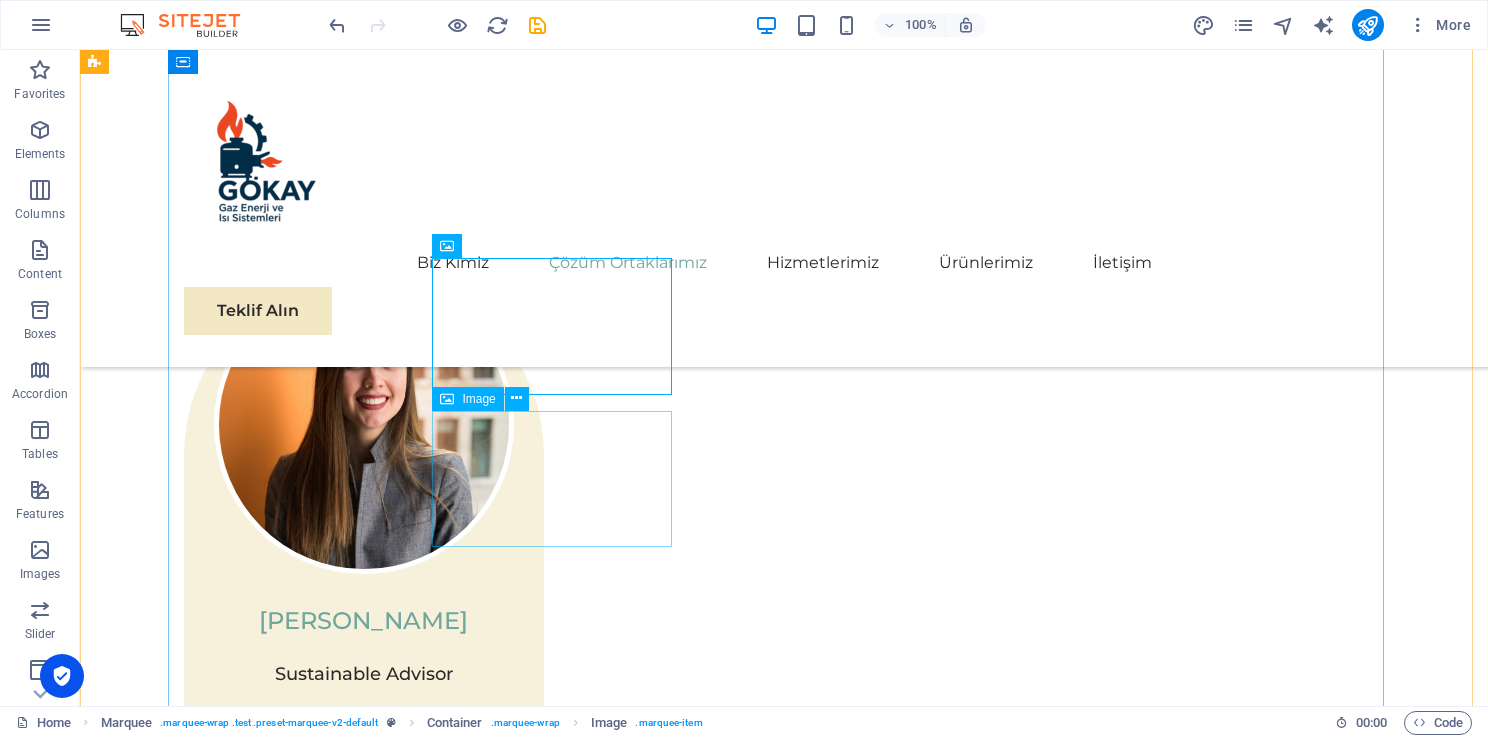 click at bounding box center [304, 4125] 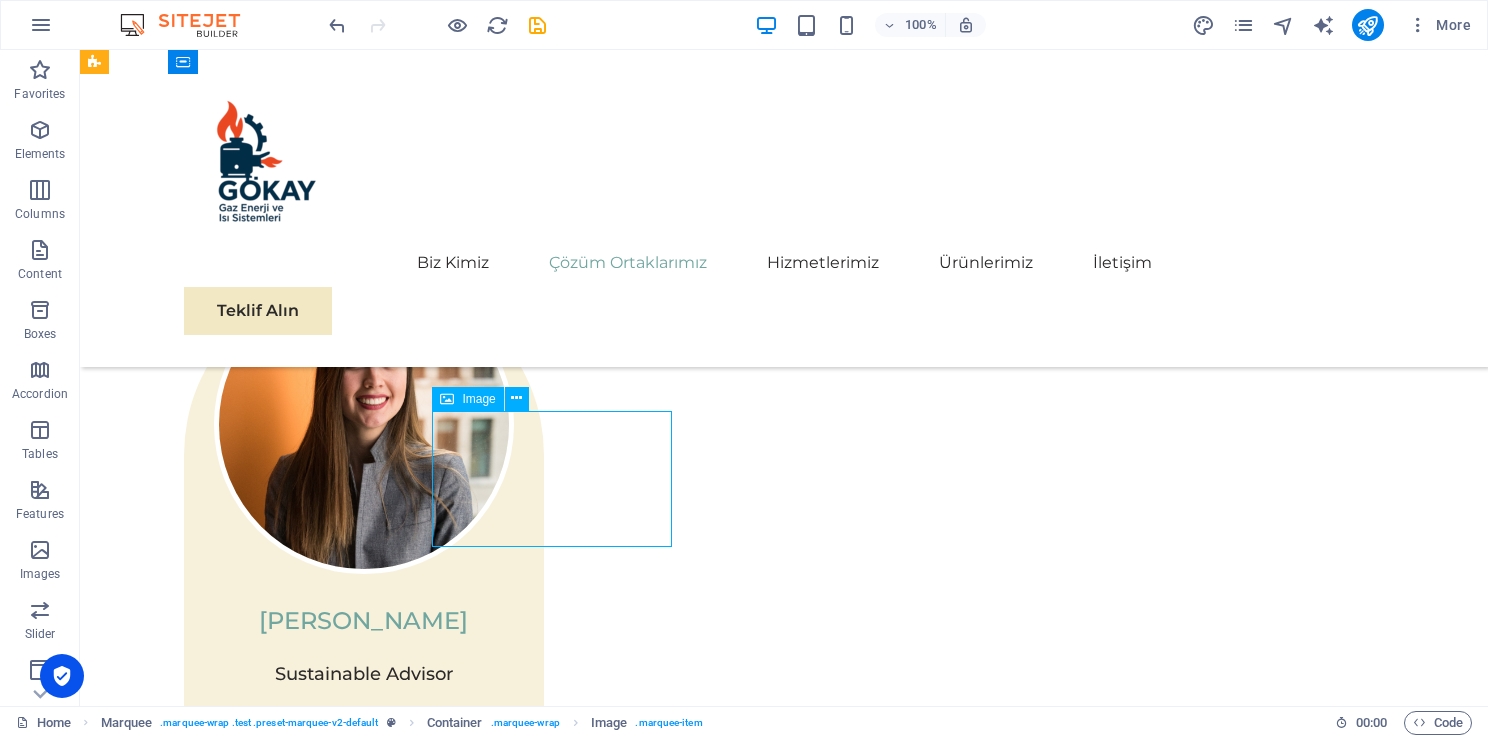 click at bounding box center (304, 4125) 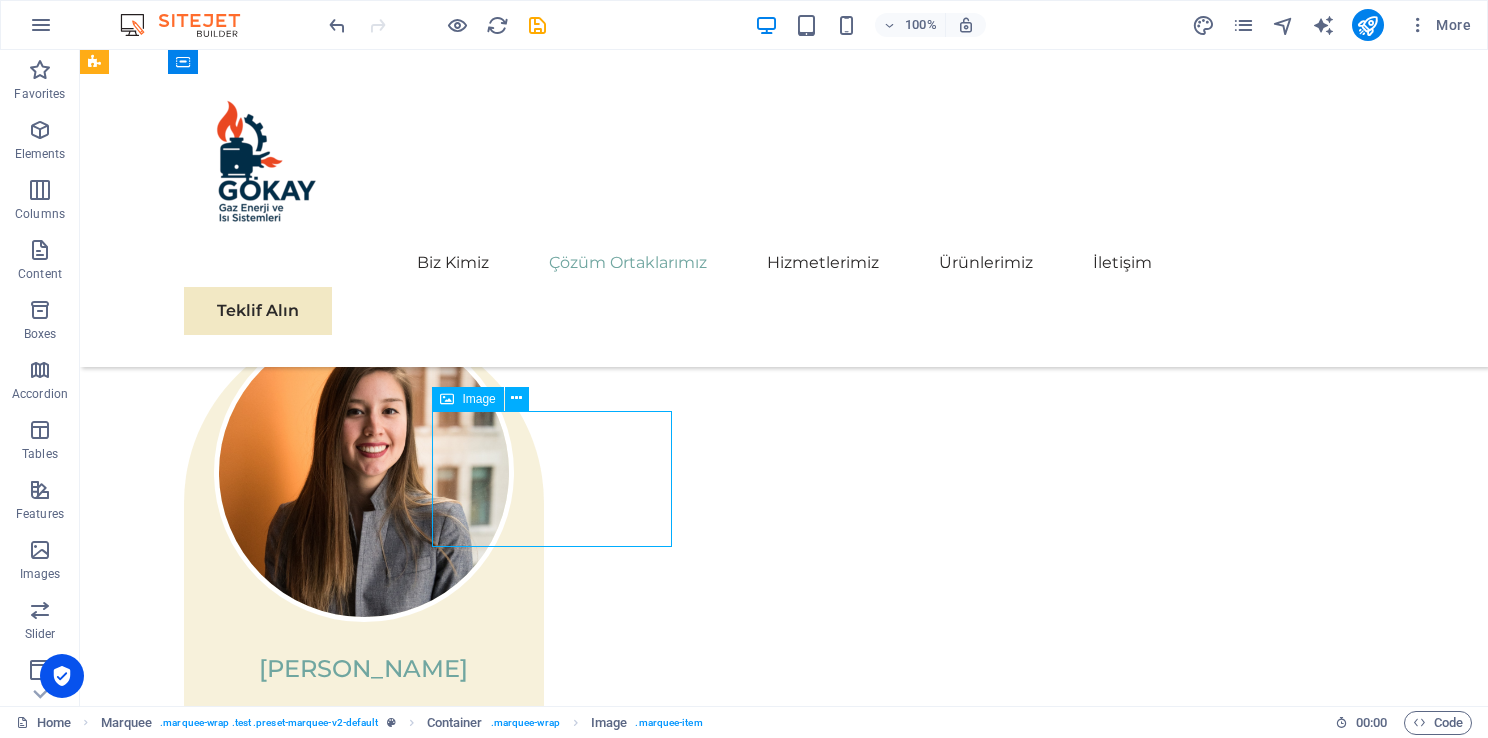 scroll, scrollTop: 2771, scrollLeft: 0, axis: vertical 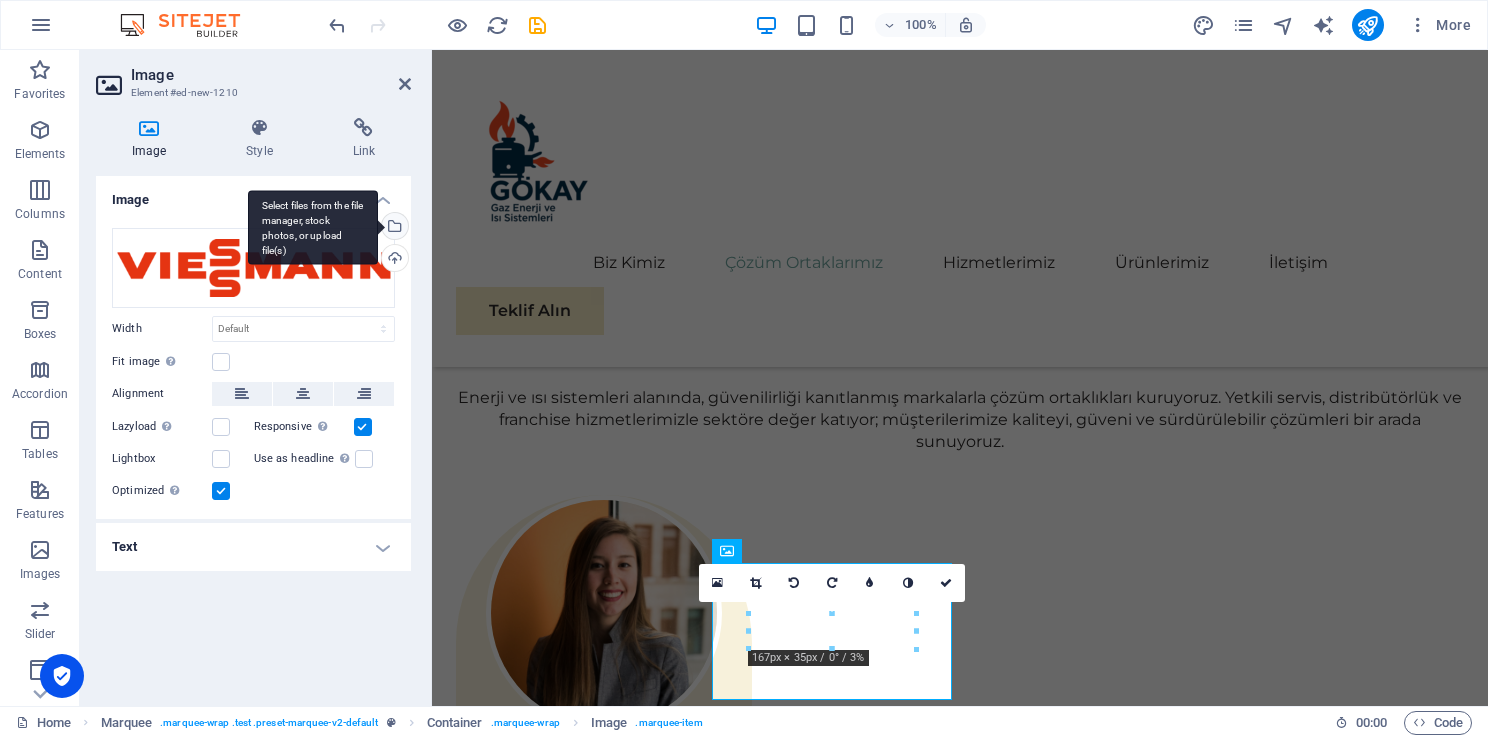 click on "Select files from the file manager, stock photos, or upload file(s)" at bounding box center [393, 228] 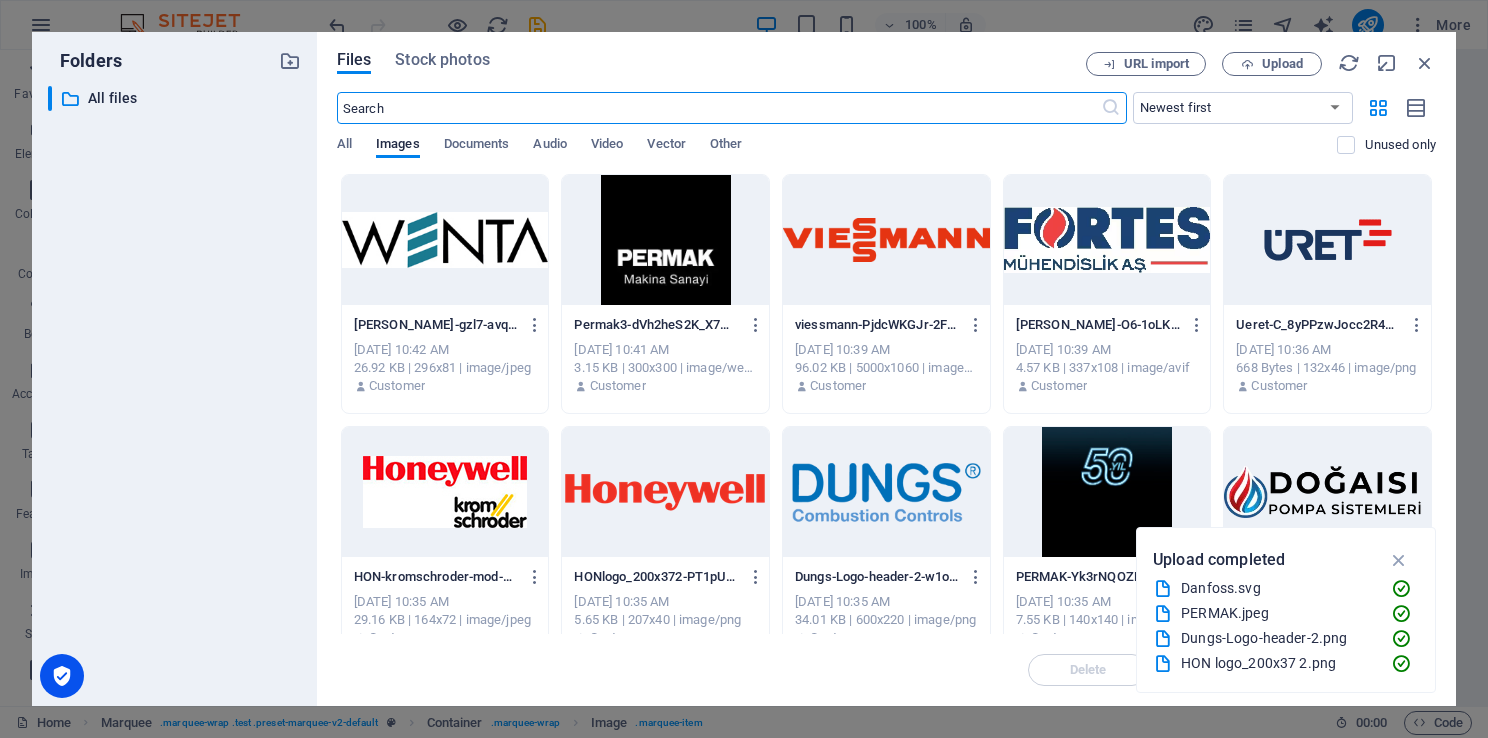 scroll, scrollTop: 2784, scrollLeft: 0, axis: vertical 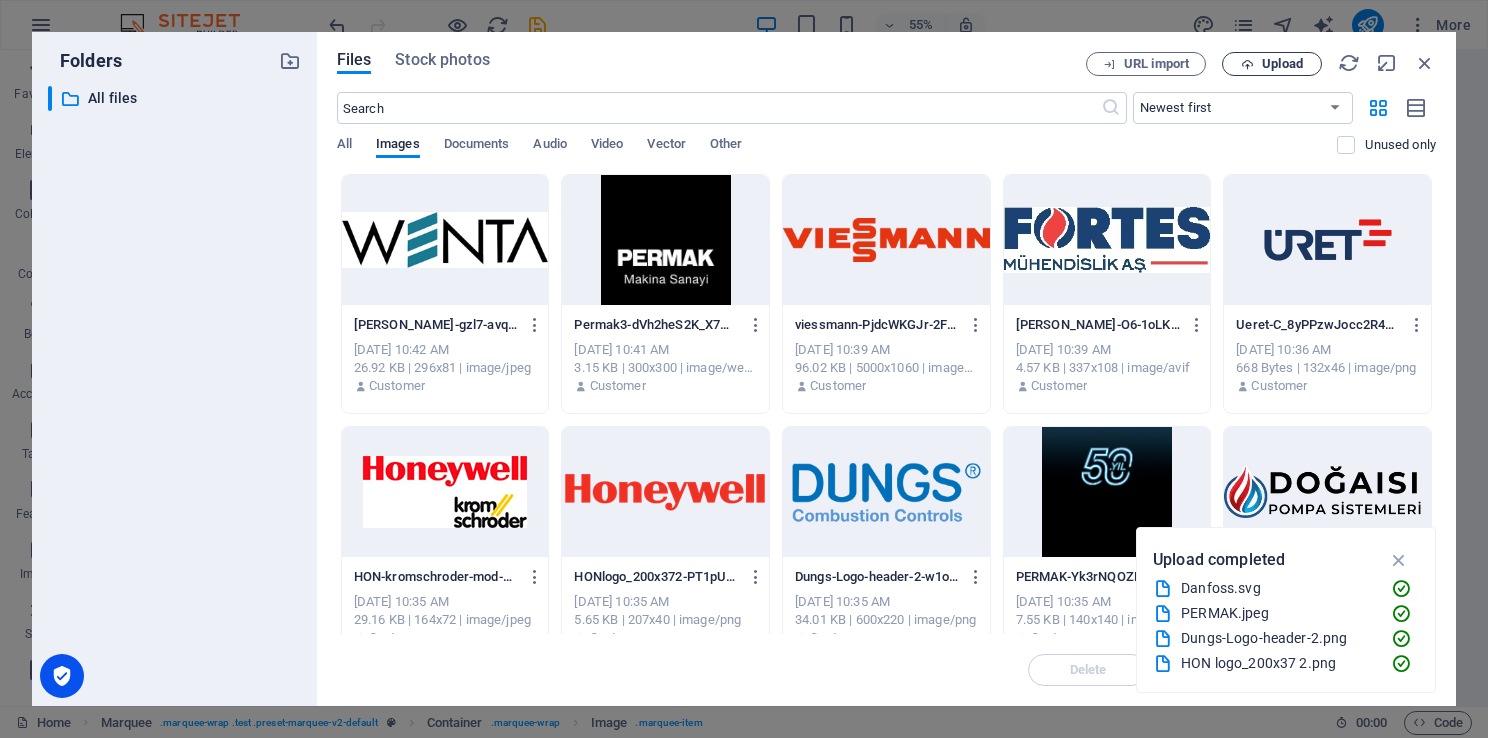click on "Upload" at bounding box center (1282, 64) 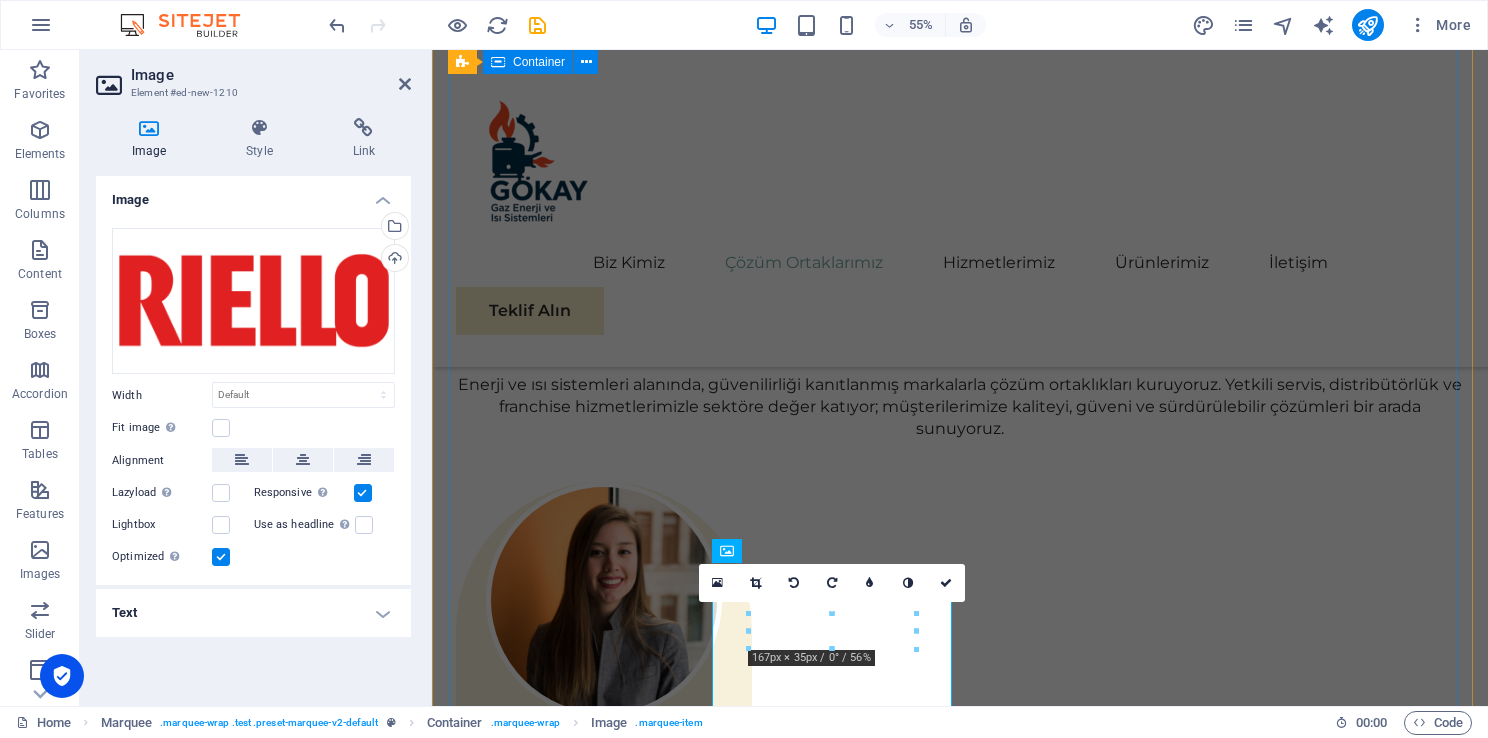 scroll, scrollTop: 2771, scrollLeft: 0, axis: vertical 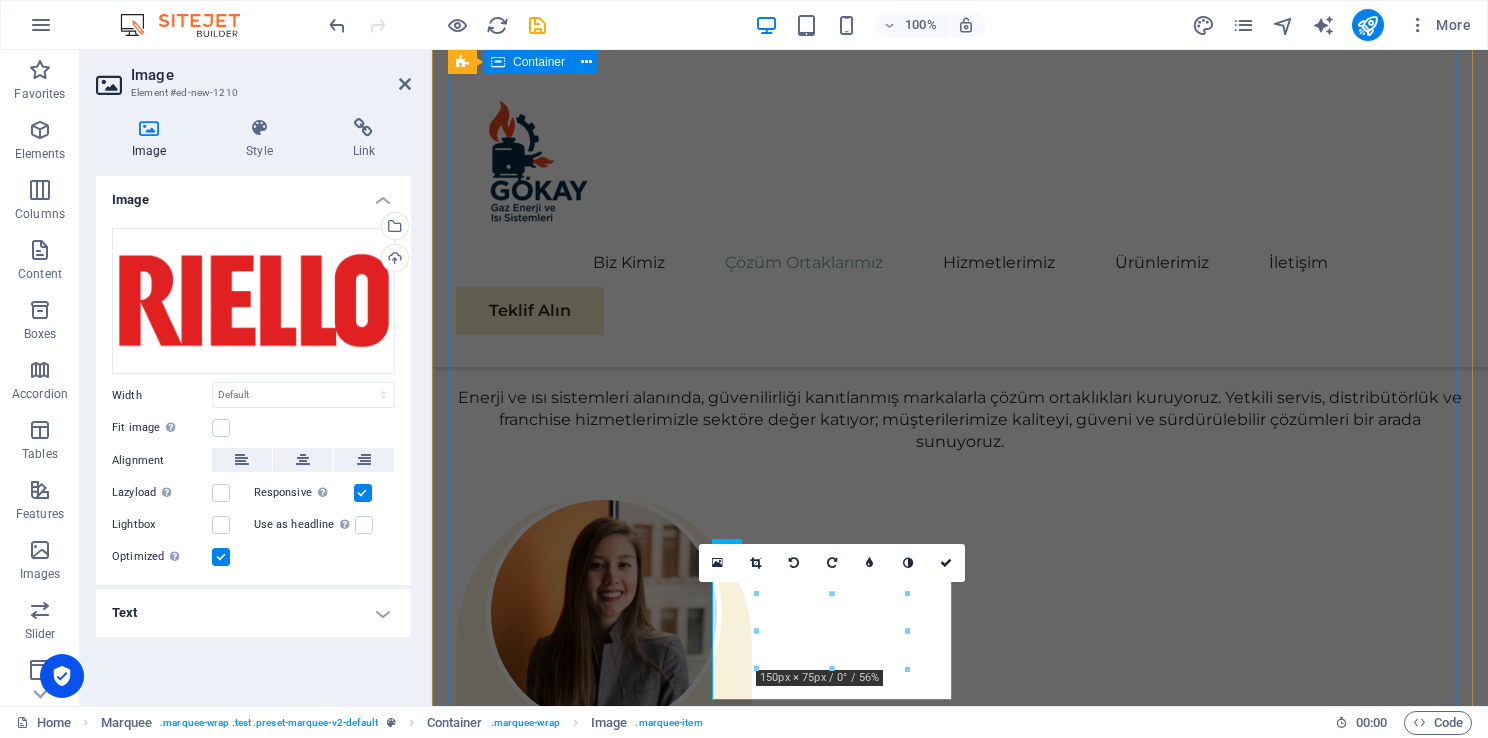 click at bounding box center (960, 3529) 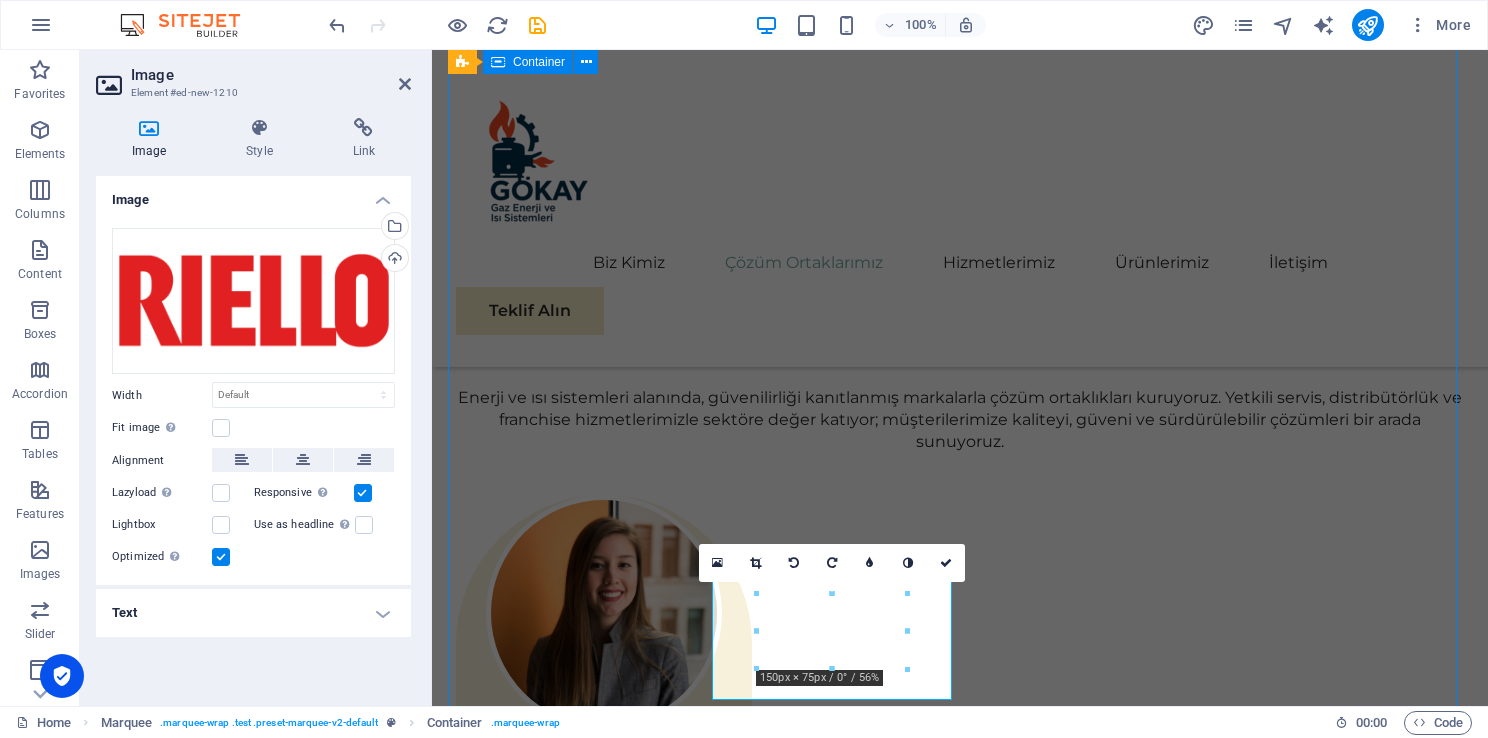scroll, scrollTop: 2876, scrollLeft: 0, axis: vertical 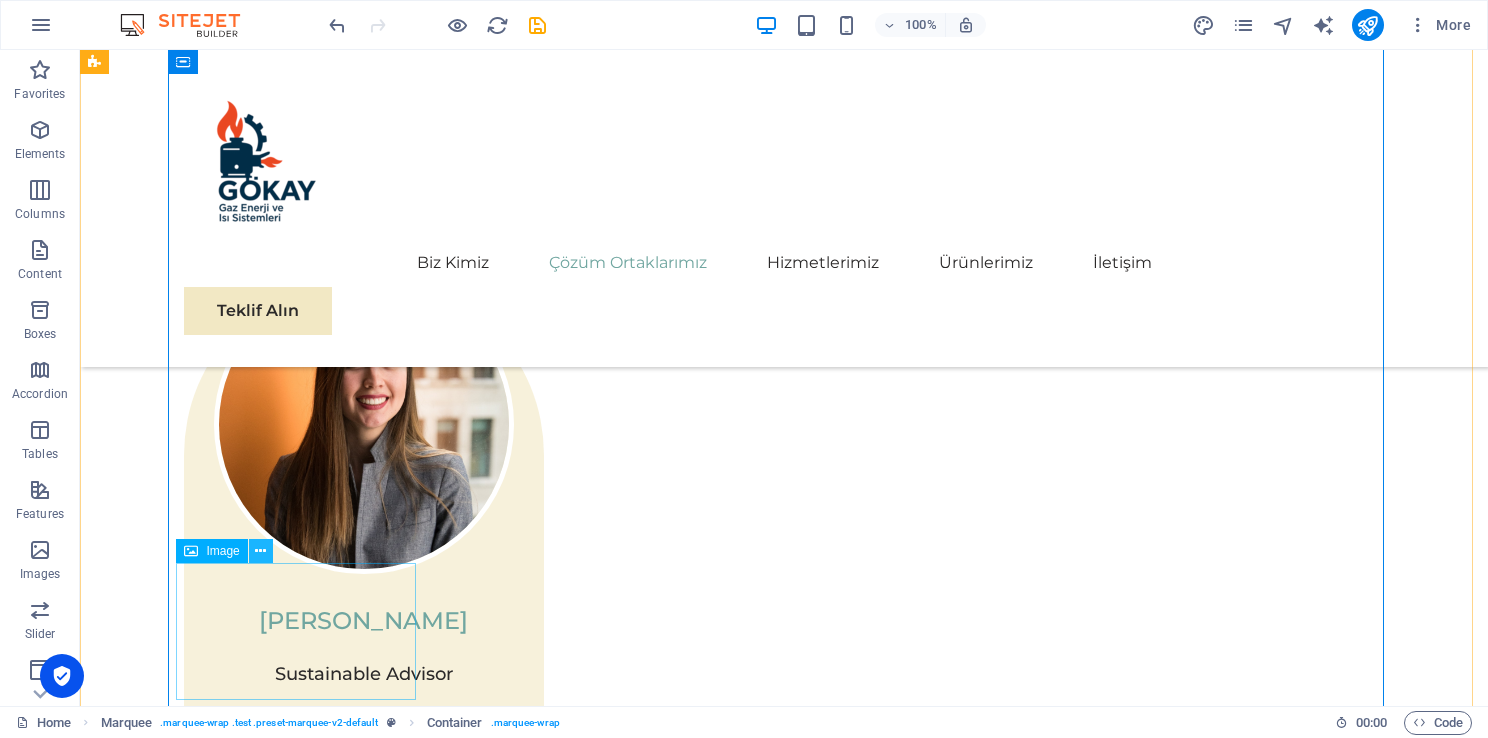 click at bounding box center (260, 551) 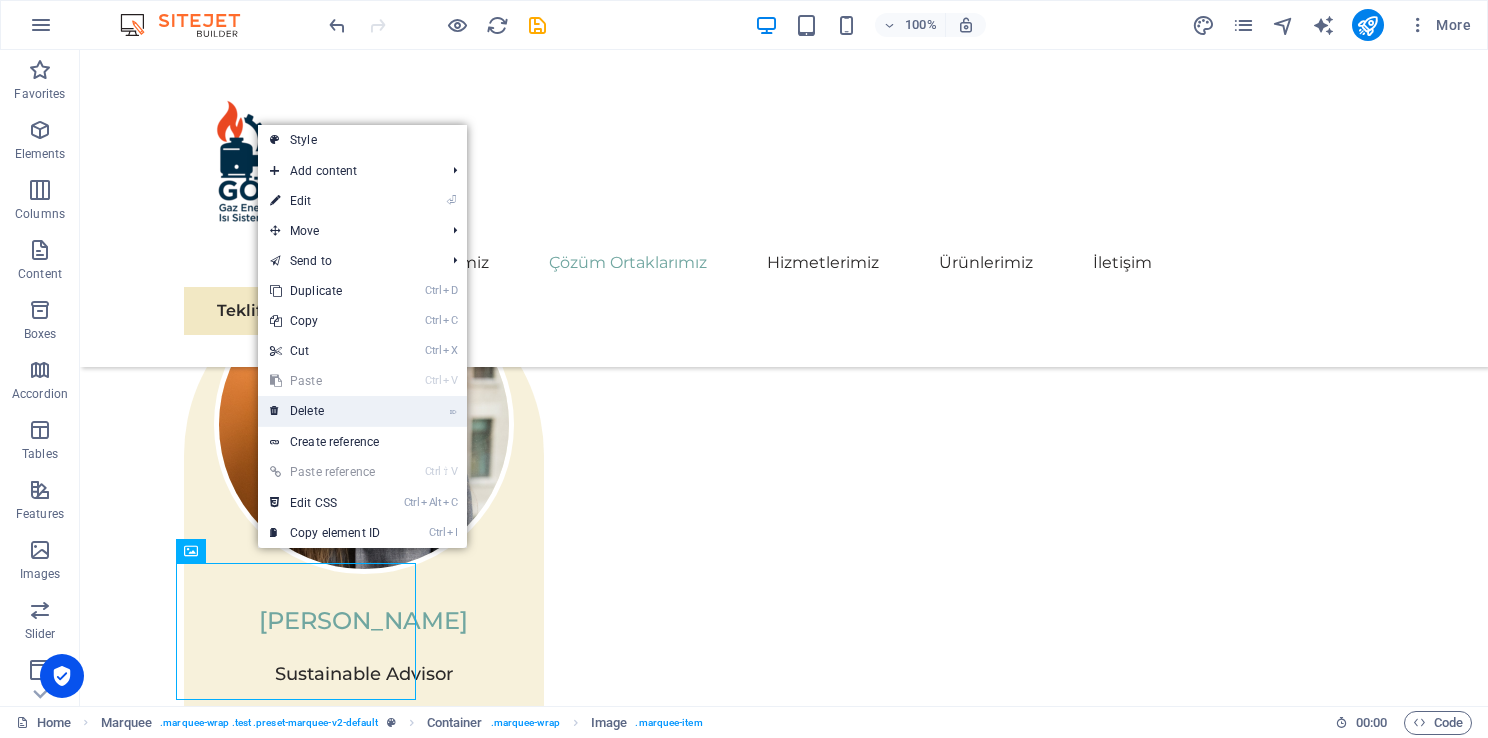 click on "⌦  Delete" at bounding box center (325, 411) 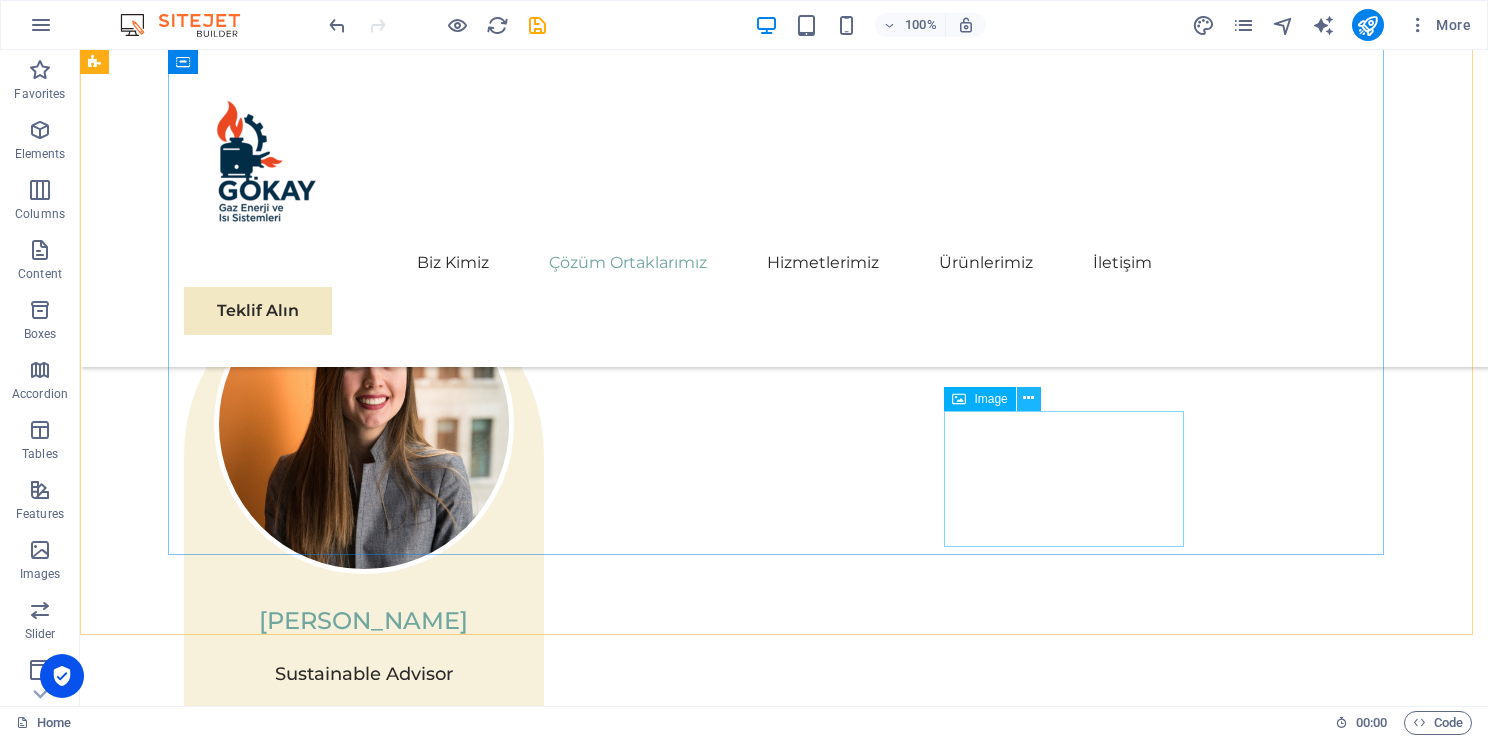 click at bounding box center (1029, 399) 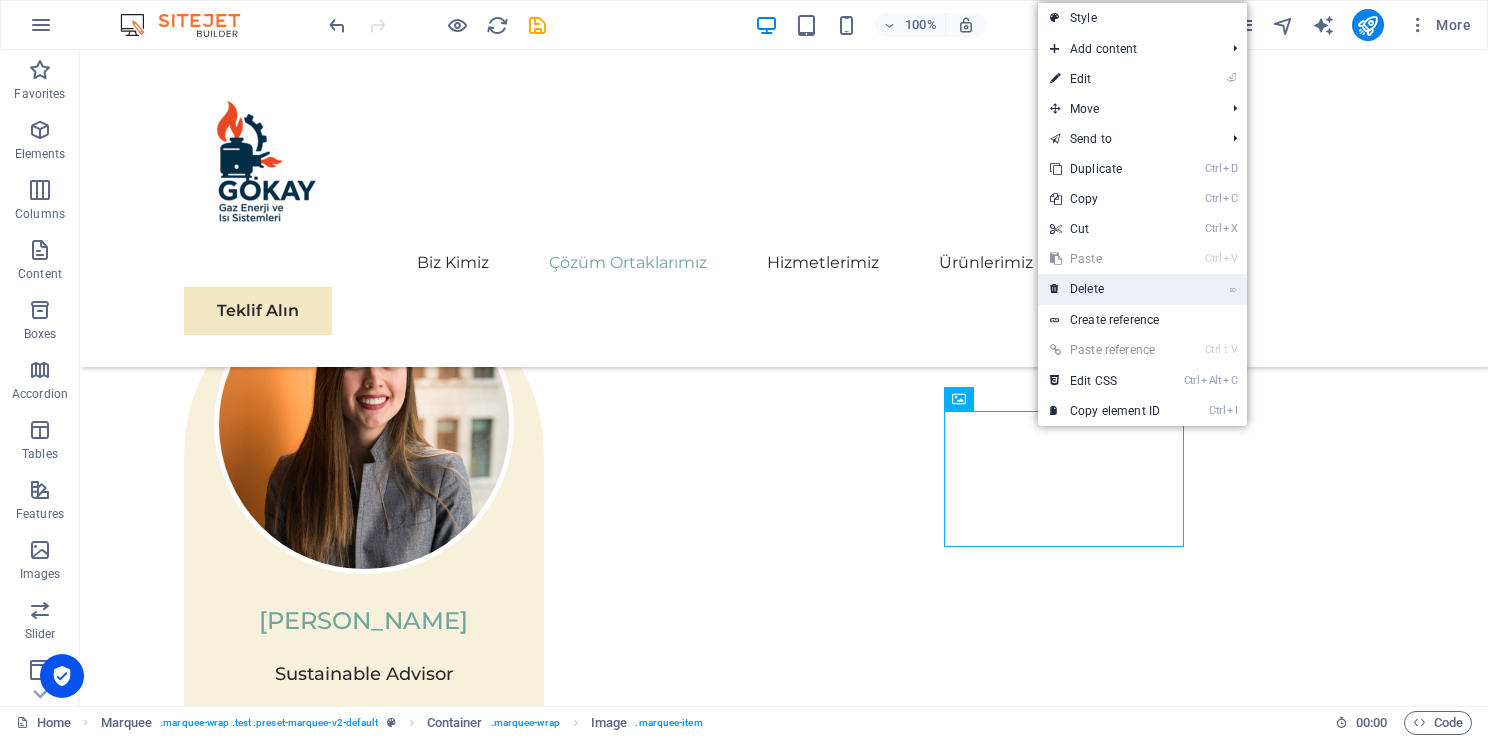 click on "⌦  Delete" at bounding box center [1105, 289] 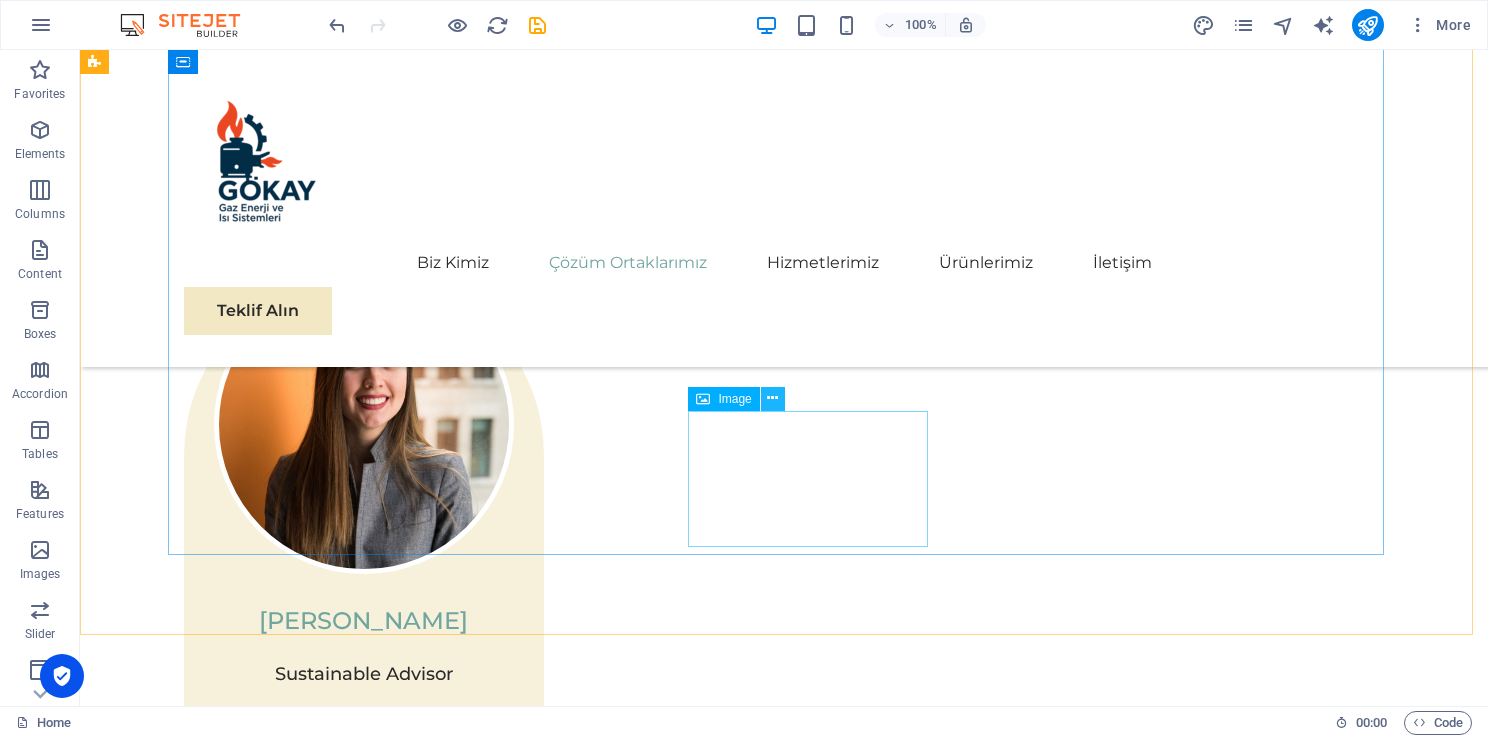 click at bounding box center [772, 398] 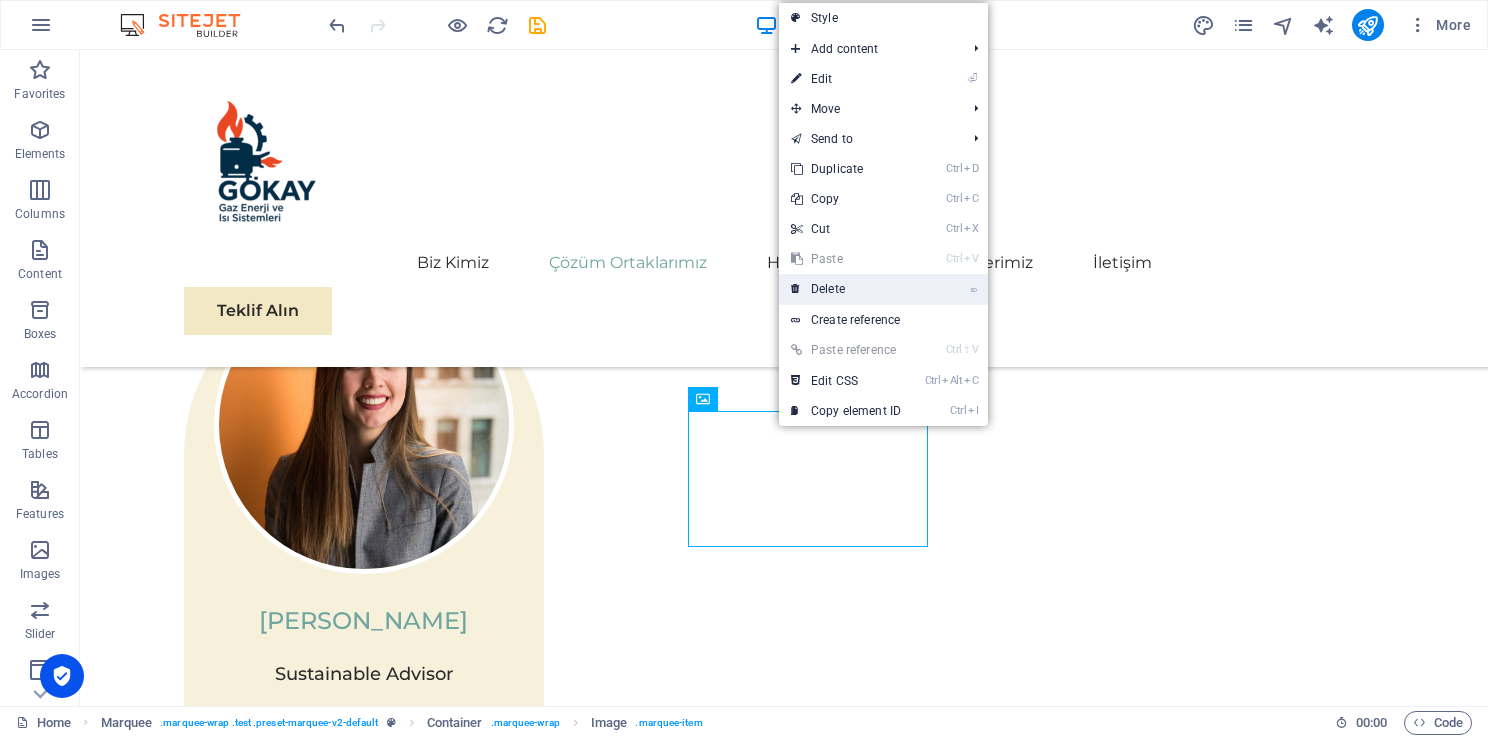 click on "⌦  Delete" at bounding box center [846, 289] 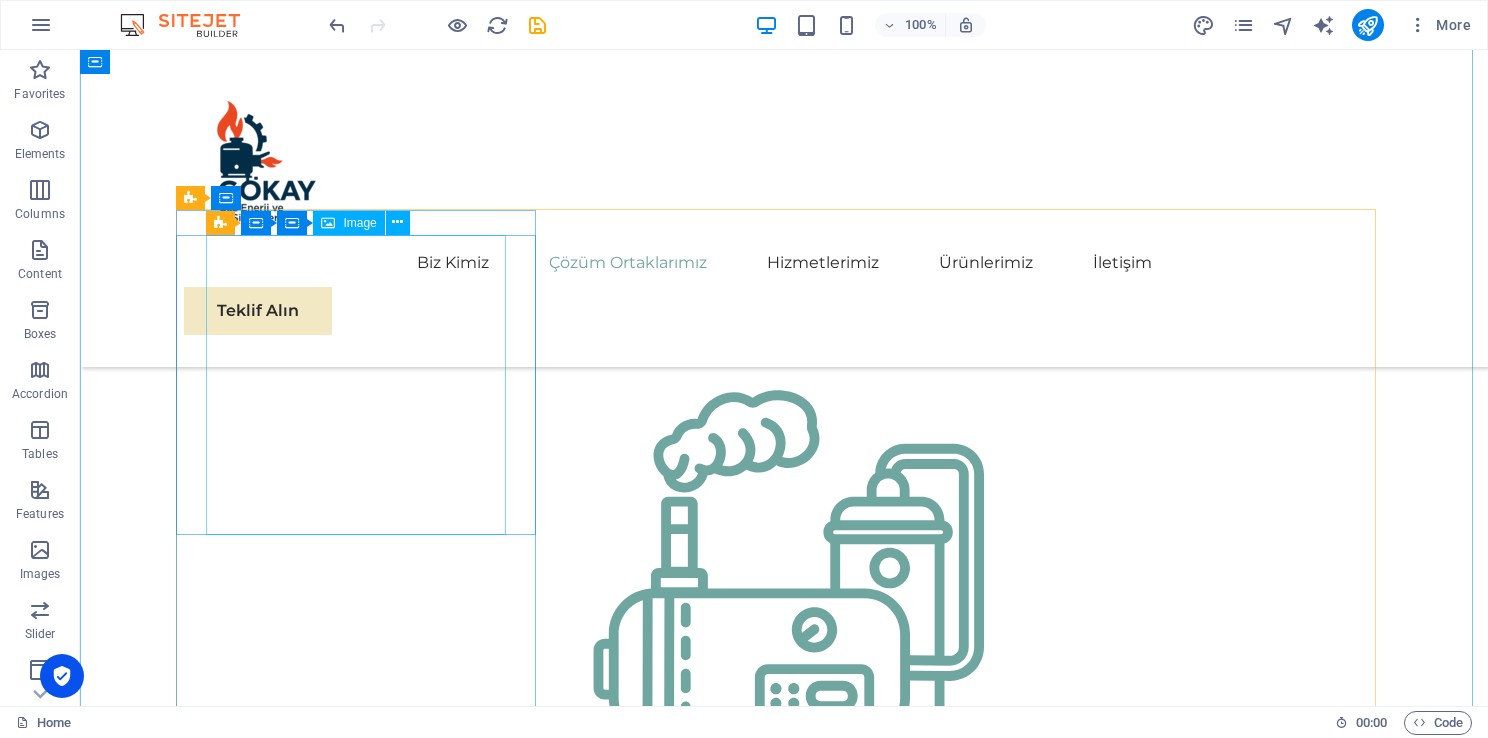 scroll, scrollTop: 1576, scrollLeft: 0, axis: vertical 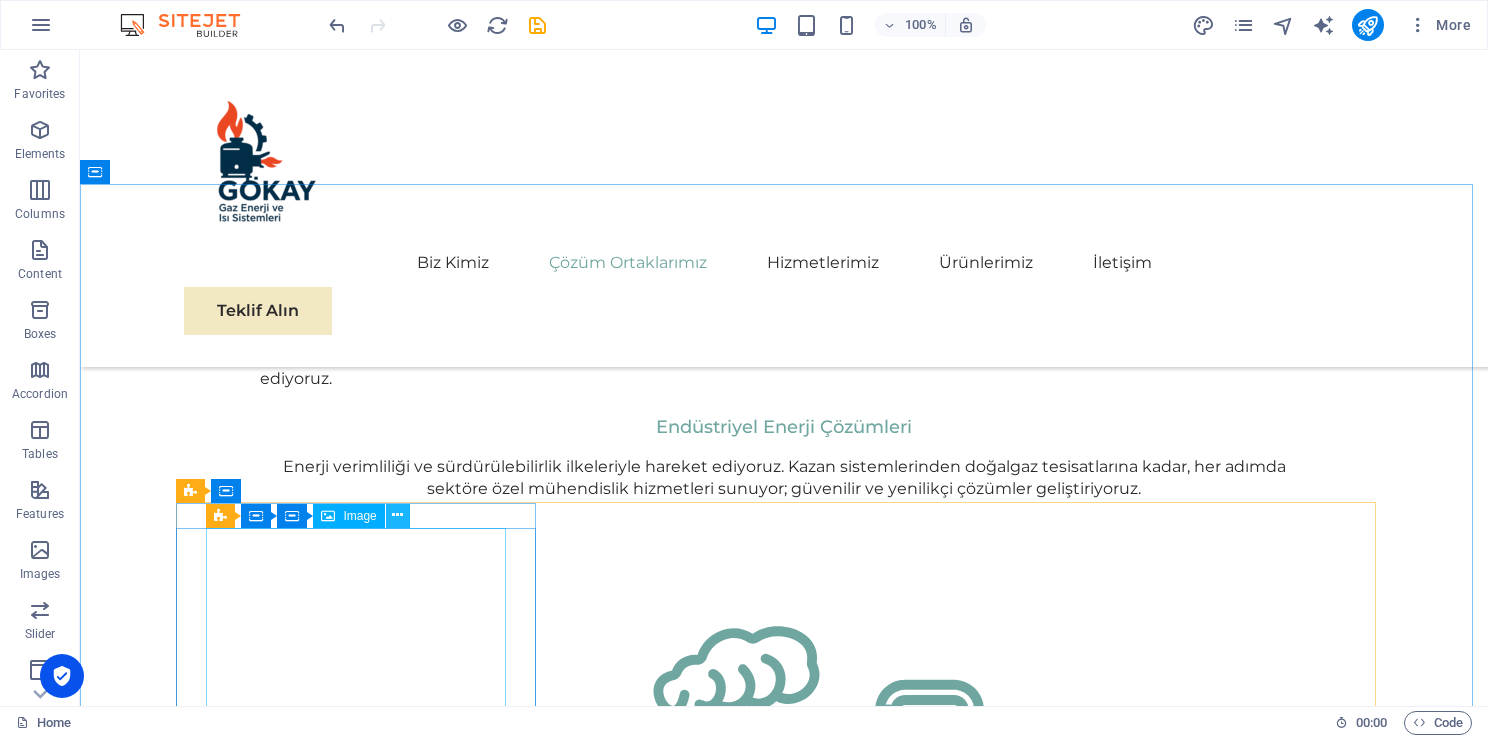 click at bounding box center [397, 515] 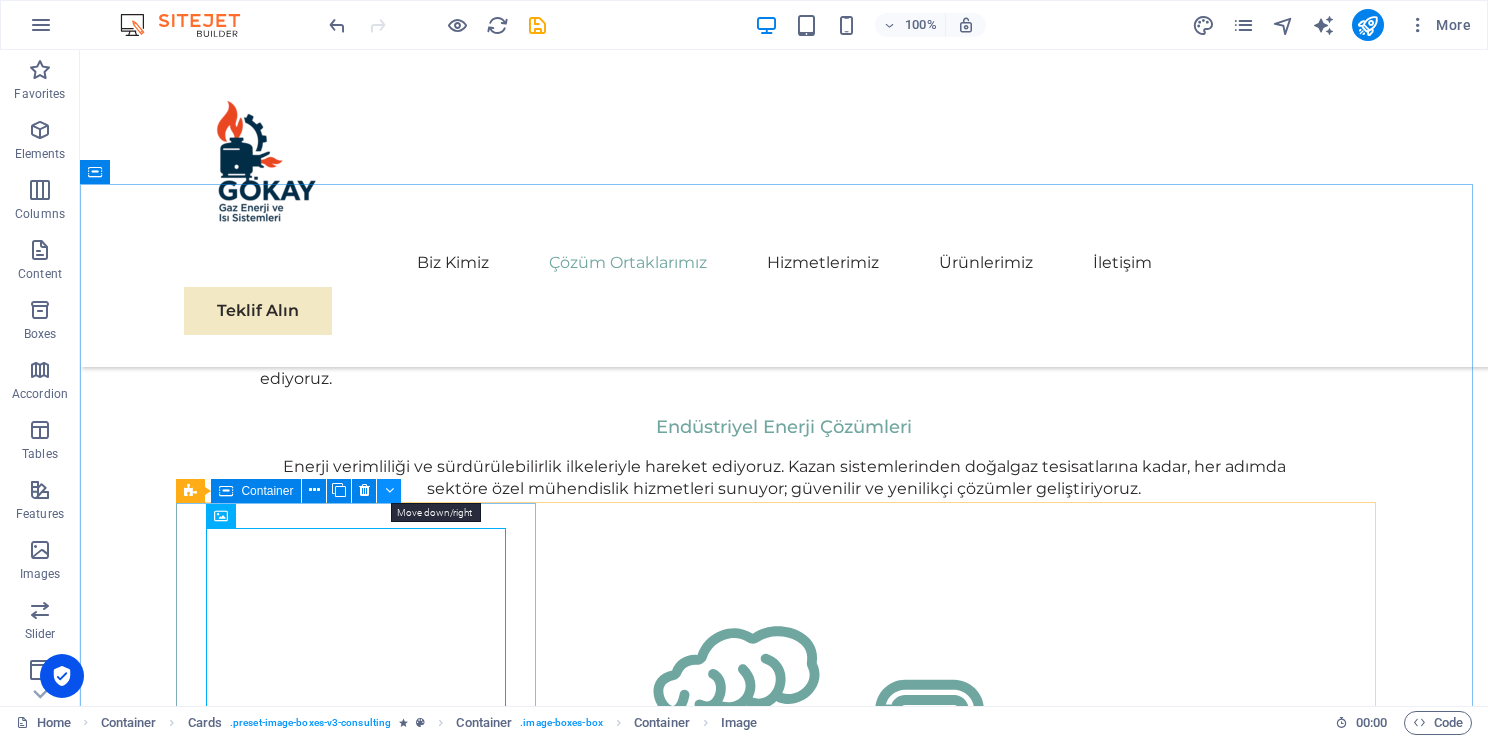 click at bounding box center [389, 490] 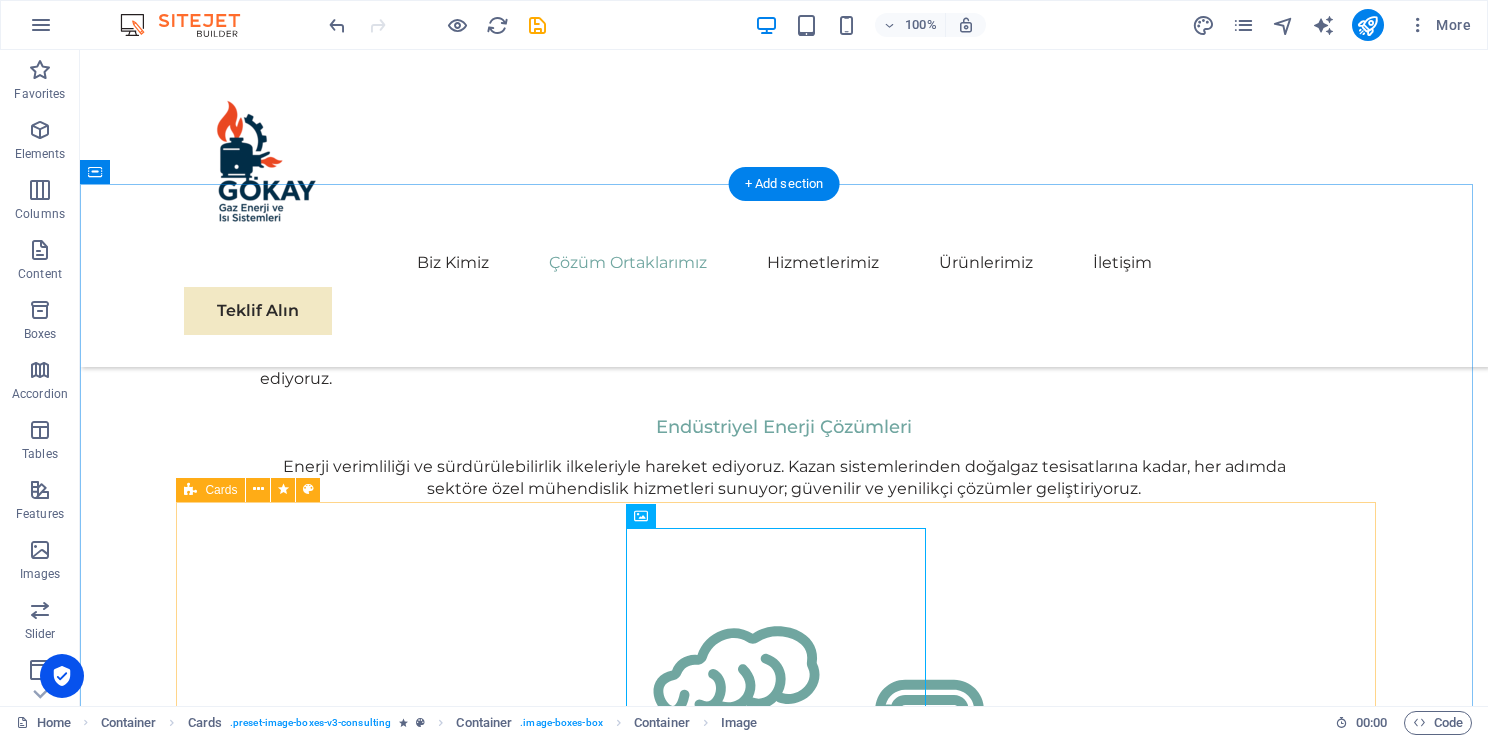 click on "[PERSON_NAME] Creek Business Analyst Our Business Analyst extracts insights from data, helping clients make informed decisions and optimize strategies. [PERSON_NAME] Sustainable Advisor Our Sustainable Advisor specializes in sustainable energy solutions, guiding clients toward eco-friendly and successful practices. [PERSON_NAME] Strategy Consultant Our Strategy Consultant crafts innovative plans and strategy to drive growth and profitability for clients world wide." at bounding box center [784, 2439] 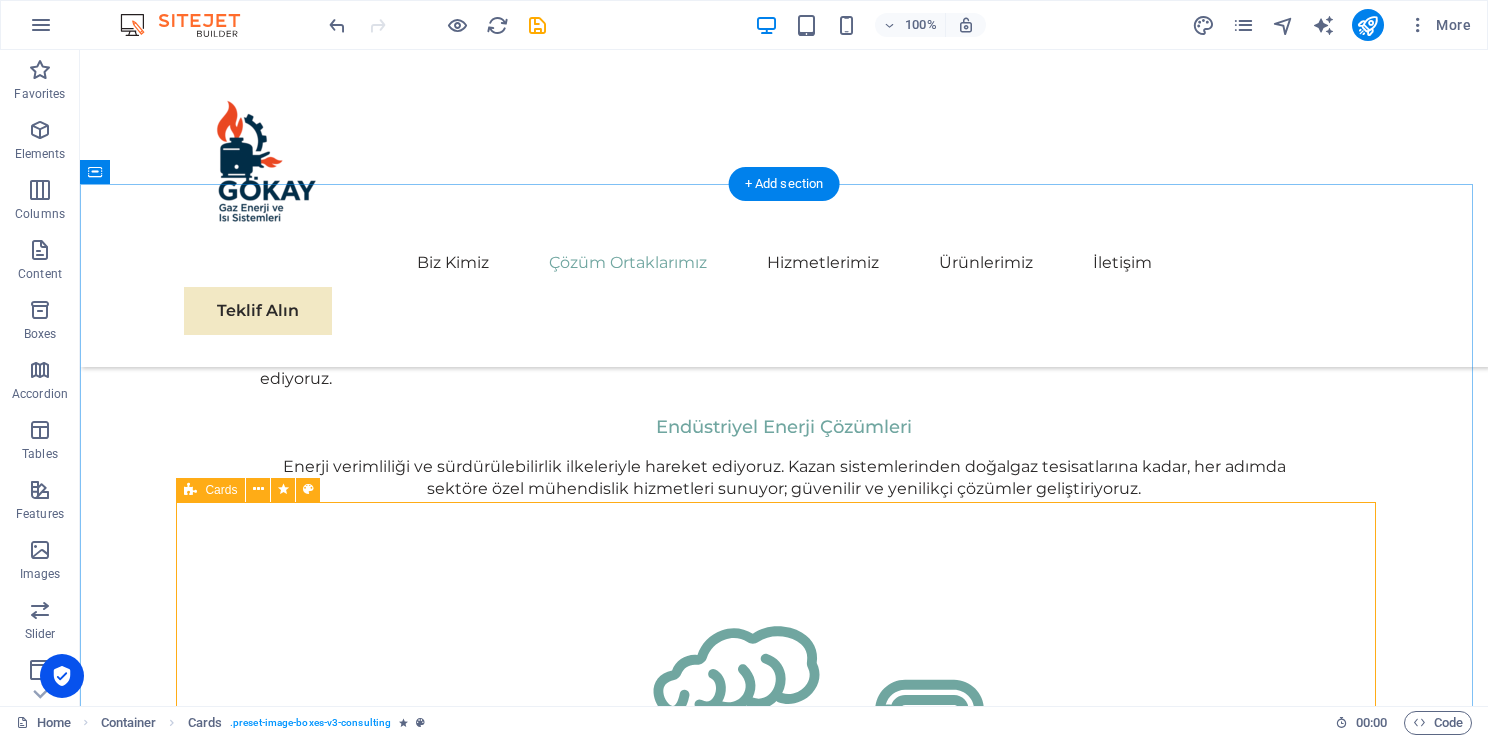 click on "[PERSON_NAME] Creek Business Analyst Our Business Analyst extracts insights from data, helping clients make informed decisions and optimize strategies. [PERSON_NAME] Sustainable Advisor Our Sustainable Advisor specializes in sustainable energy solutions, guiding clients toward eco-friendly and successful practices. [PERSON_NAME] Strategy Consultant Our Strategy Consultant crafts innovative plans and strategy to drive growth and profitability for clients world wide." at bounding box center [784, 2439] 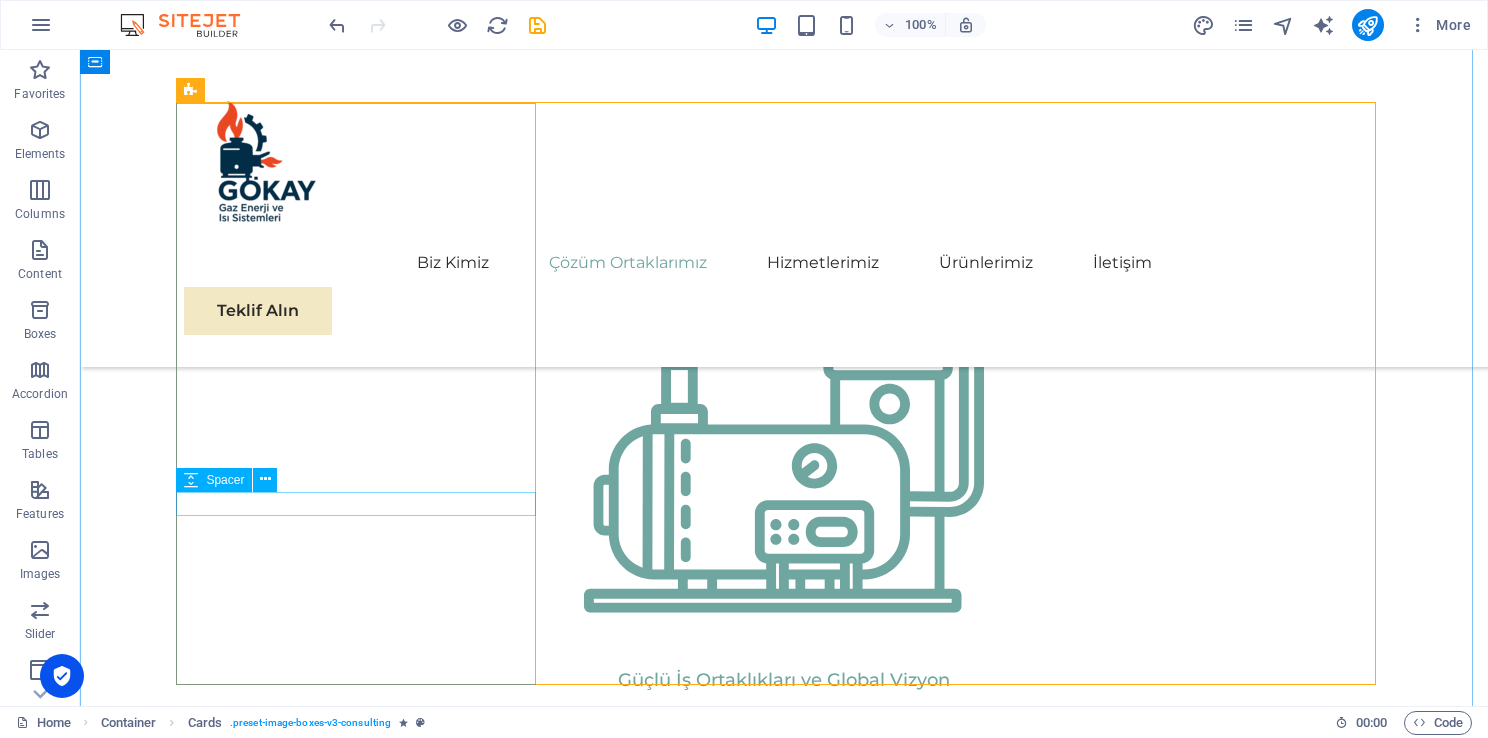 scroll, scrollTop: 1576, scrollLeft: 0, axis: vertical 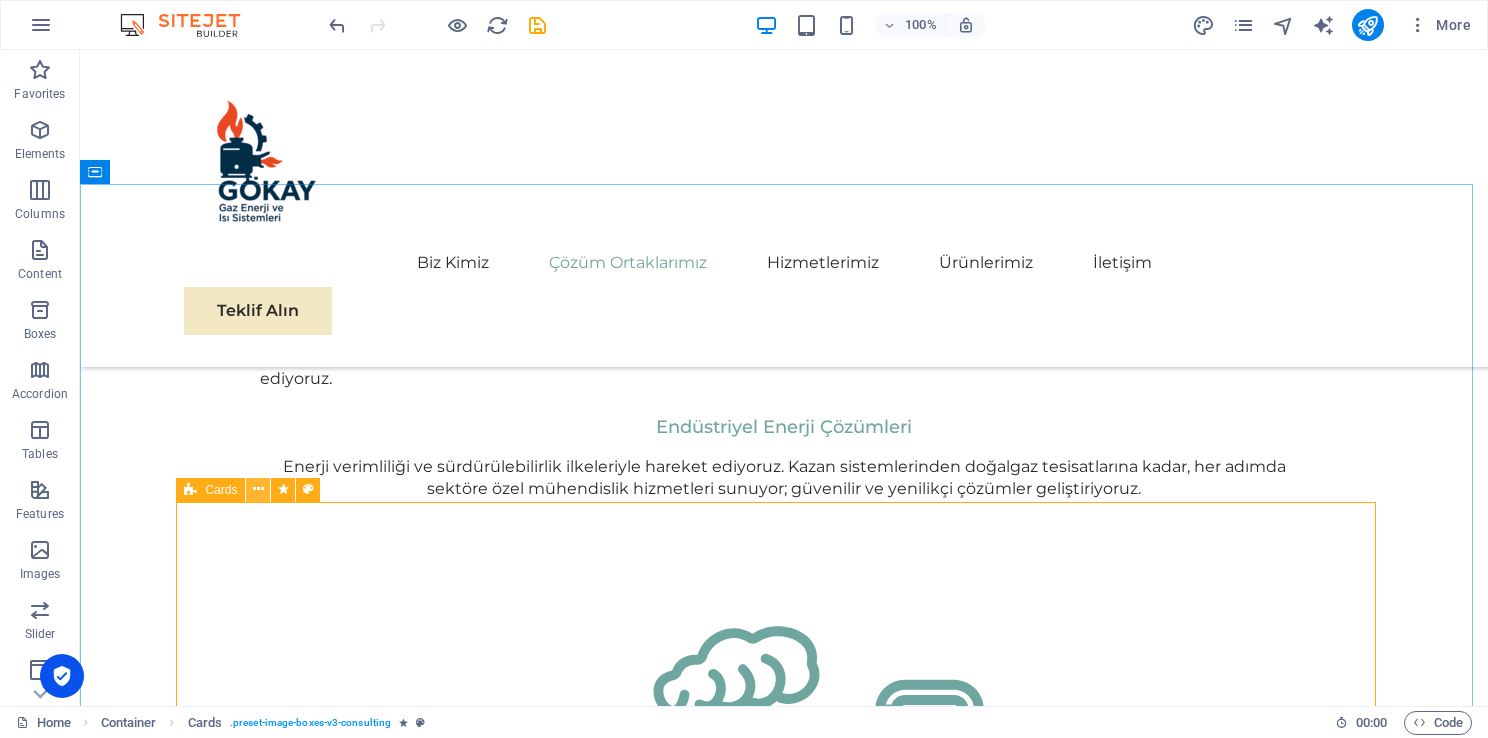 click at bounding box center [258, 490] 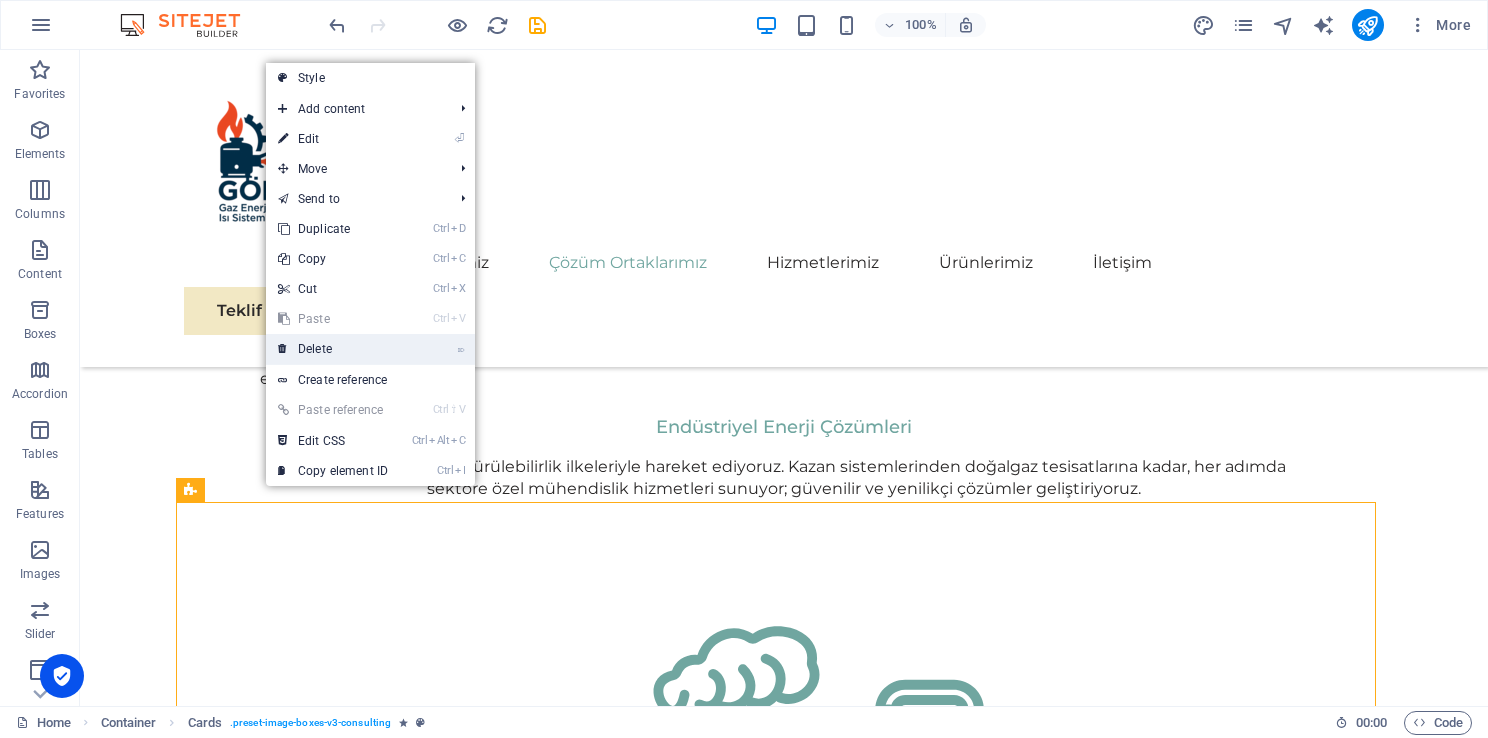 click on "⌦  Delete" at bounding box center (333, 349) 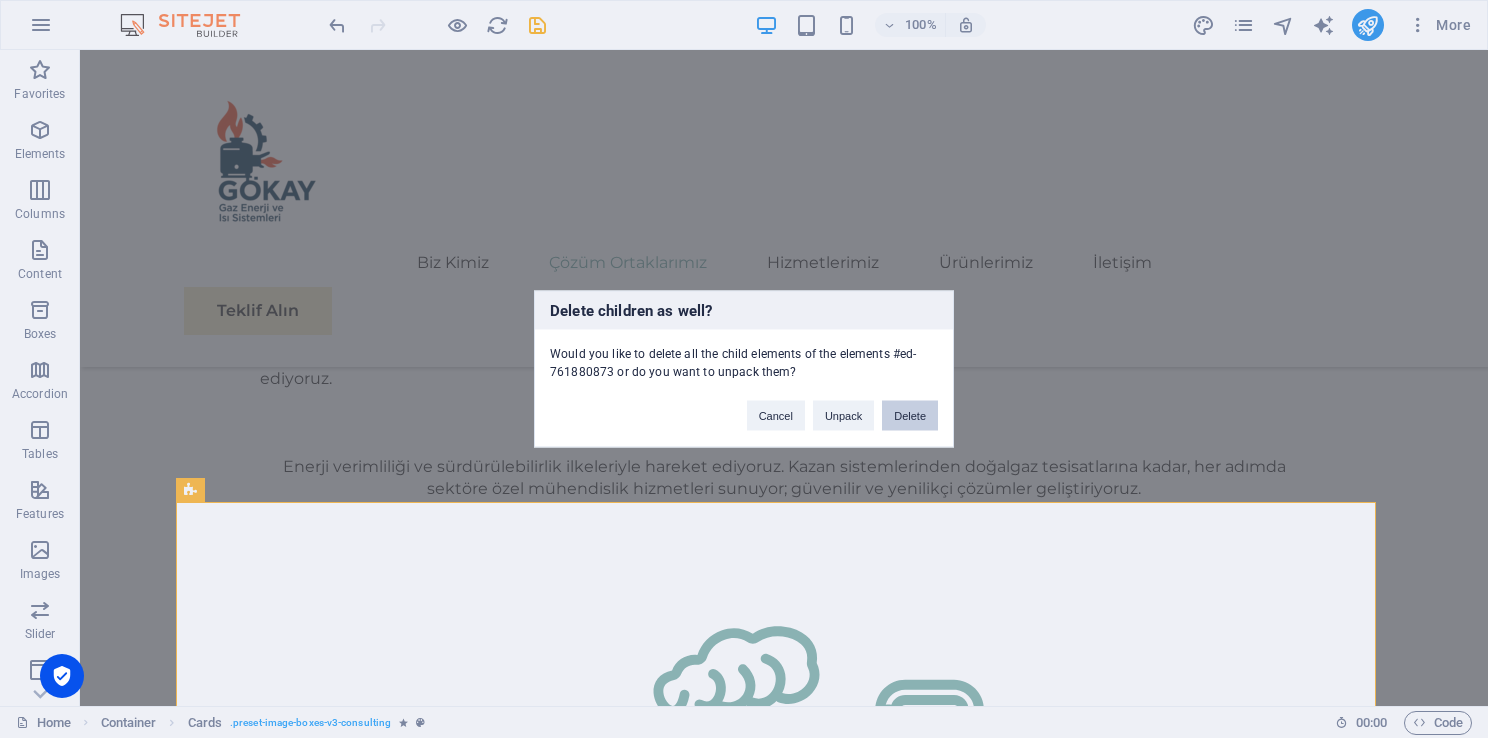 click on "Delete" at bounding box center [910, 416] 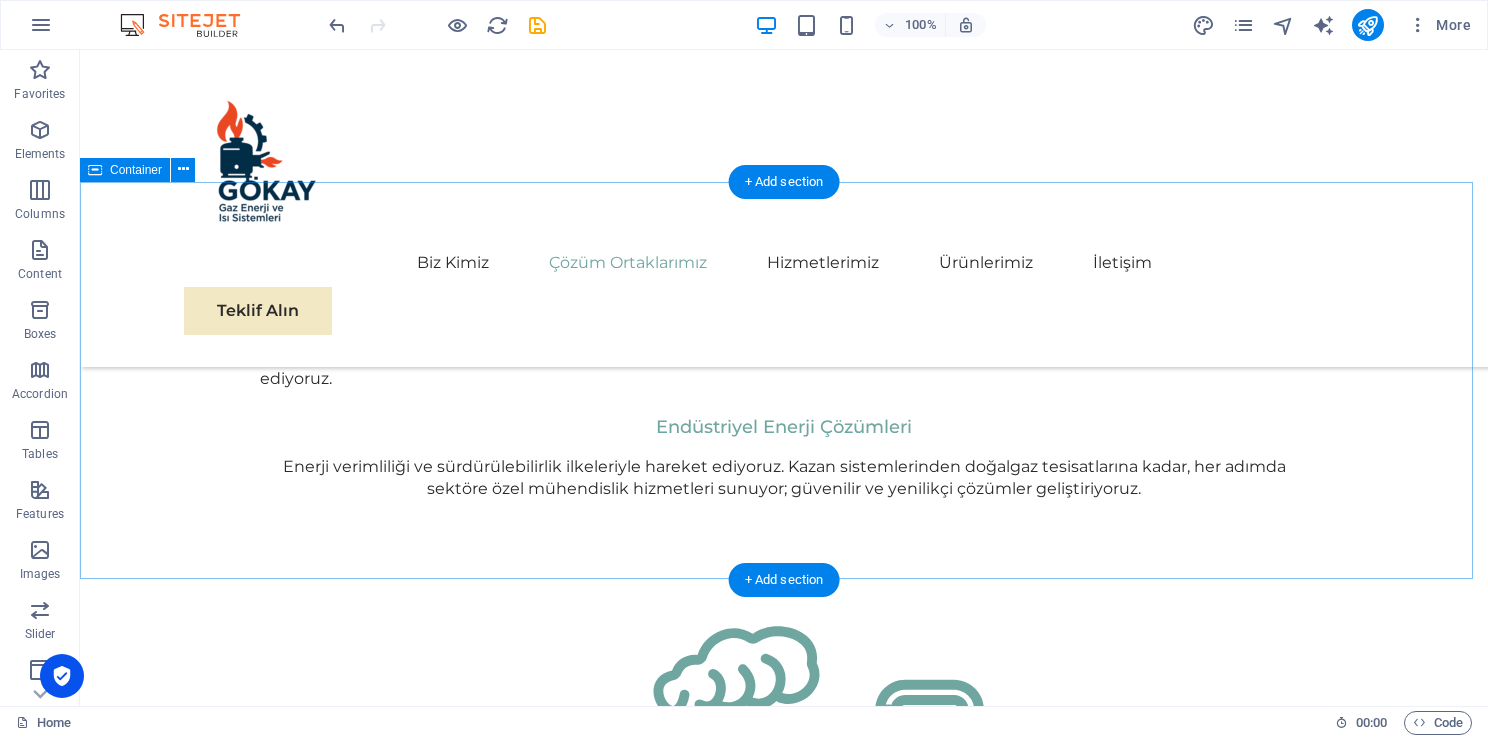 scroll, scrollTop: 1676, scrollLeft: 0, axis: vertical 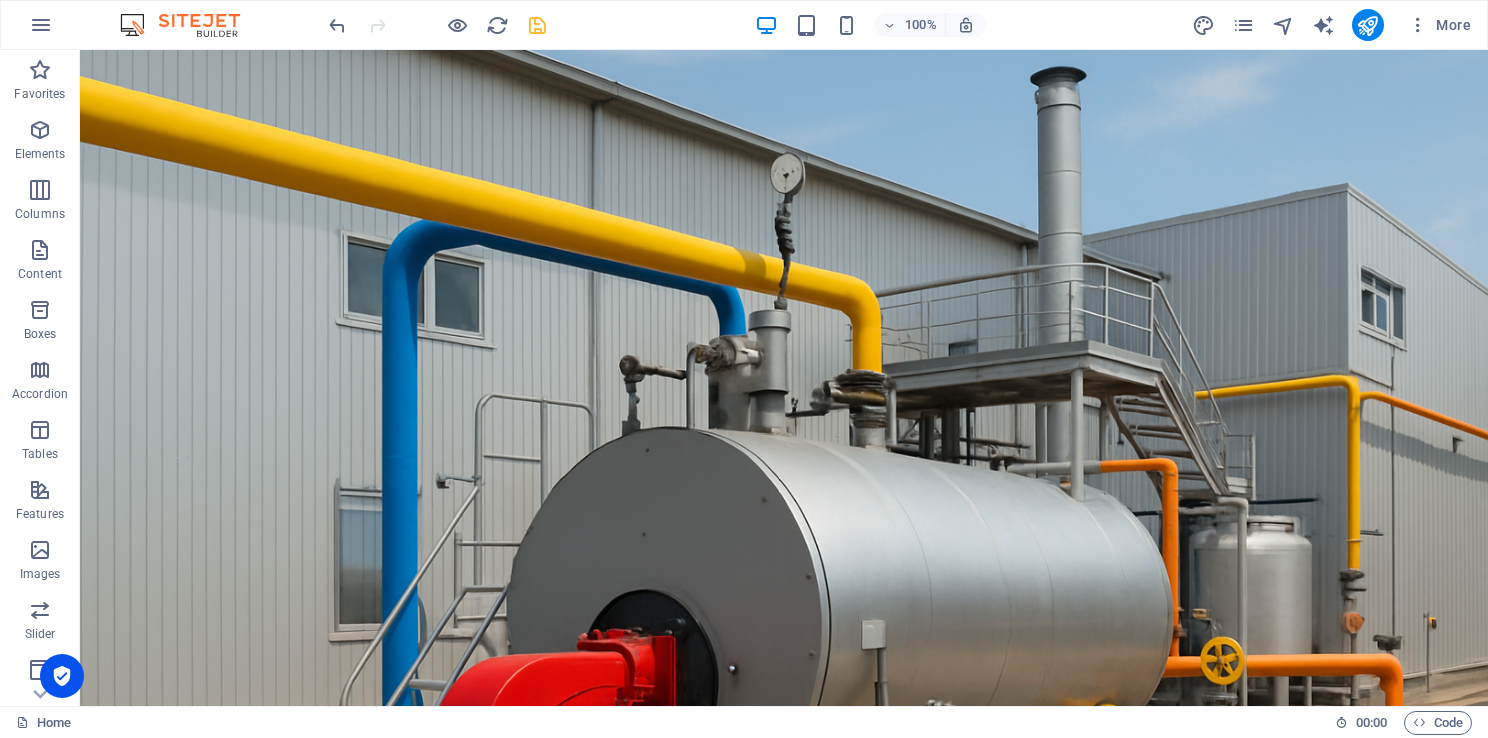 click at bounding box center (537, 25) 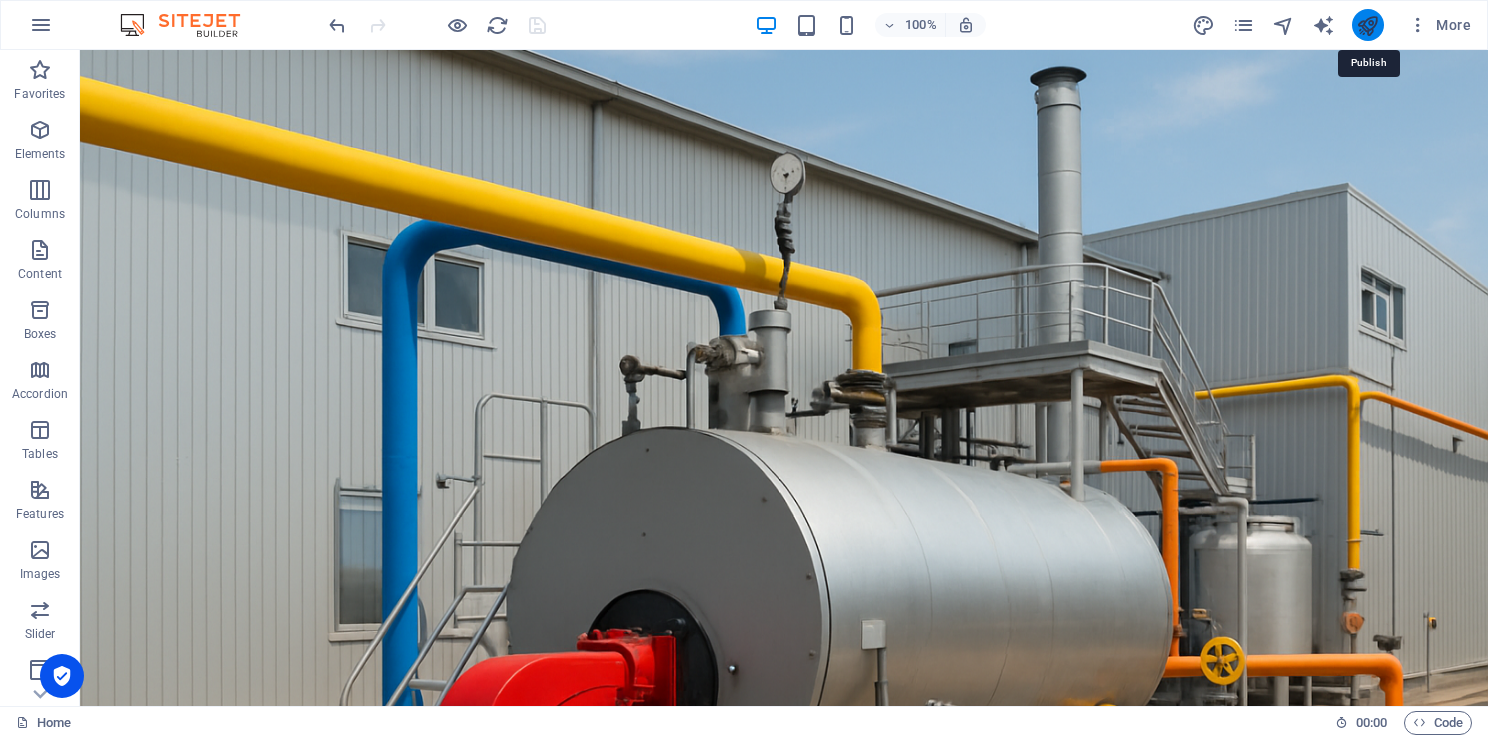 click at bounding box center (1367, 25) 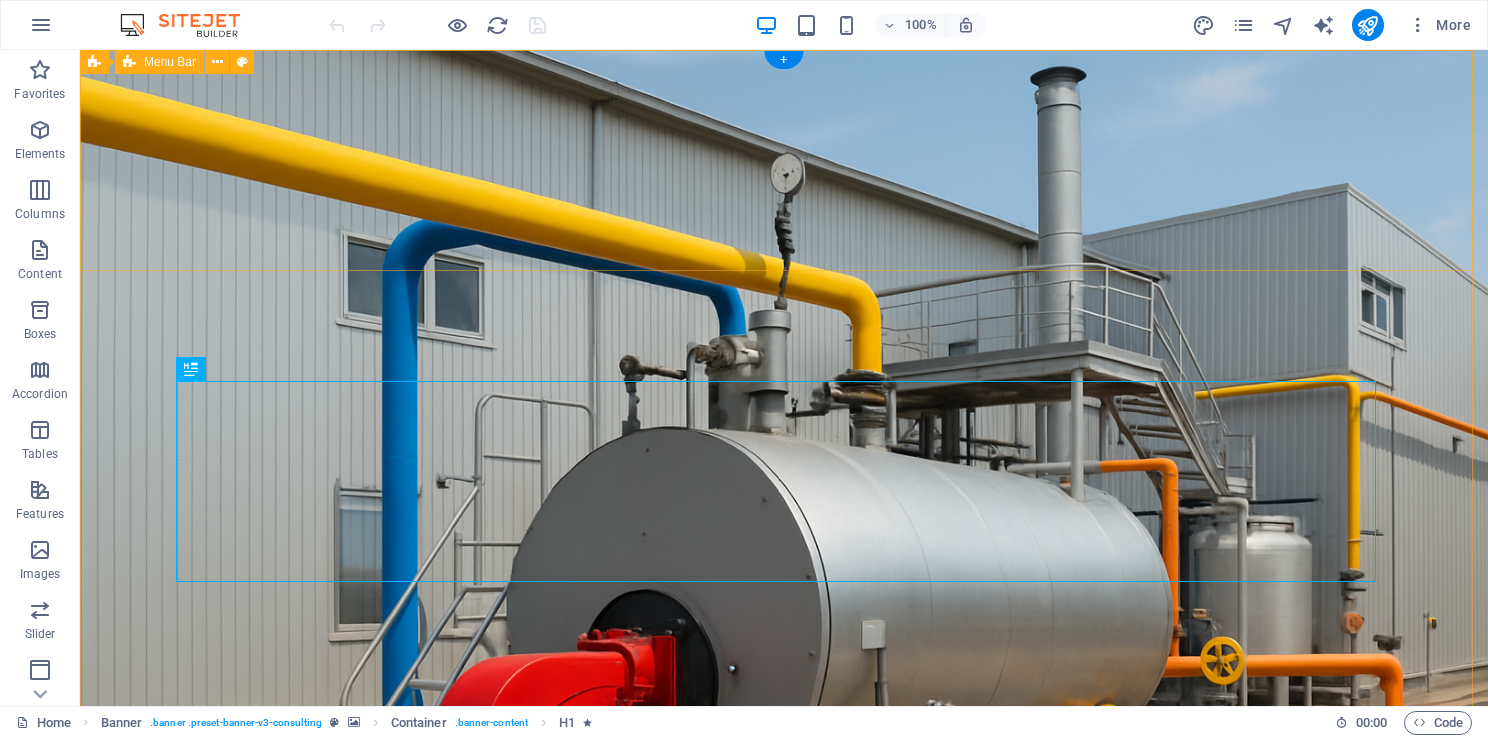 scroll, scrollTop: 0, scrollLeft: 0, axis: both 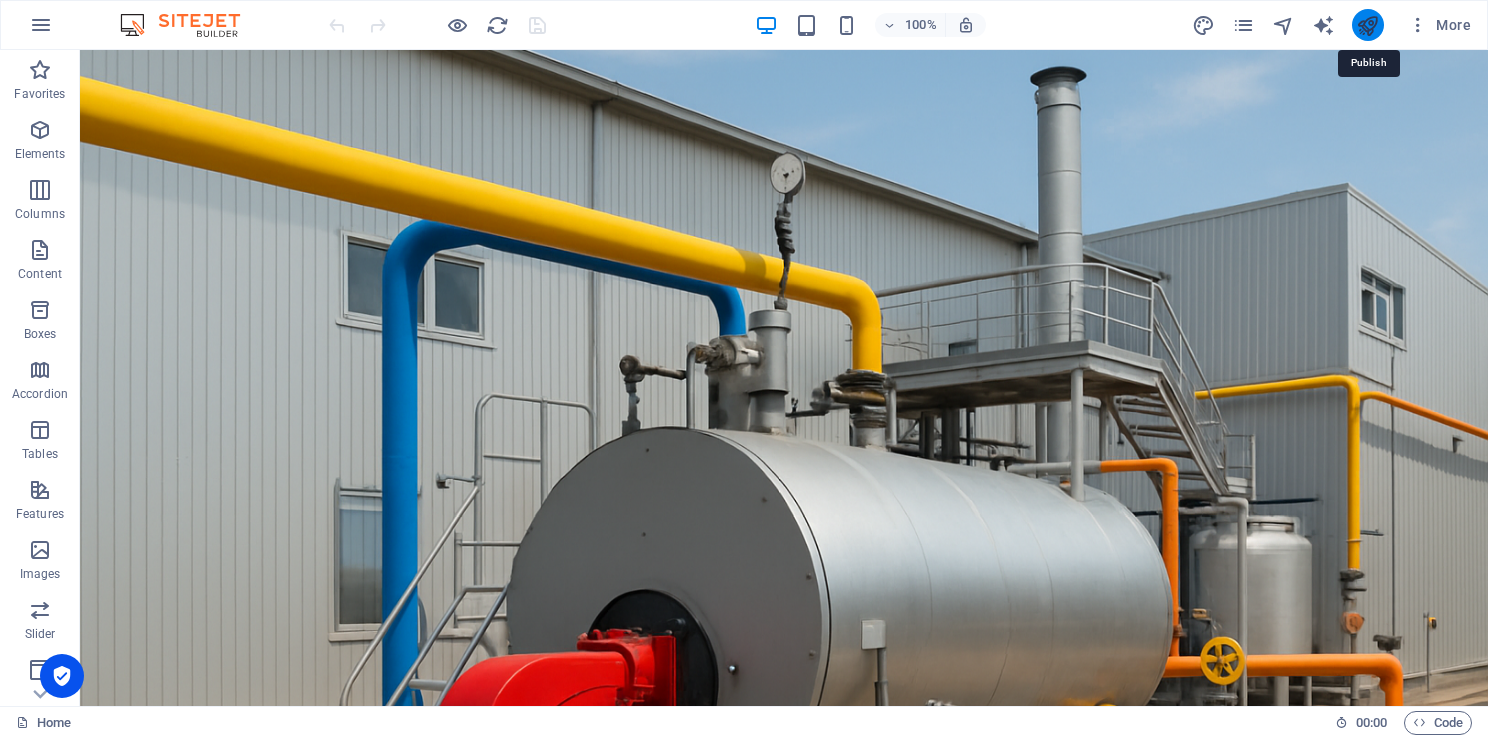 click at bounding box center (1367, 25) 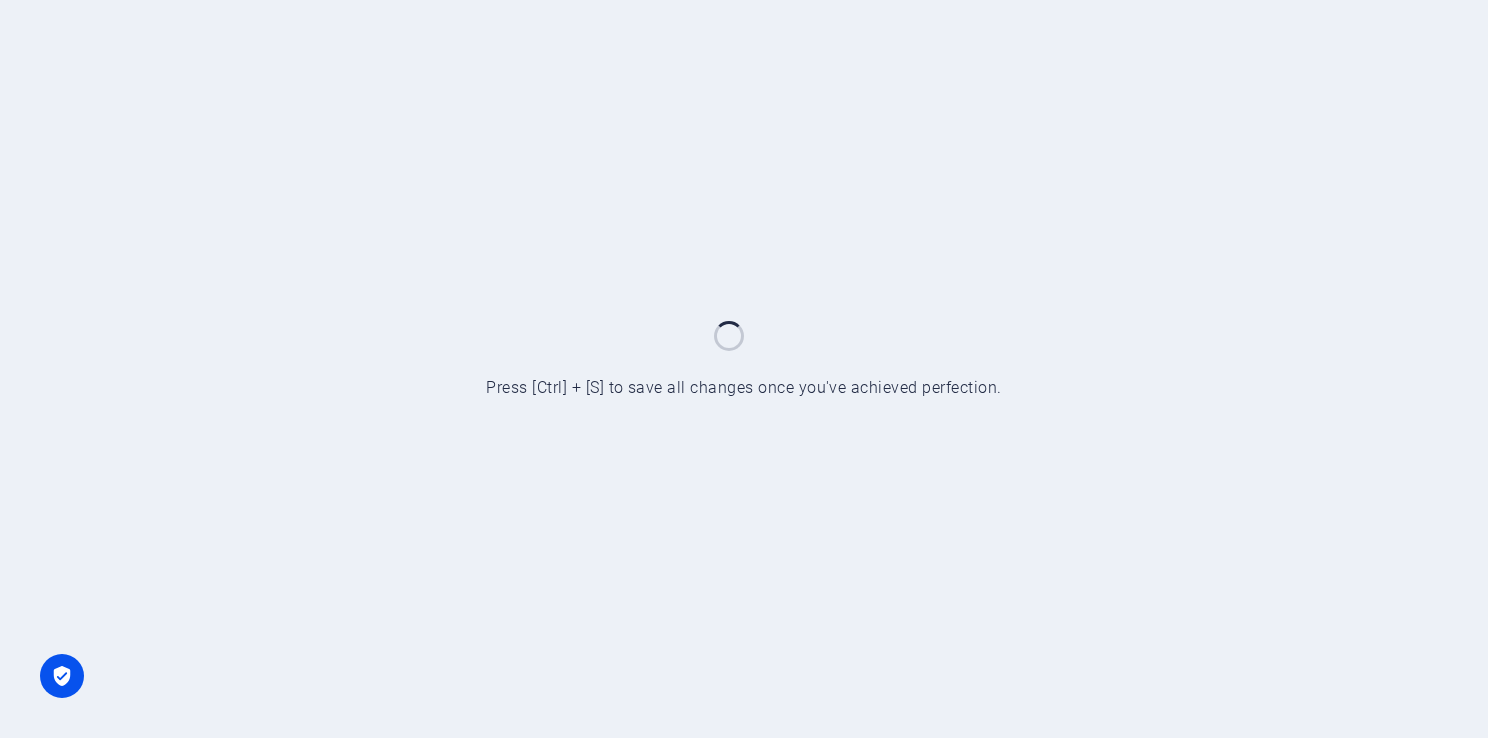scroll, scrollTop: 0, scrollLeft: 0, axis: both 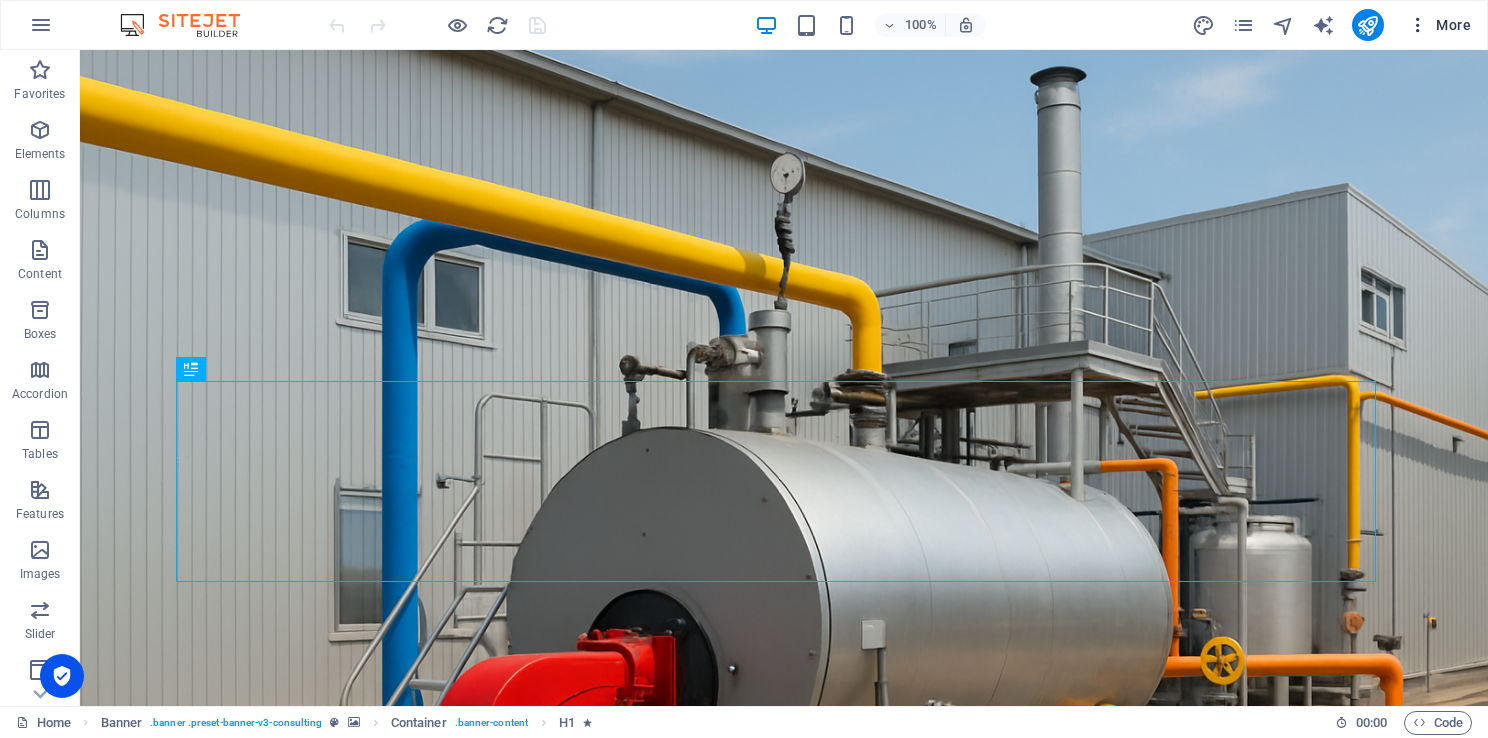click at bounding box center [1418, 25] 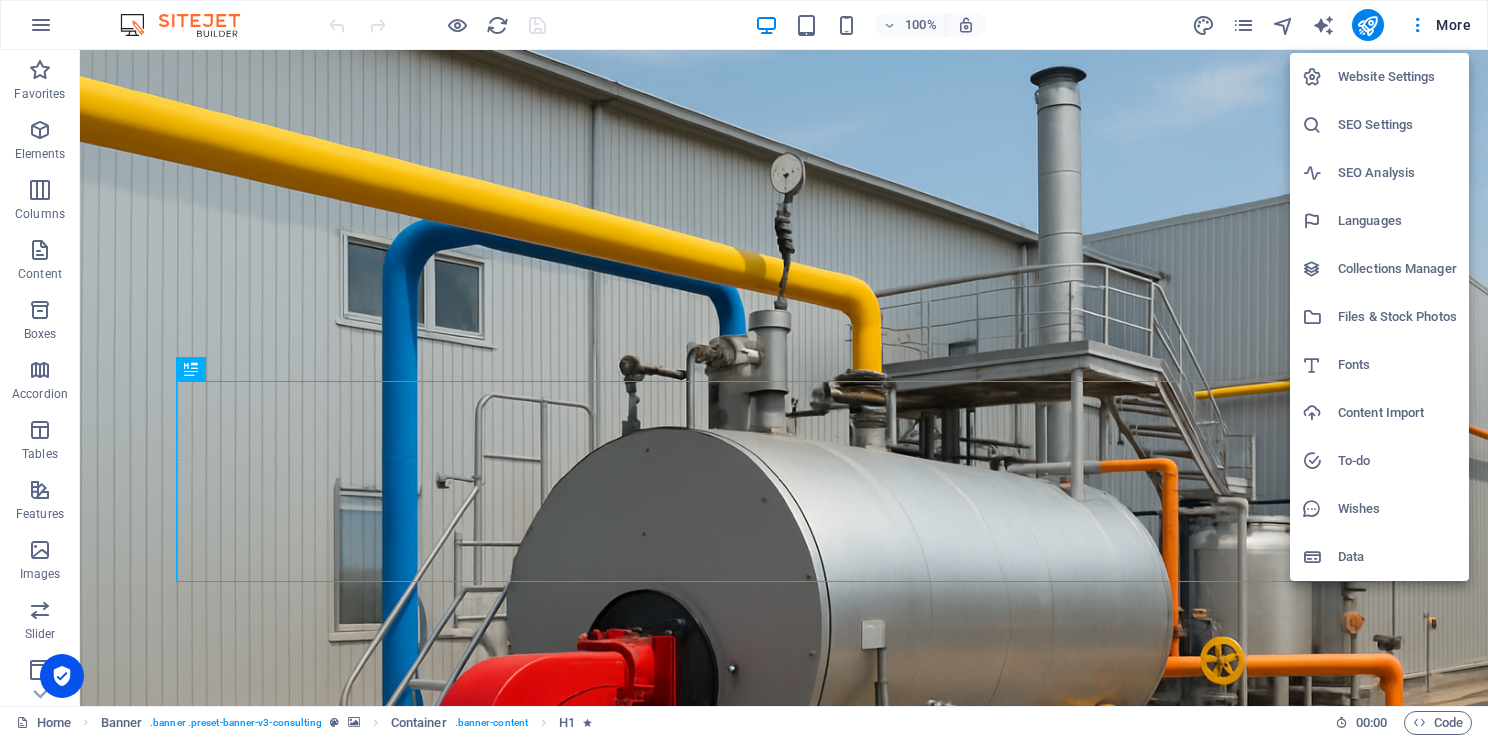 click at bounding box center (744, 369) 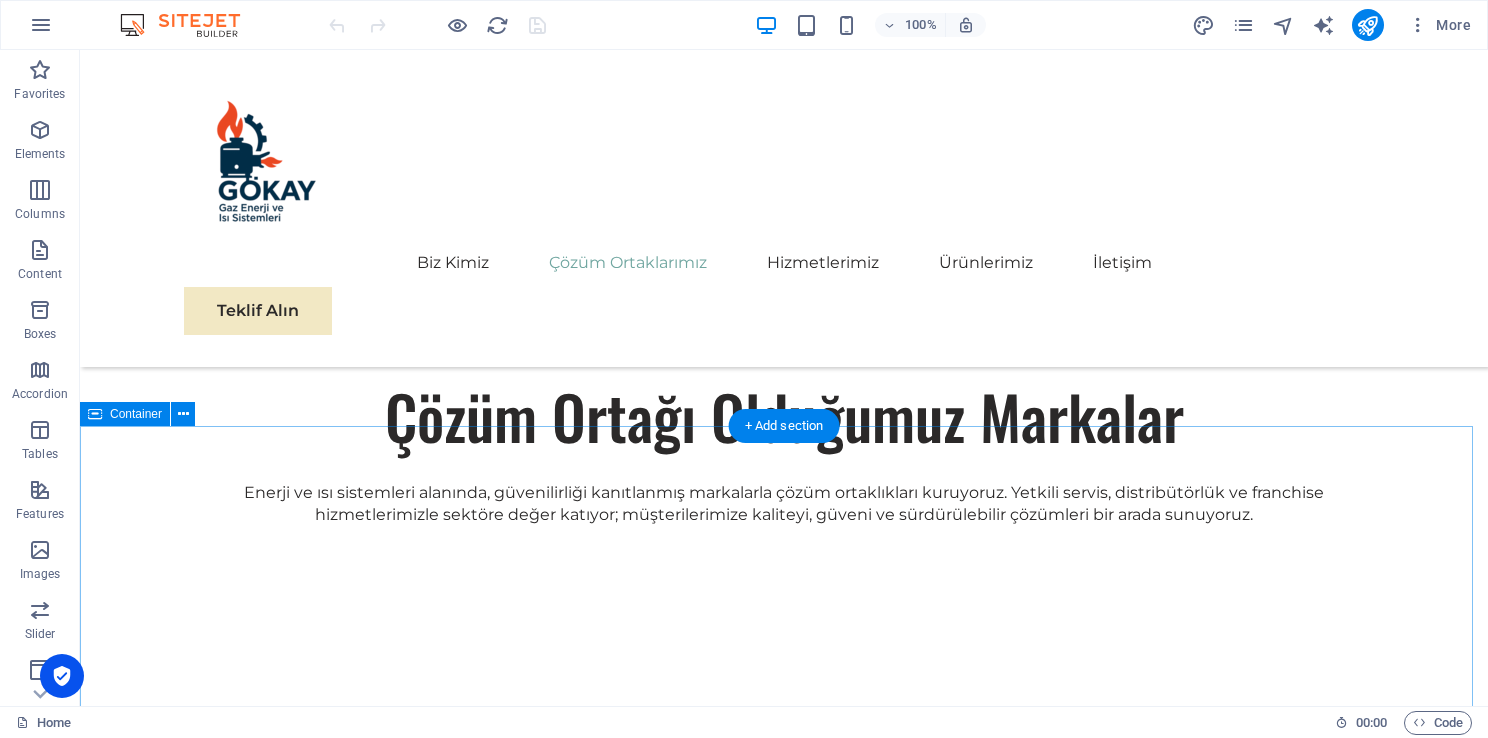 scroll, scrollTop: 2700, scrollLeft: 0, axis: vertical 